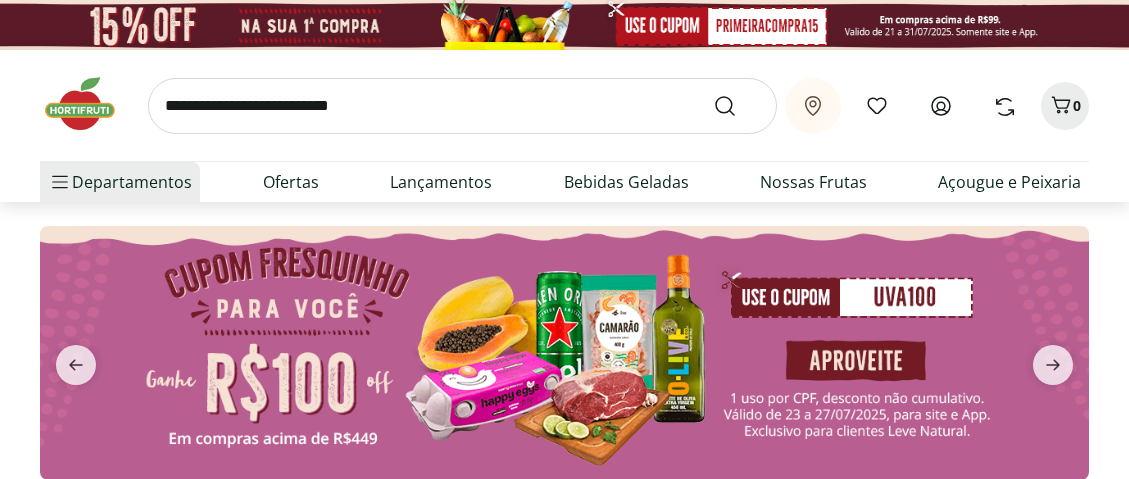 scroll, scrollTop: 0, scrollLeft: 0, axis: both 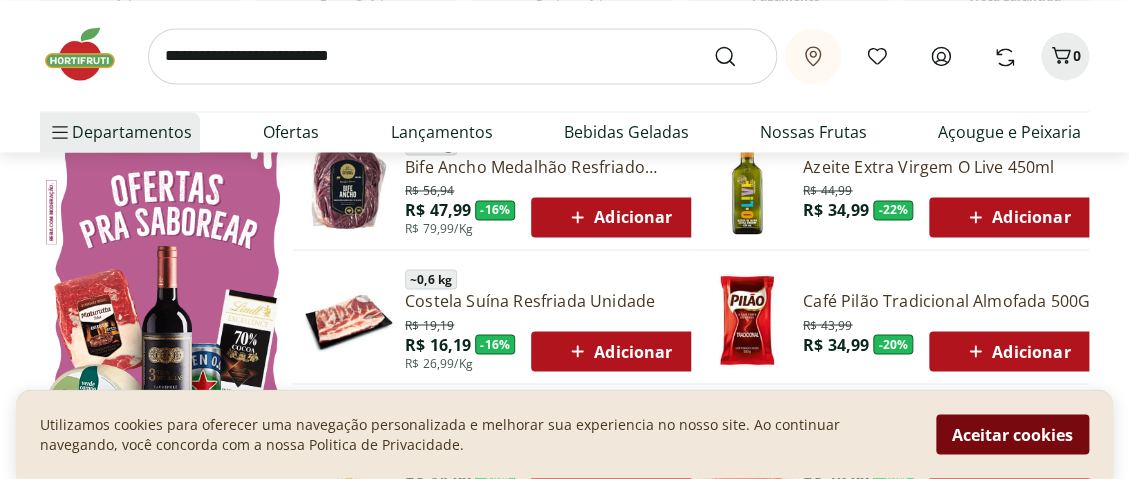 click on "Aceitar cookies" at bounding box center (1012, 435) 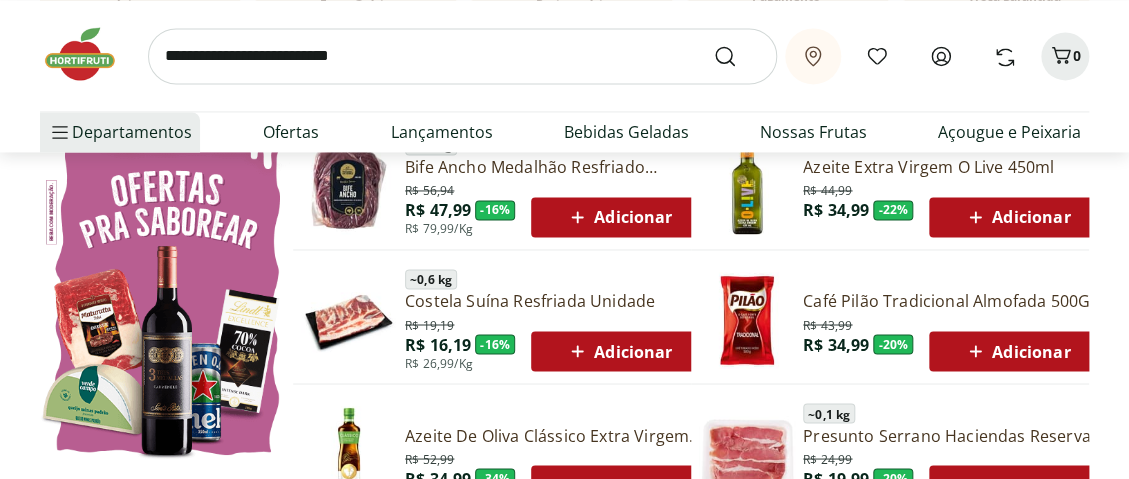 click 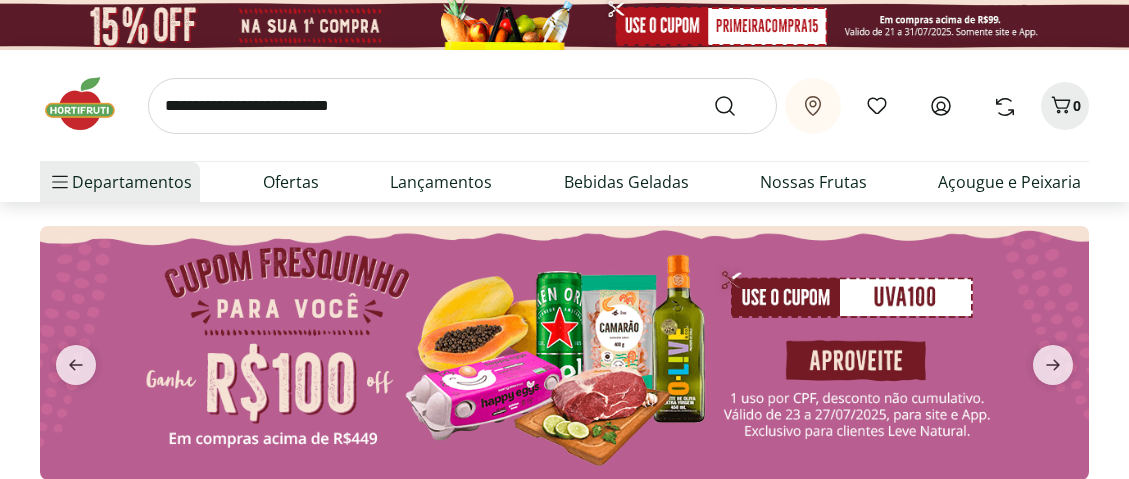 scroll, scrollTop: 0, scrollLeft: 0, axis: both 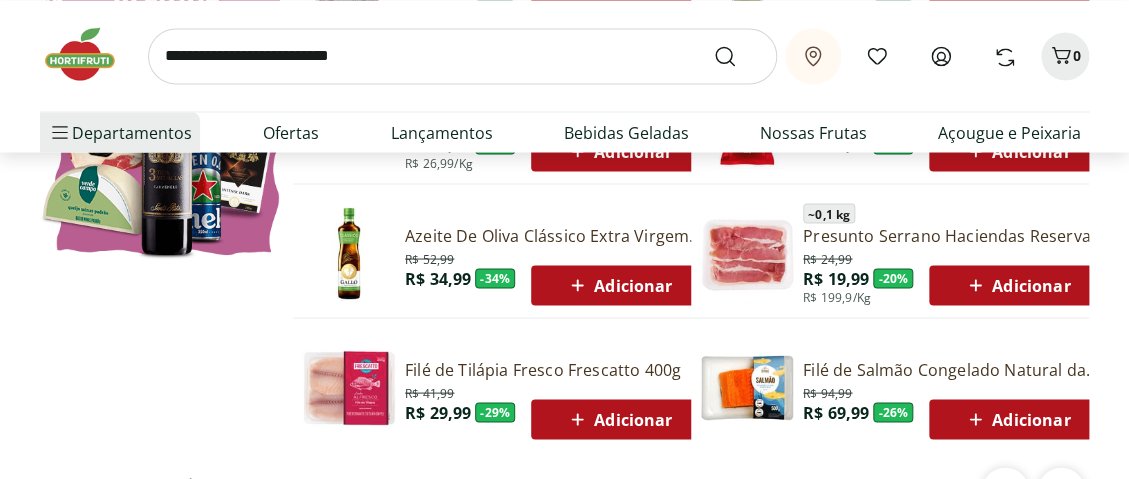 click on "Adicionar" at bounding box center (1016, 285) 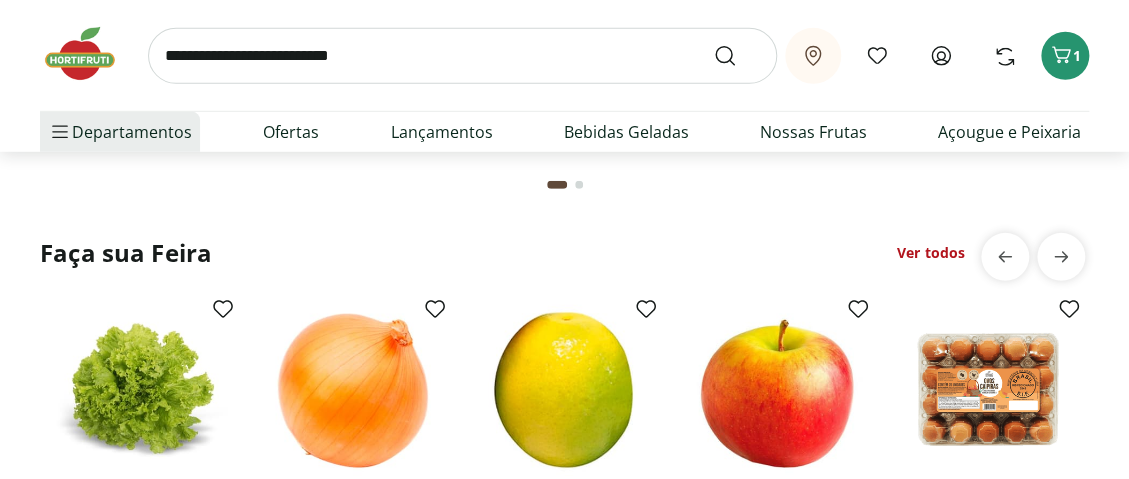 scroll, scrollTop: 1800, scrollLeft: 0, axis: vertical 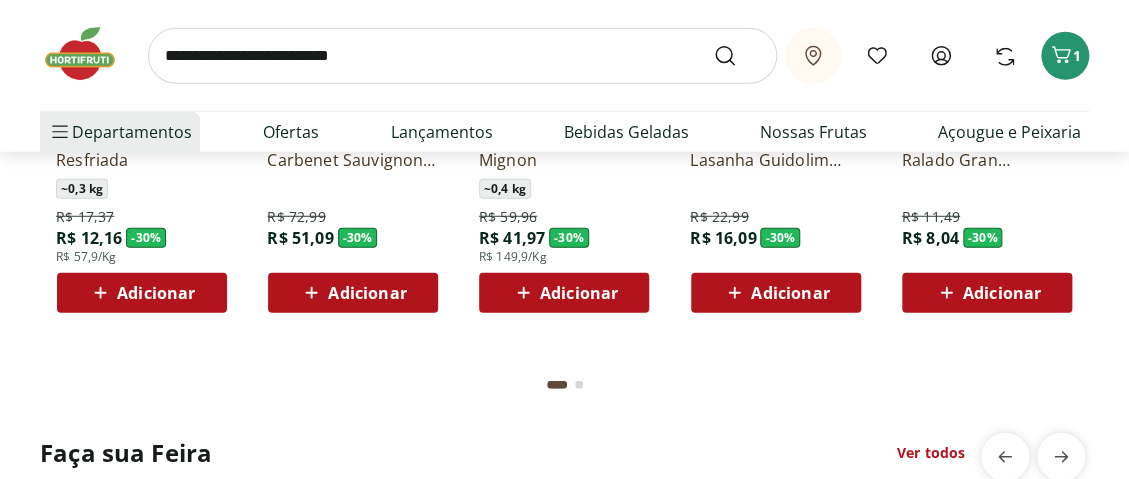 click at bounding box center (579, 385) 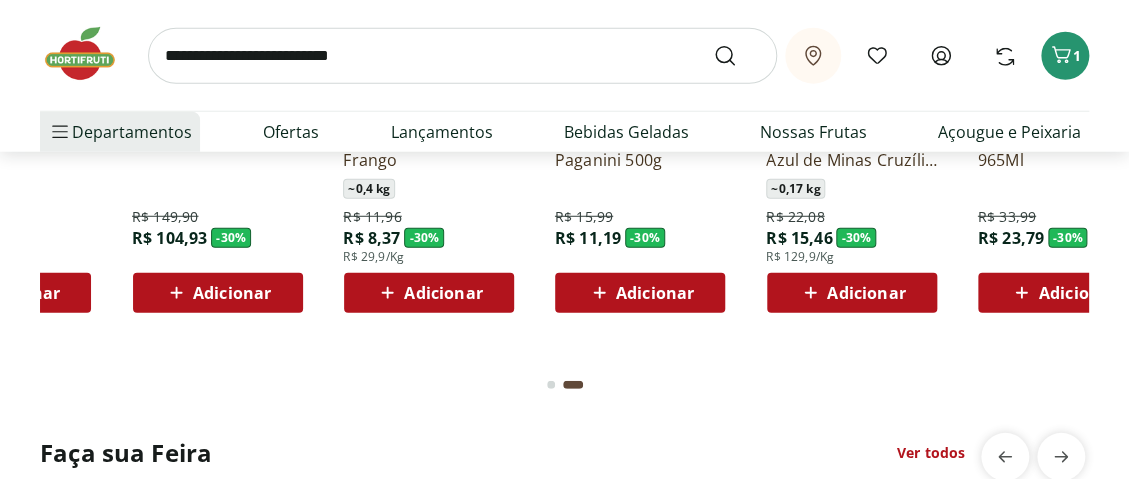 scroll, scrollTop: 0, scrollLeft: 1055, axis: horizontal 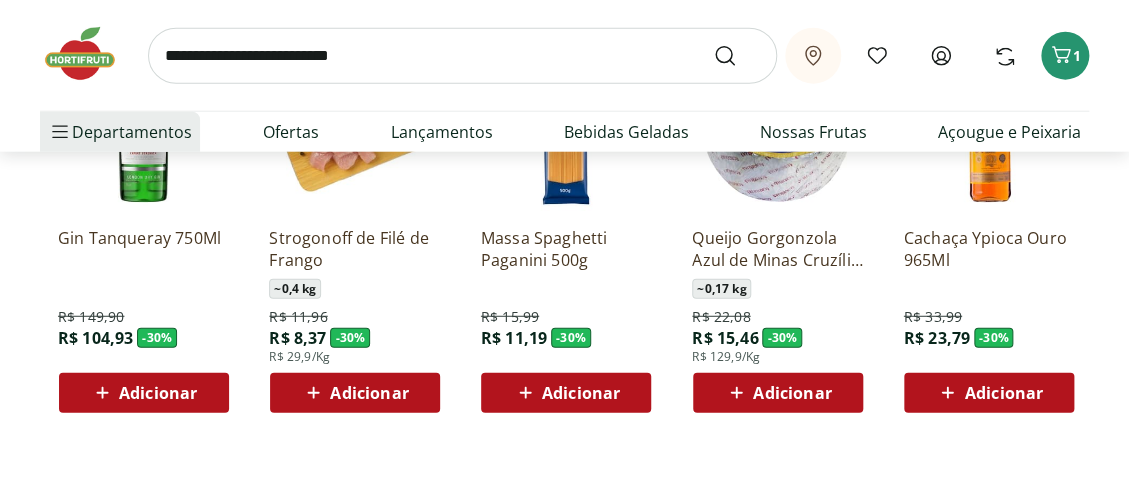 click on "Adicionar" at bounding box center [792, 393] 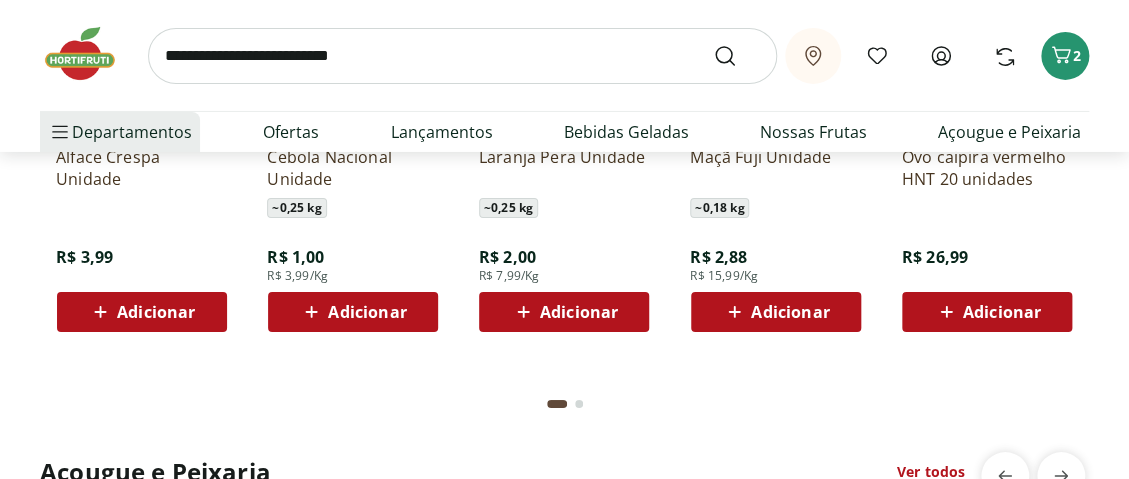 scroll, scrollTop: 2400, scrollLeft: 0, axis: vertical 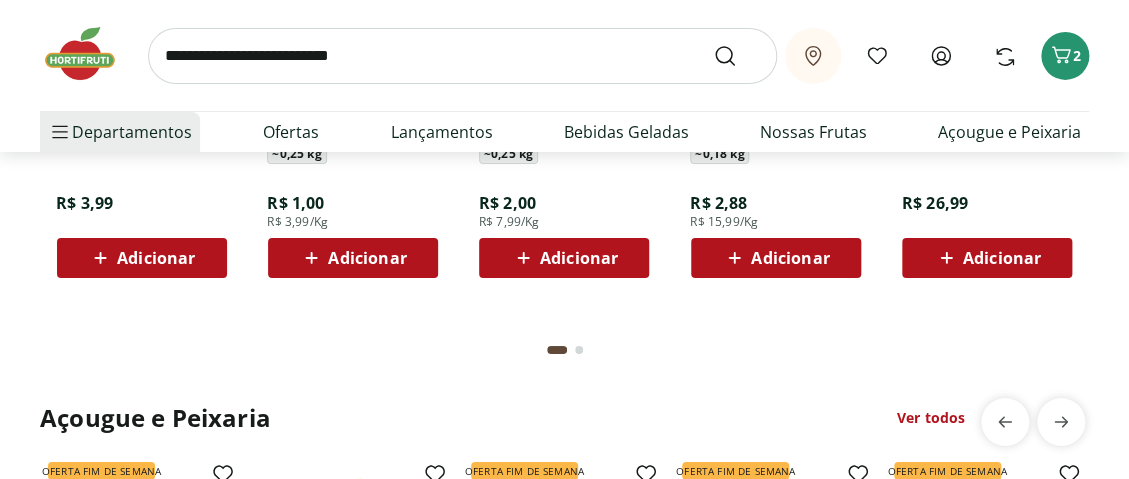 click at bounding box center [579, 350] 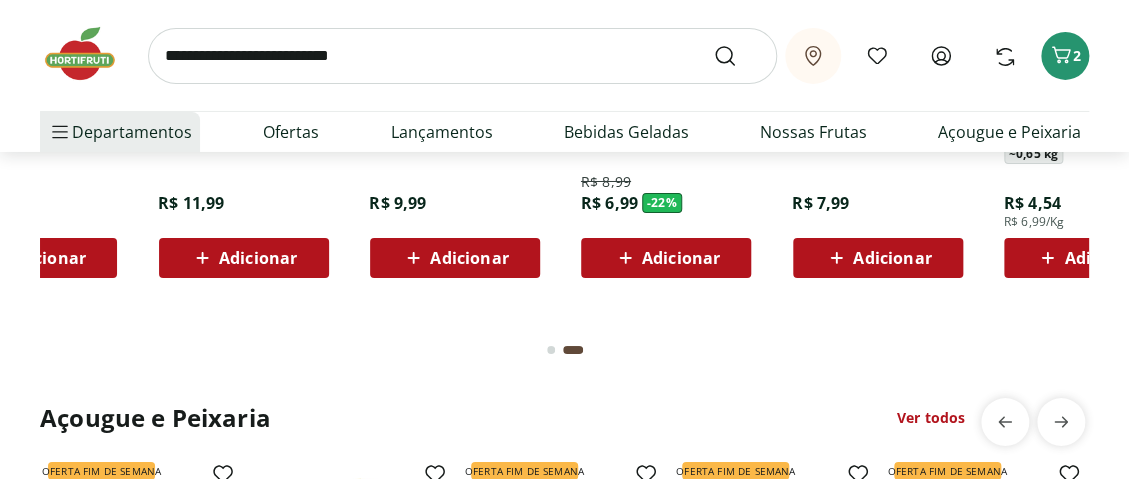 scroll, scrollTop: 0, scrollLeft: 1055, axis: horizontal 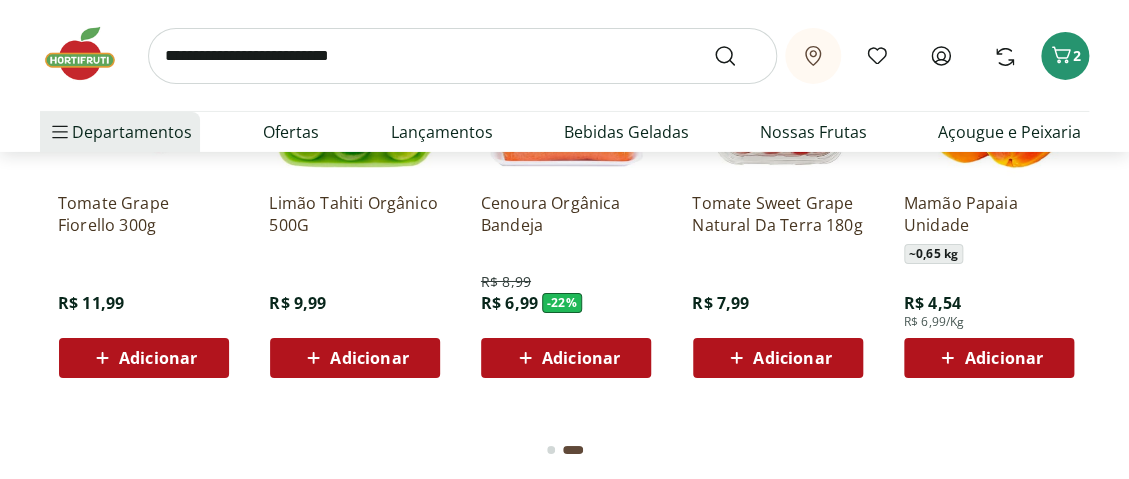 click on "Adicionar" at bounding box center (1003, -207) 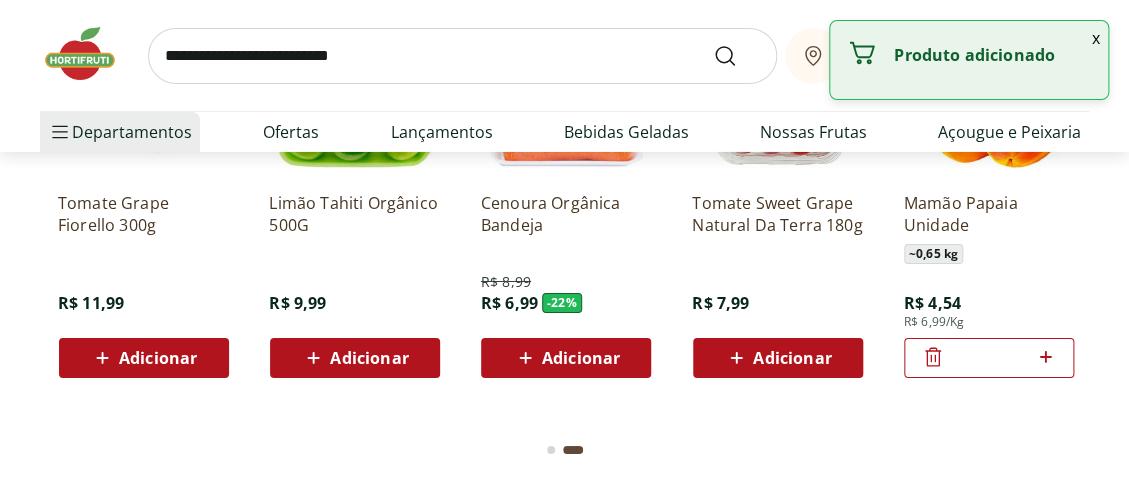 click 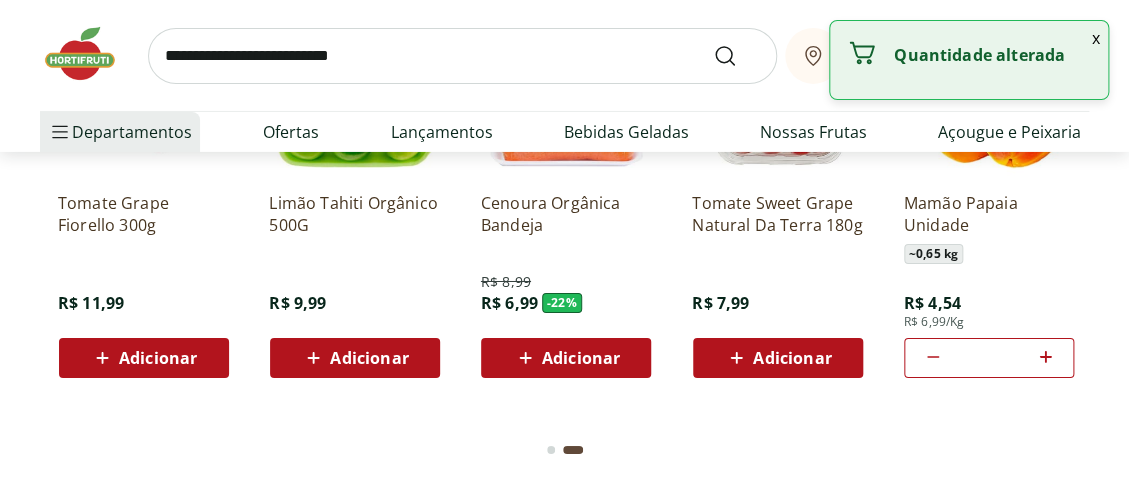 click 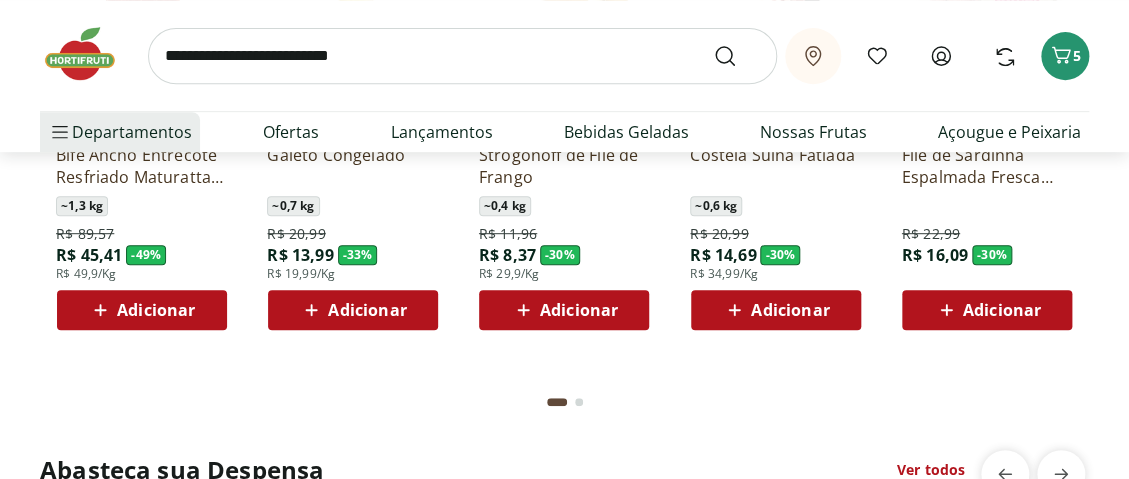 scroll, scrollTop: 2900, scrollLeft: 0, axis: vertical 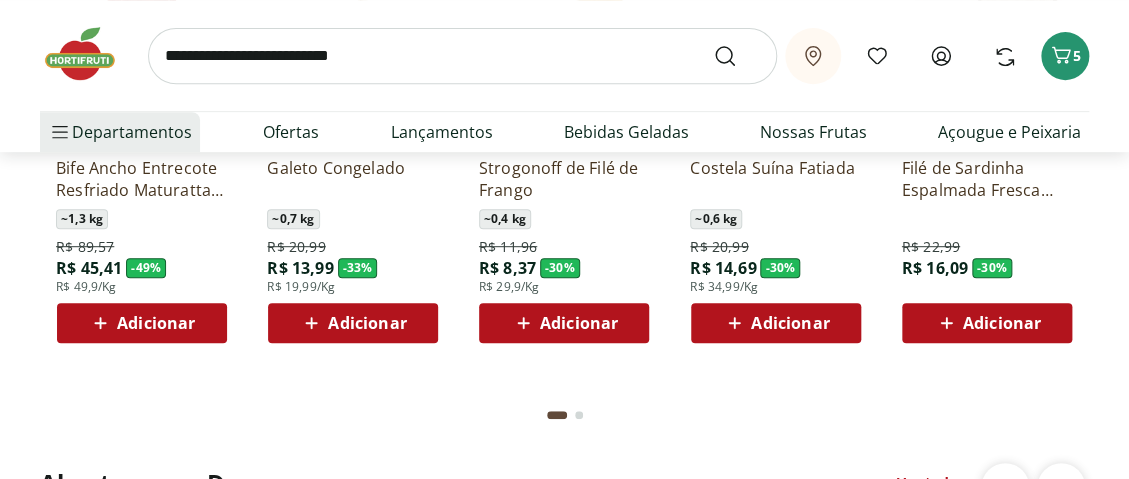 click at bounding box center (579, 415) 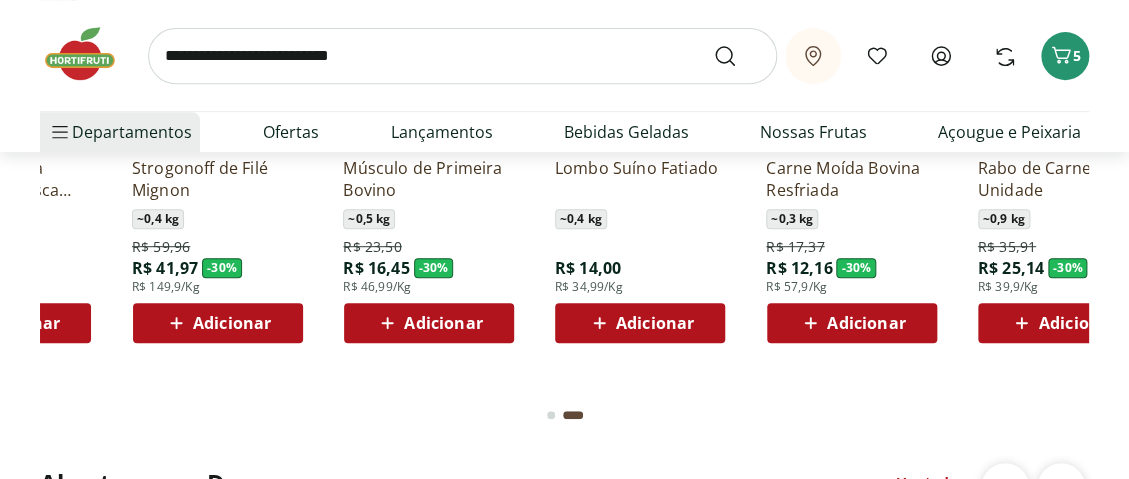 scroll, scrollTop: 0, scrollLeft: 1055, axis: horizontal 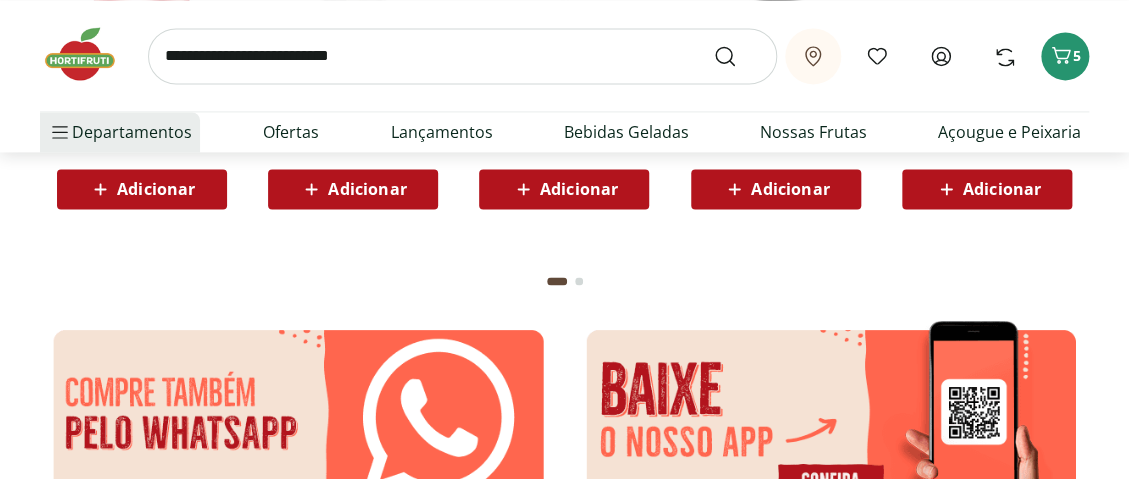 click at bounding box center [579, 281] 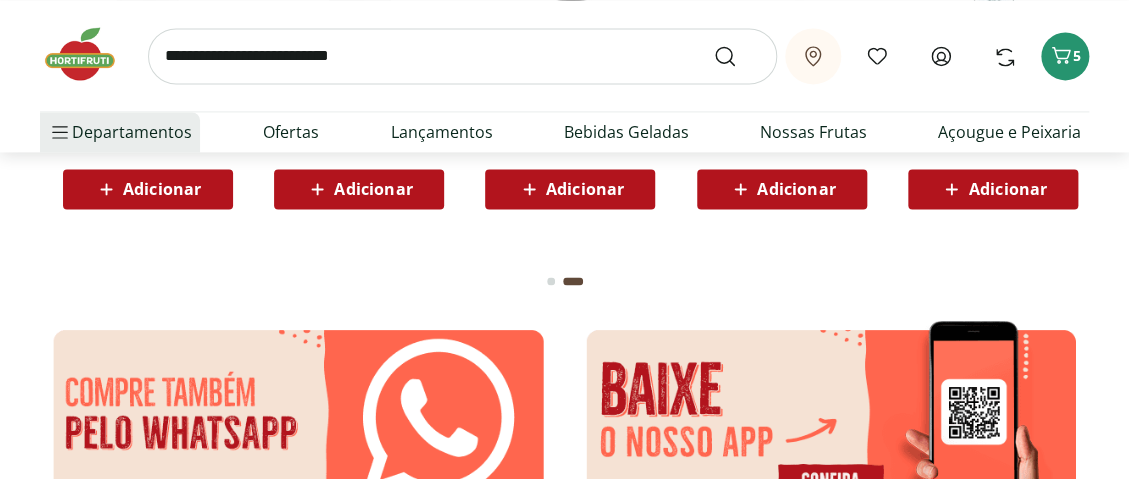 scroll, scrollTop: 0, scrollLeft: 1055, axis: horizontal 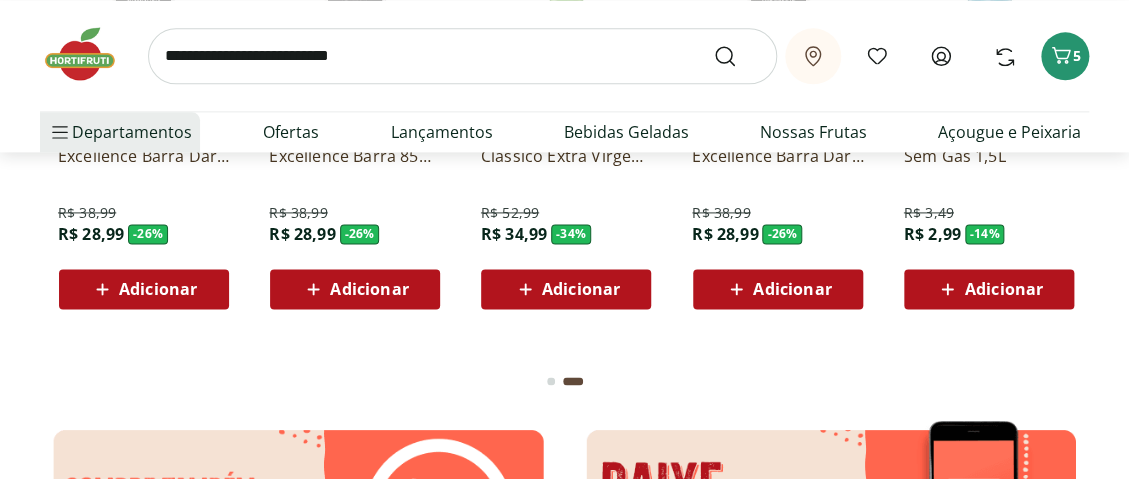 click at bounding box center [551, -1315] 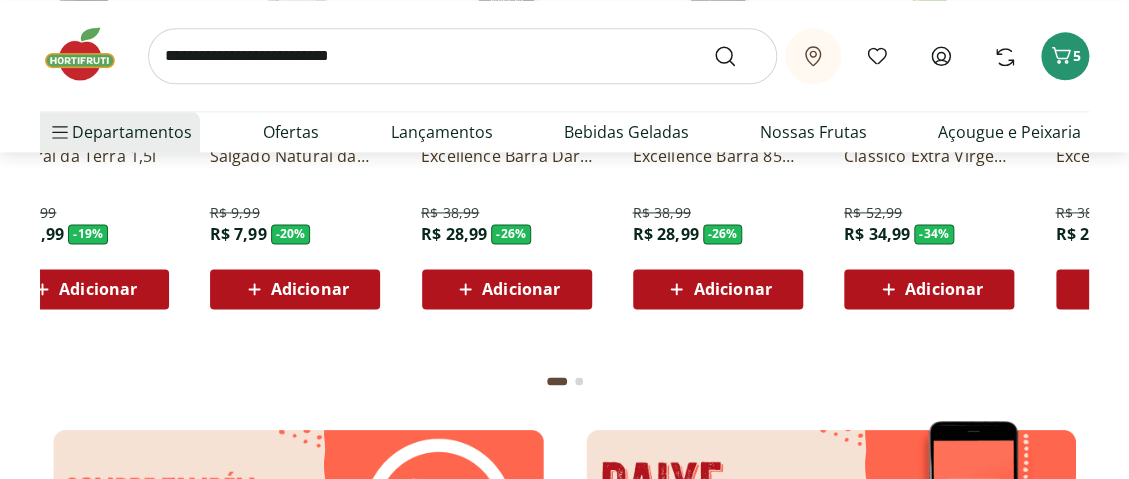 scroll, scrollTop: 0, scrollLeft: 332, axis: horizontal 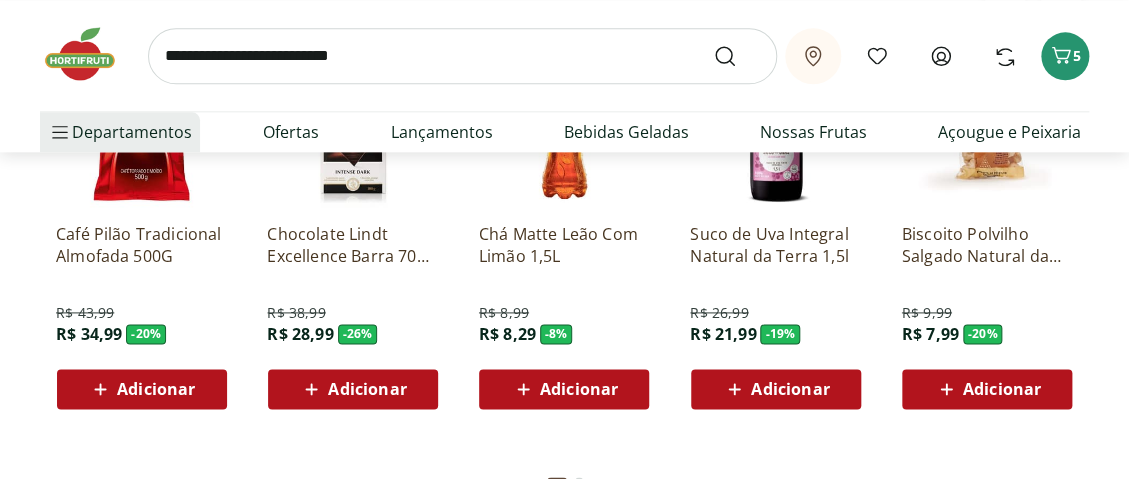 click on "Adicionar" at bounding box center (-476, -1307) 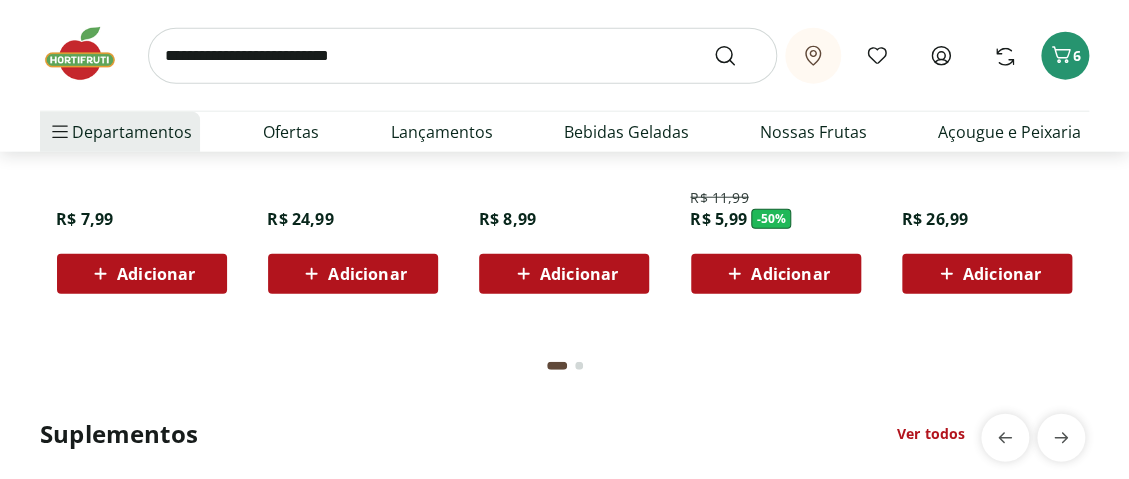 scroll, scrollTop: 4300, scrollLeft: 0, axis: vertical 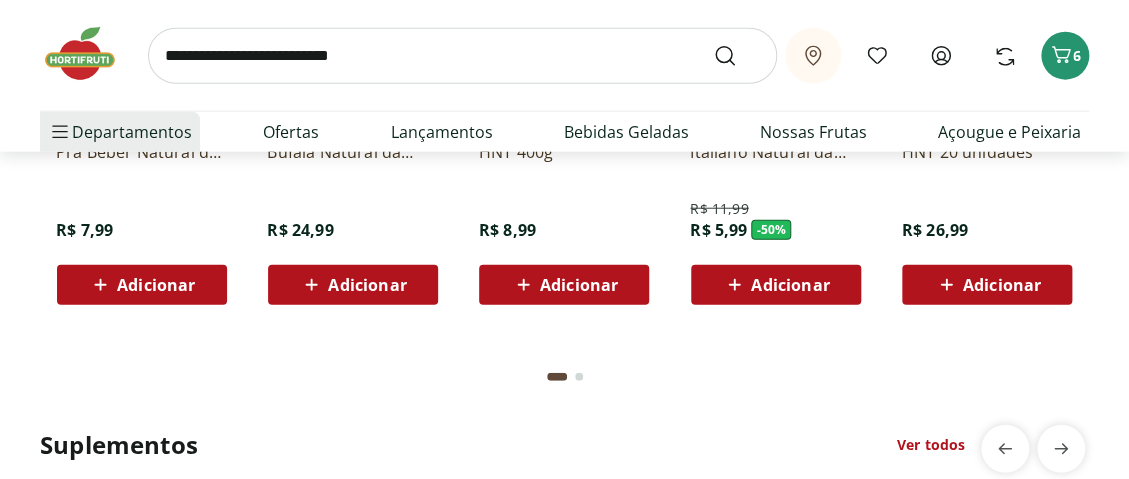 click at bounding box center (579, -419) 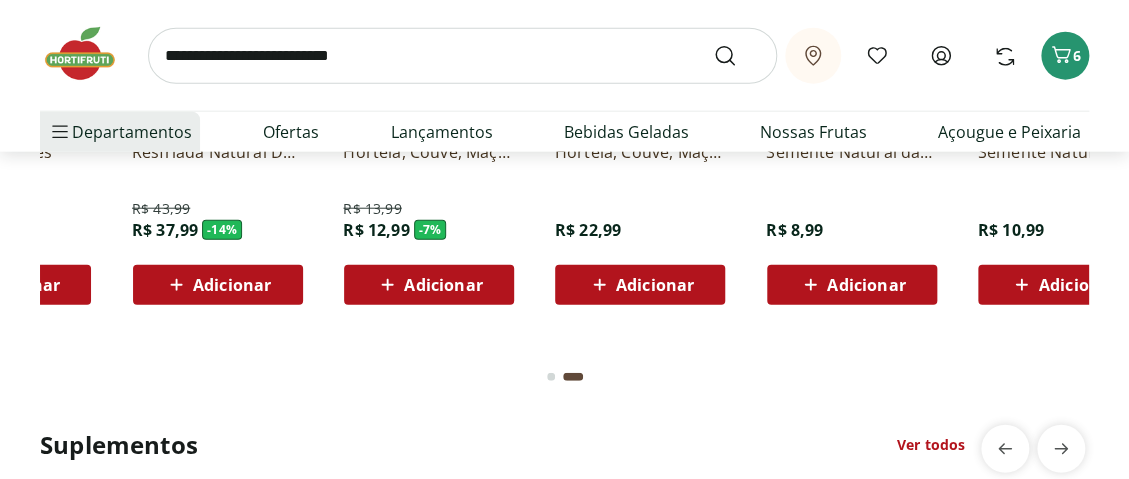 scroll, scrollTop: 0, scrollLeft: 1055, axis: horizontal 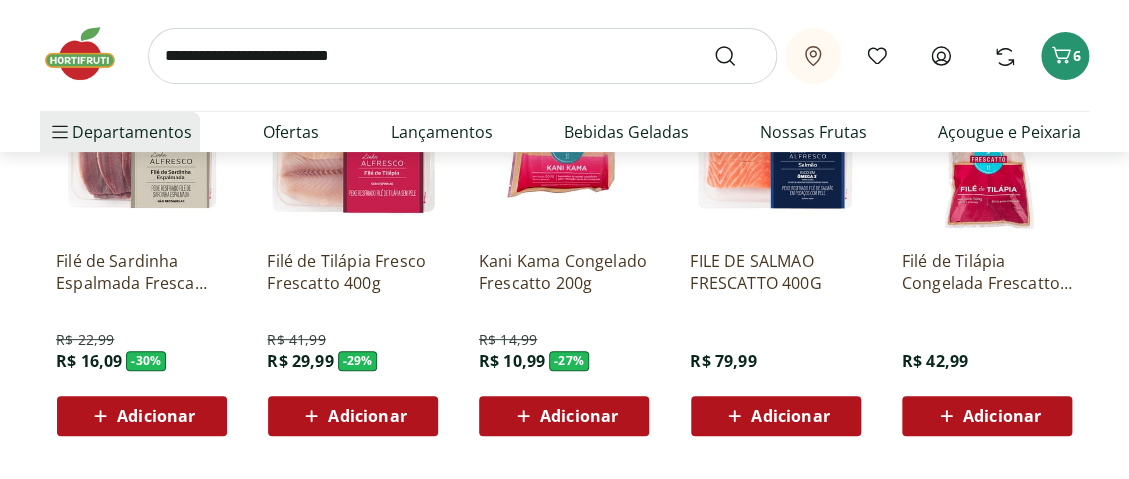 click on "Adicionar" at bounding box center (-688, -3207) 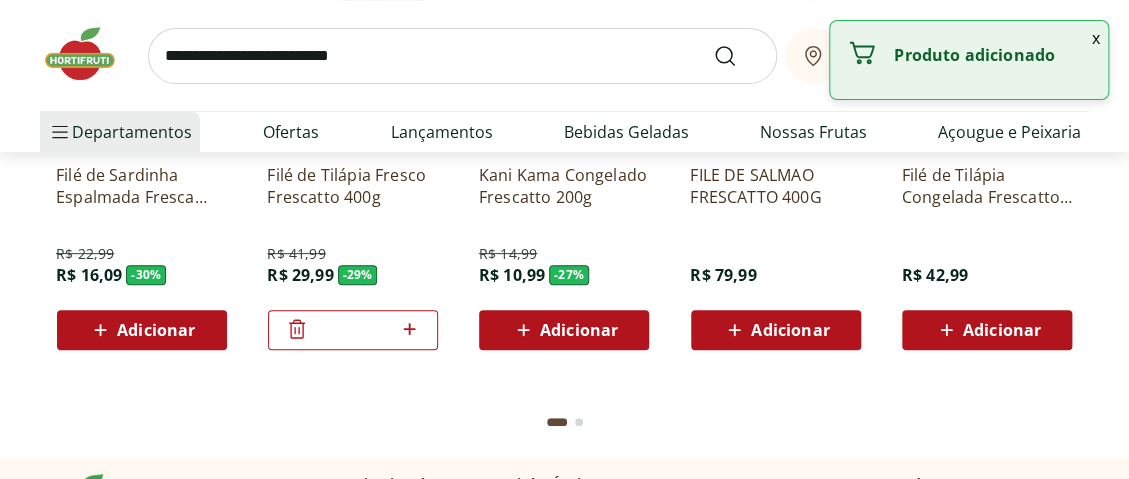 scroll, scrollTop: 5400, scrollLeft: 0, axis: vertical 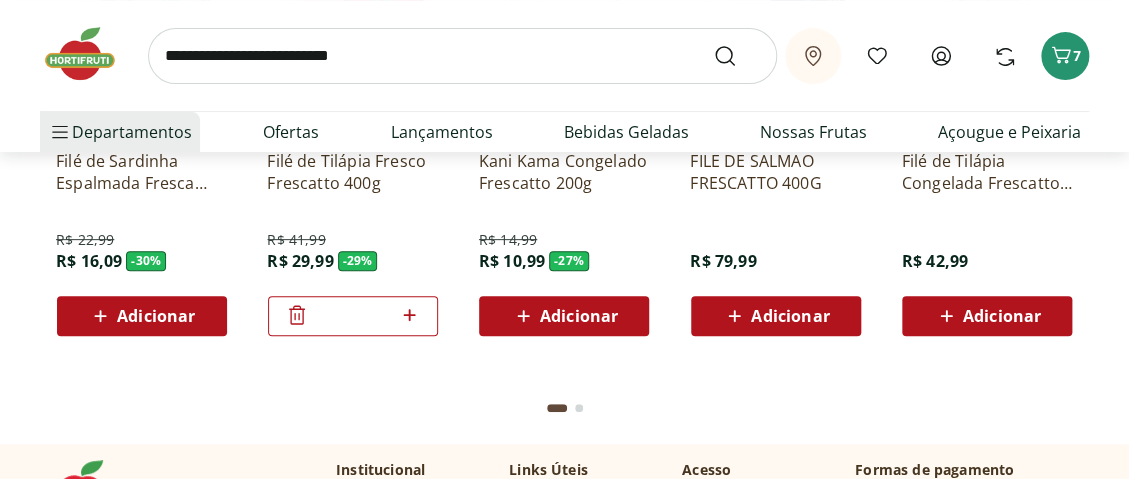 click at bounding box center (579, -1519) 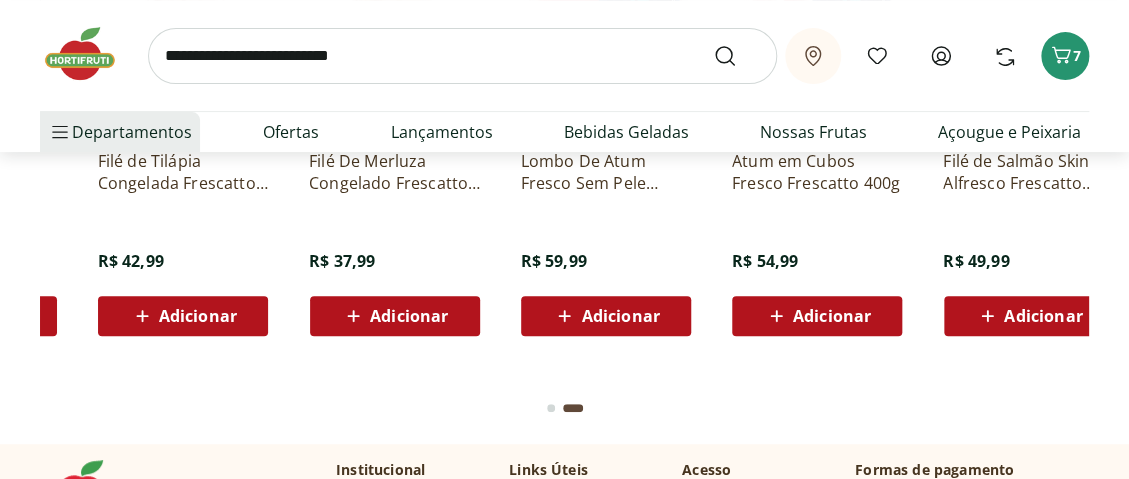scroll, scrollTop: 0, scrollLeft: 845, axis: horizontal 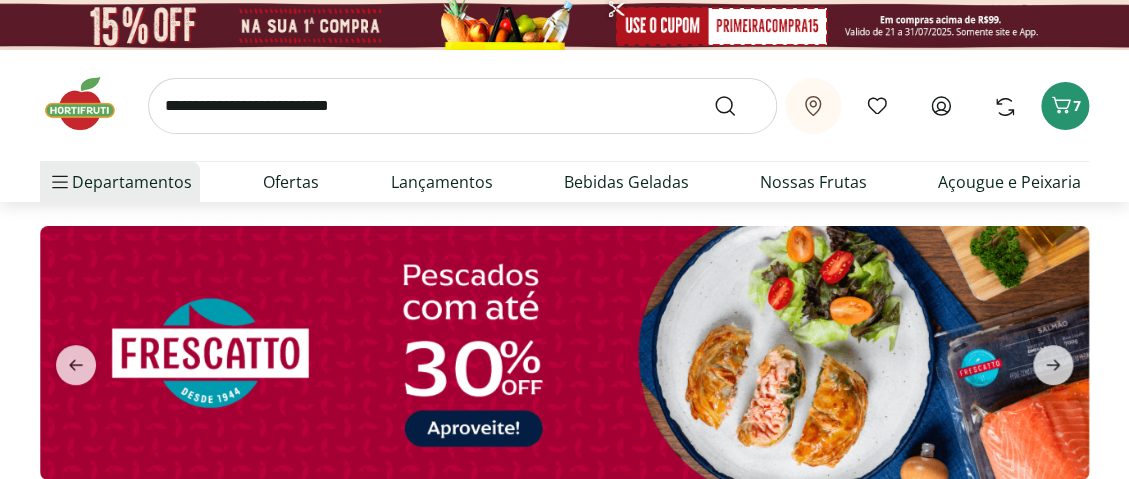 click at bounding box center (462, 106) 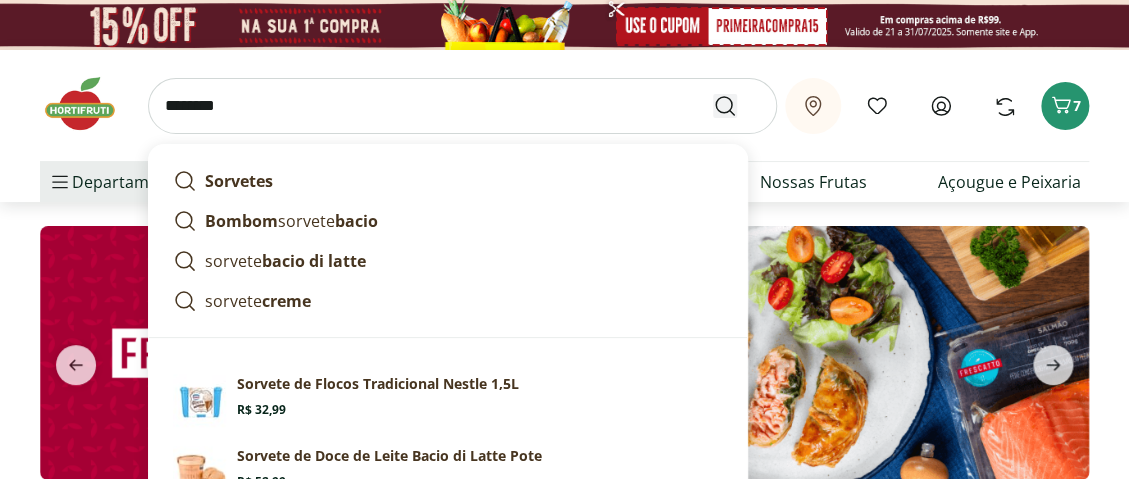 type on "*******" 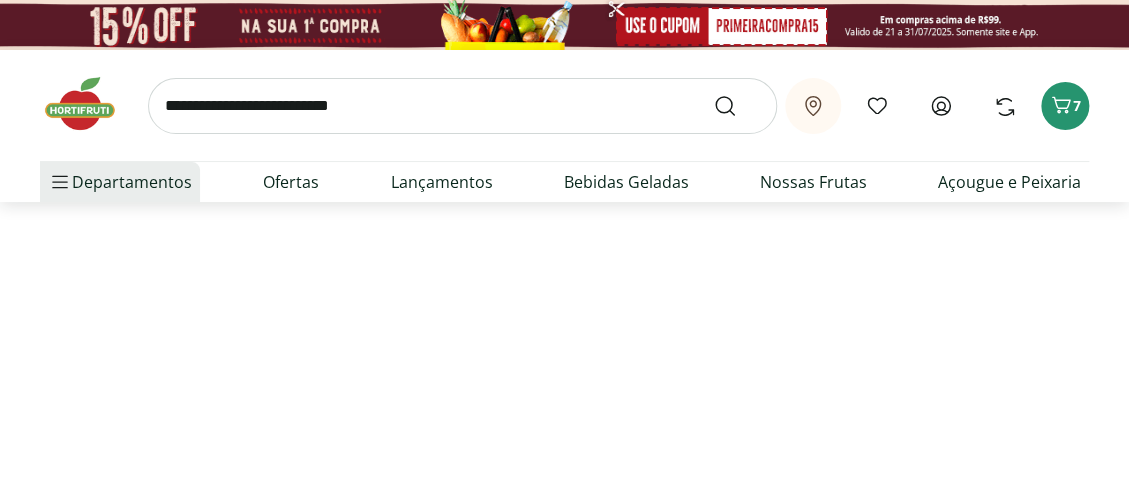 select on "**********" 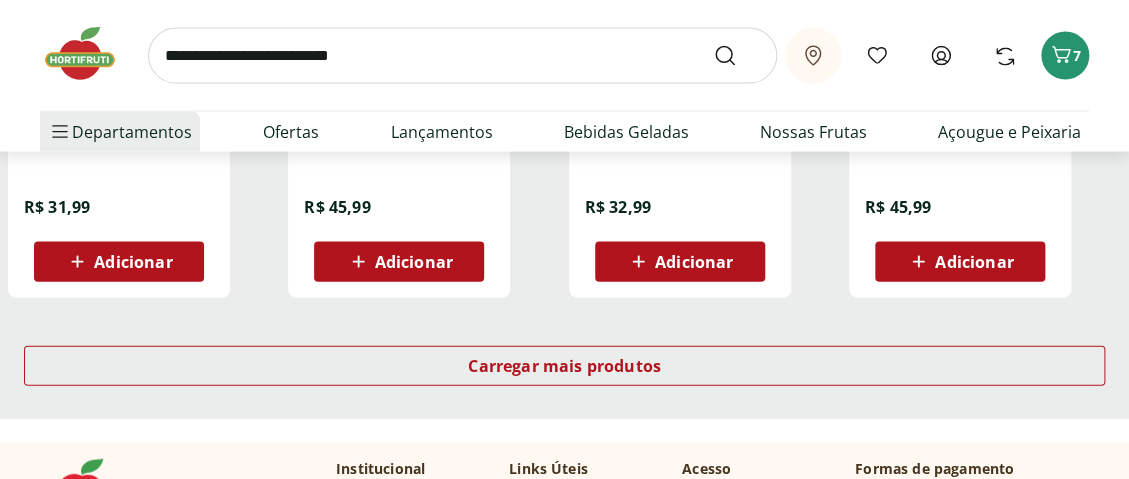 scroll, scrollTop: 1400, scrollLeft: 0, axis: vertical 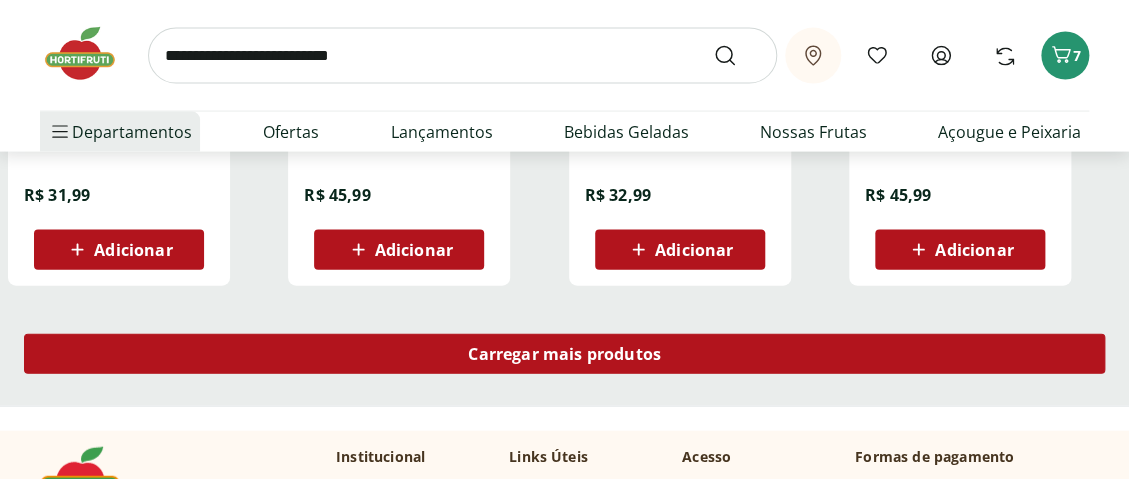 click on "Carregar mais produtos" at bounding box center (564, 354) 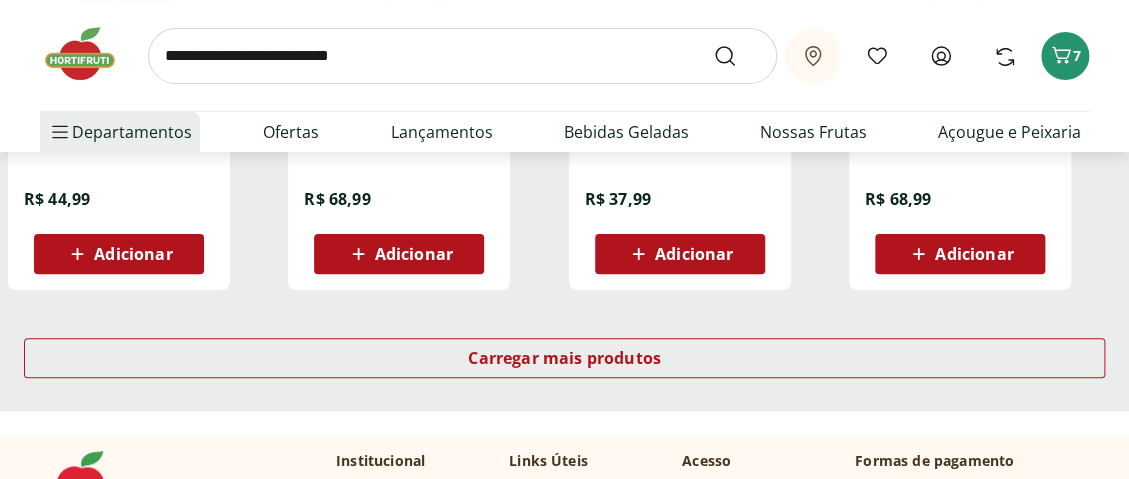 scroll, scrollTop: 2800, scrollLeft: 0, axis: vertical 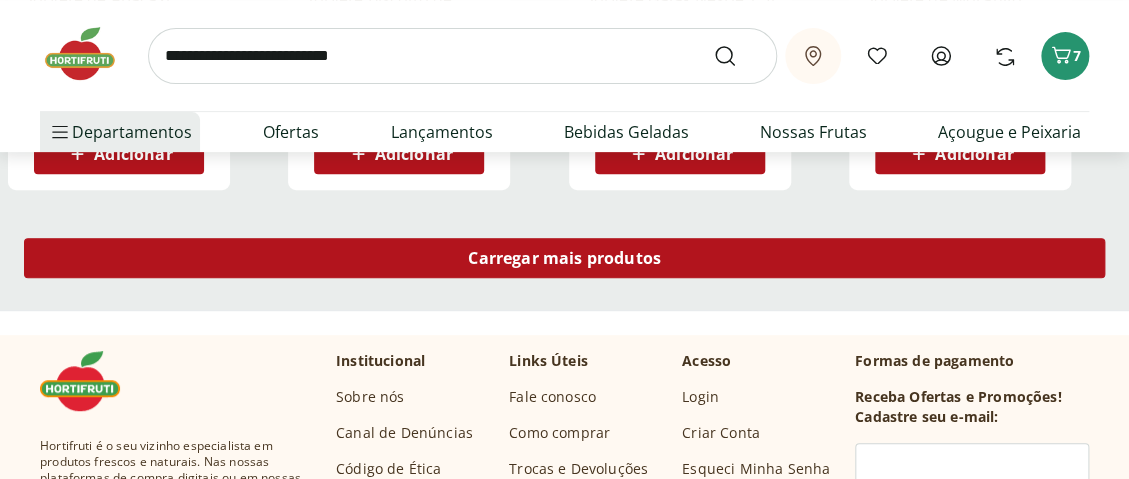 click on "Carregar mais produtos" at bounding box center (564, 258) 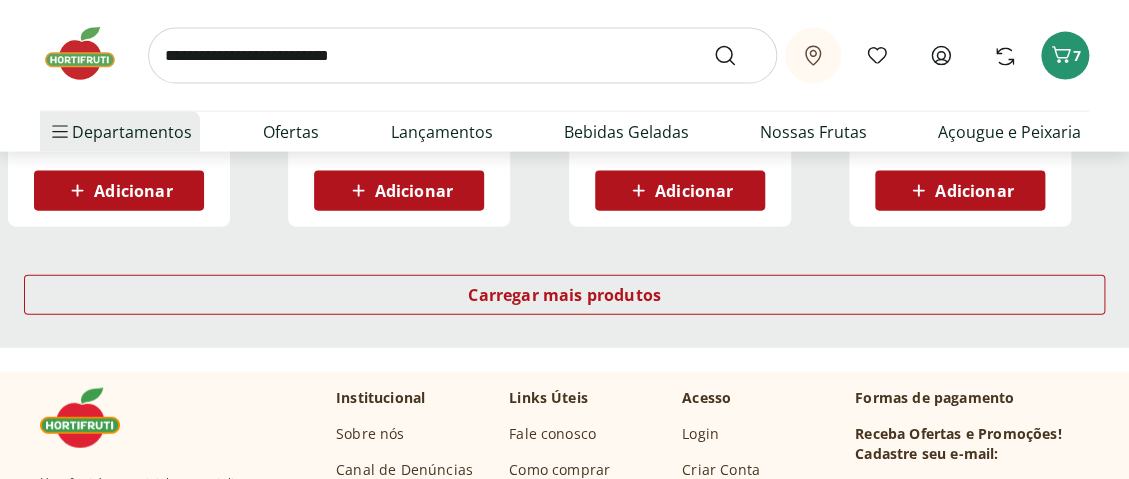 scroll, scrollTop: 4100, scrollLeft: 0, axis: vertical 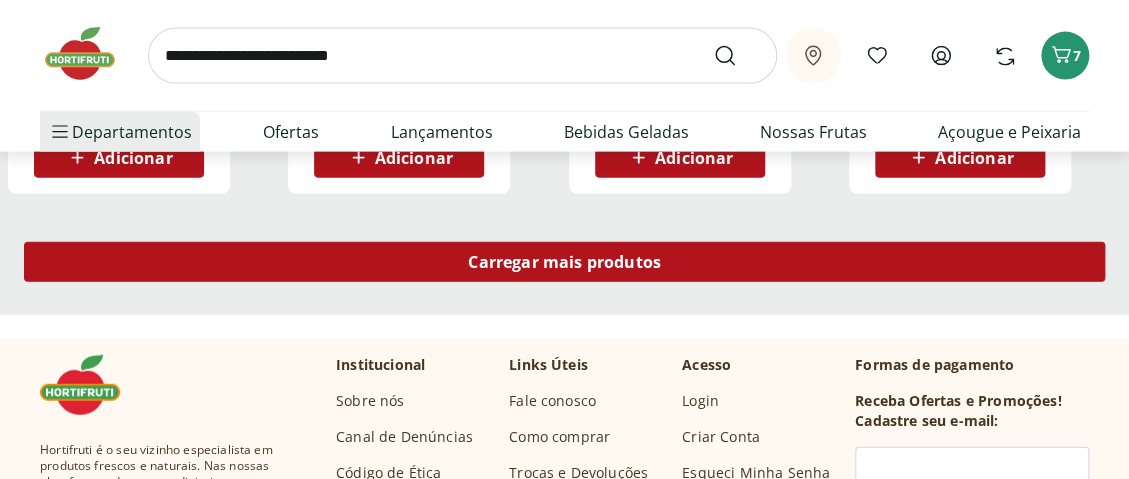 click on "Carregar mais produtos" at bounding box center [564, 262] 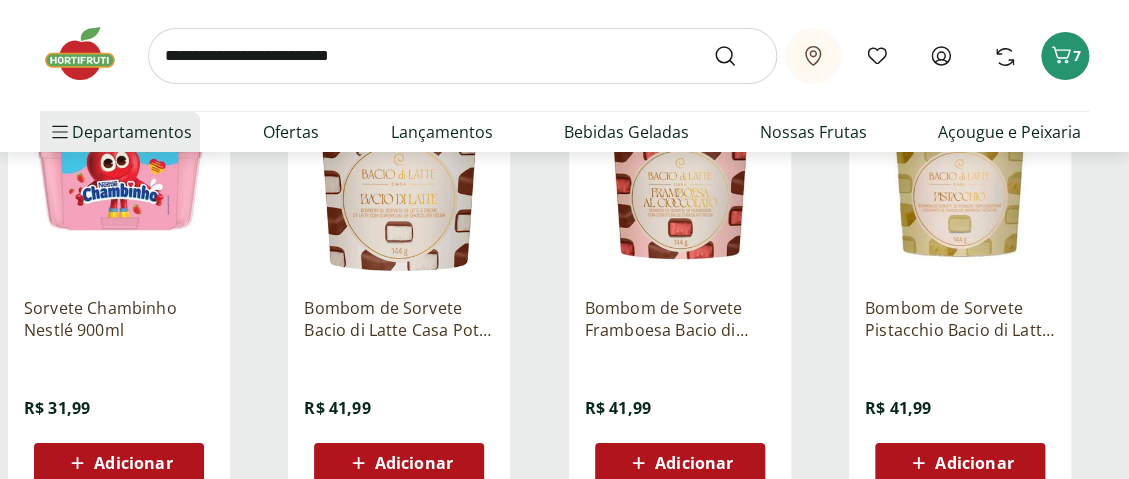 scroll, scrollTop: 5100, scrollLeft: 0, axis: vertical 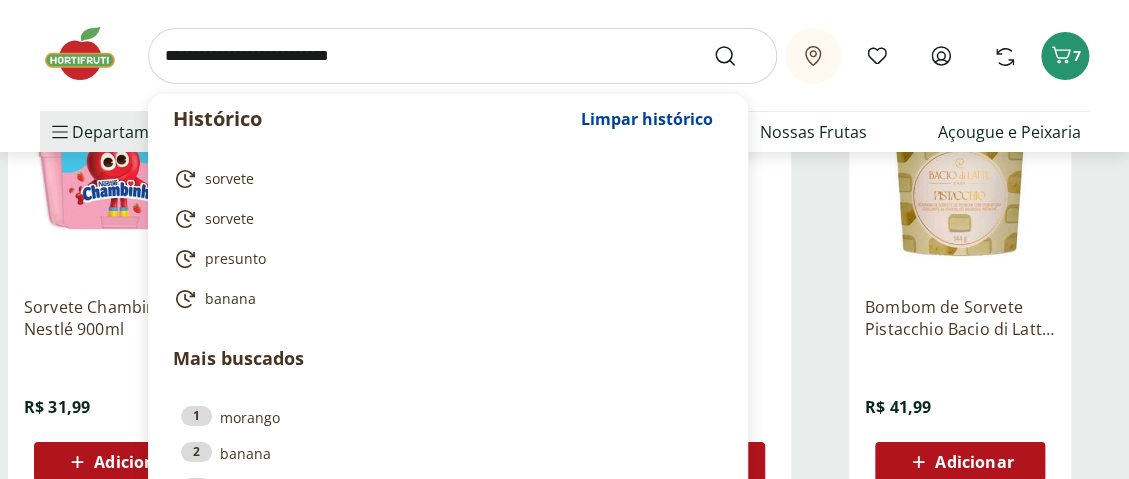 click at bounding box center [462, 56] 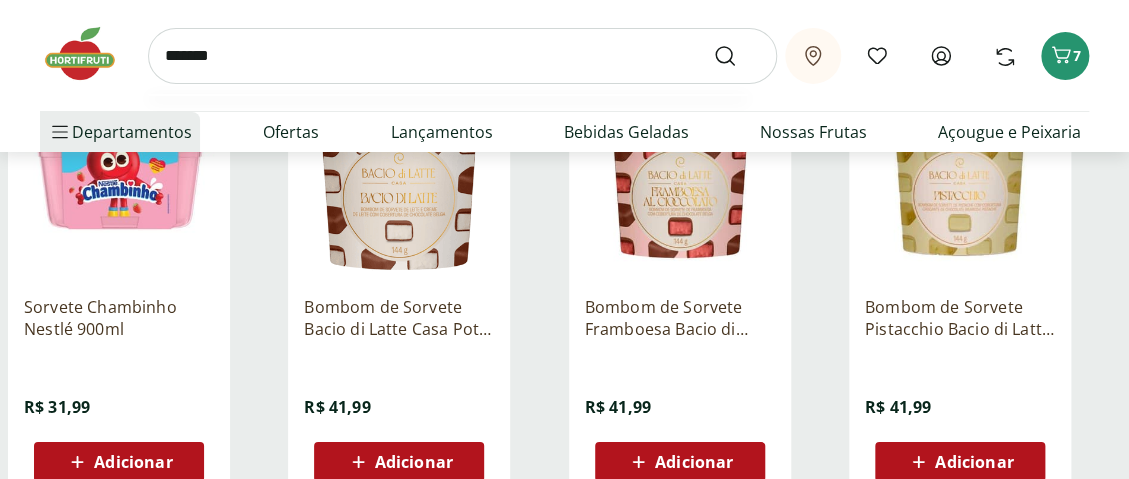 type on "*******" 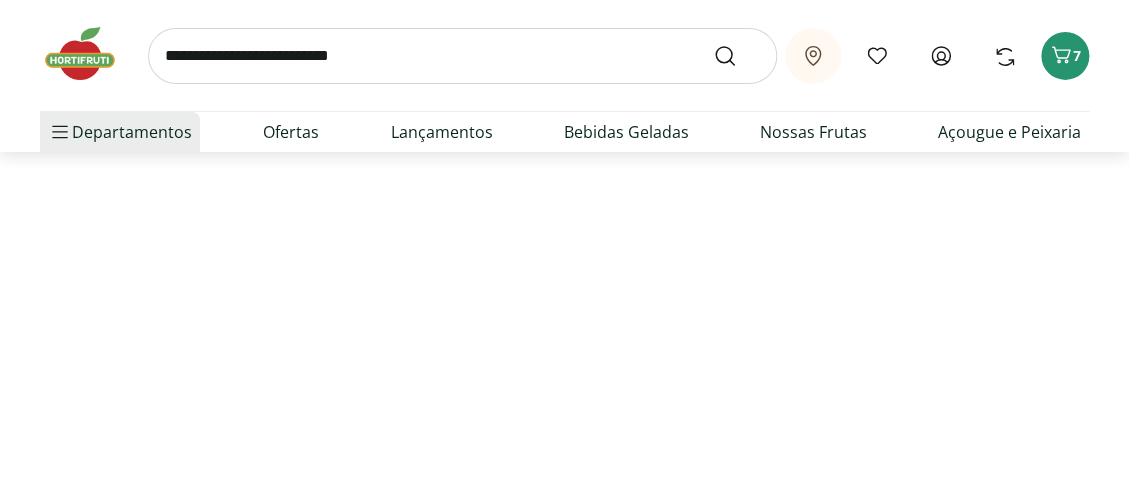 scroll, scrollTop: 0, scrollLeft: 0, axis: both 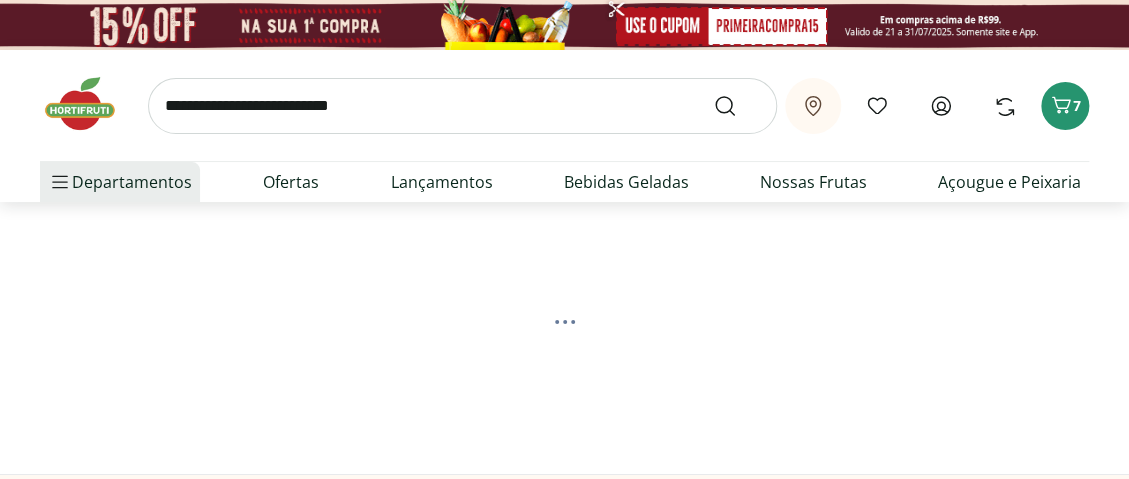 select on "**********" 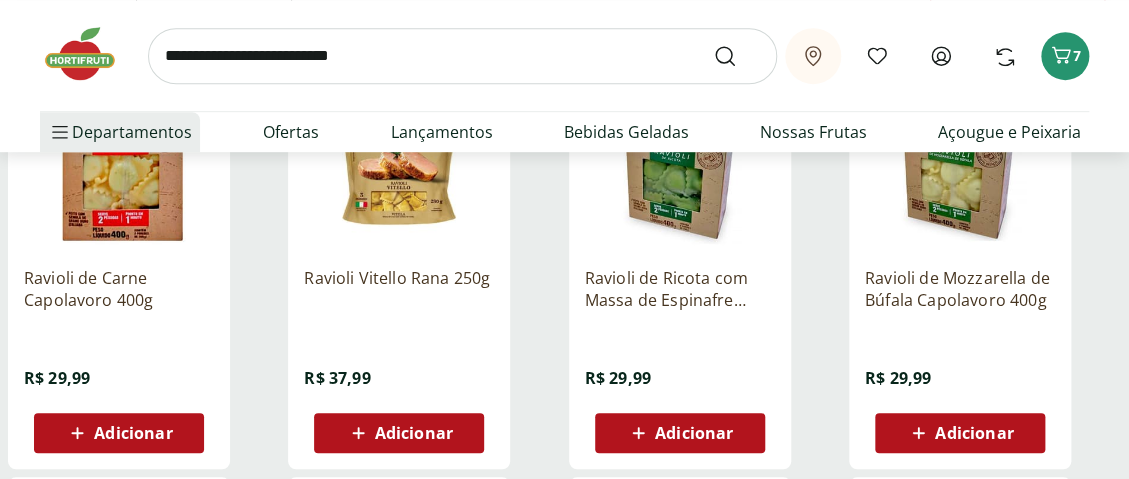 scroll, scrollTop: 400, scrollLeft: 0, axis: vertical 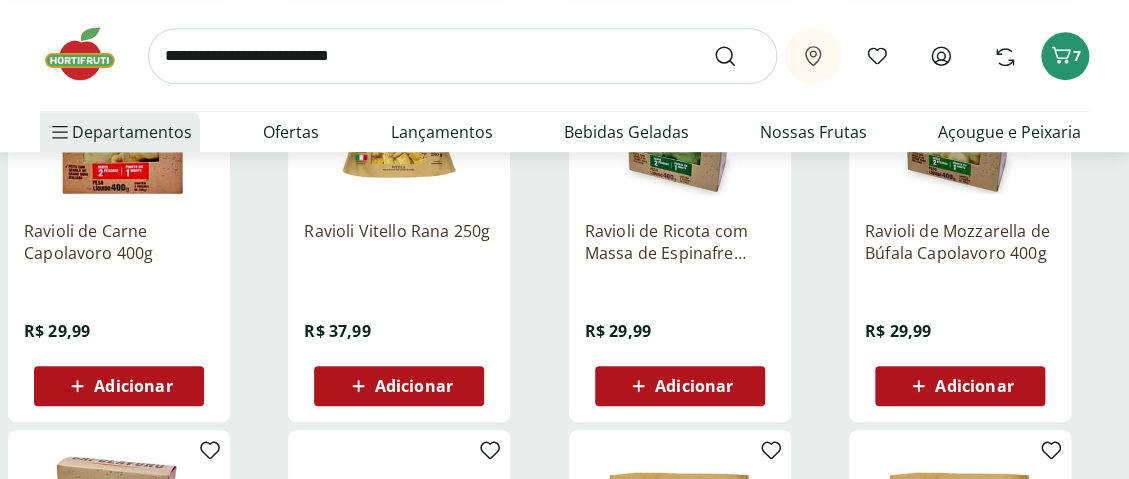 click on "Adicionar" at bounding box center [133, 386] 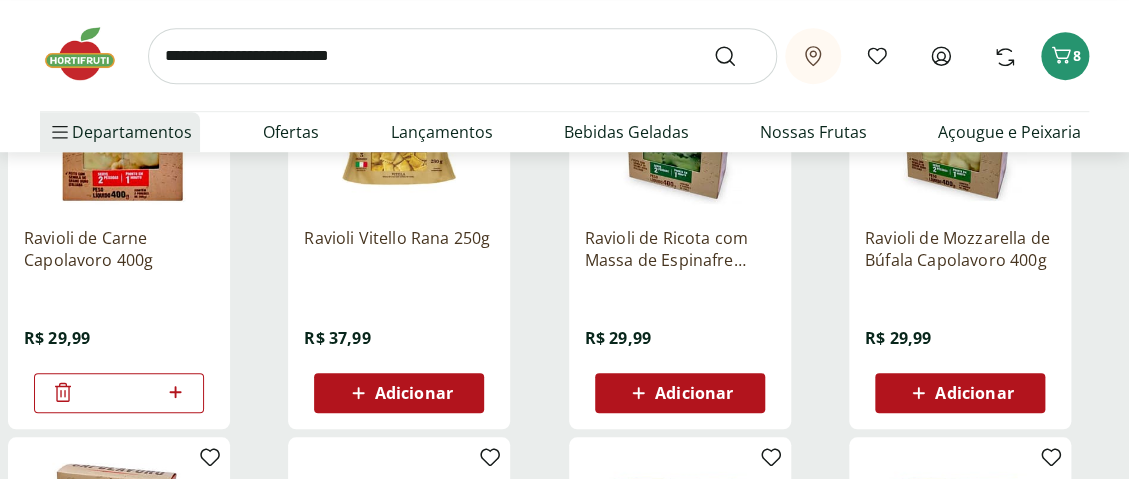 scroll, scrollTop: 400, scrollLeft: 0, axis: vertical 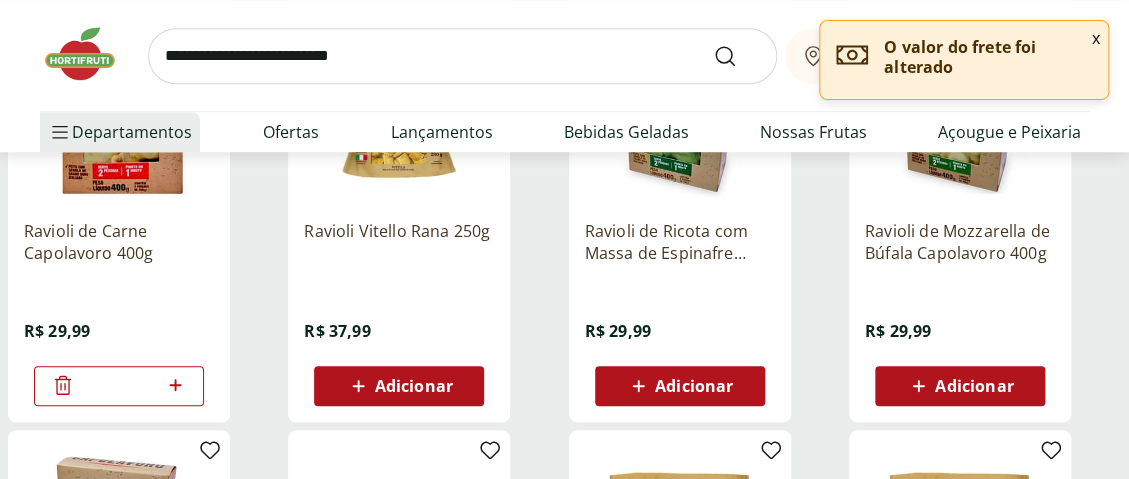 click on "Adicionar" at bounding box center (694, 386) 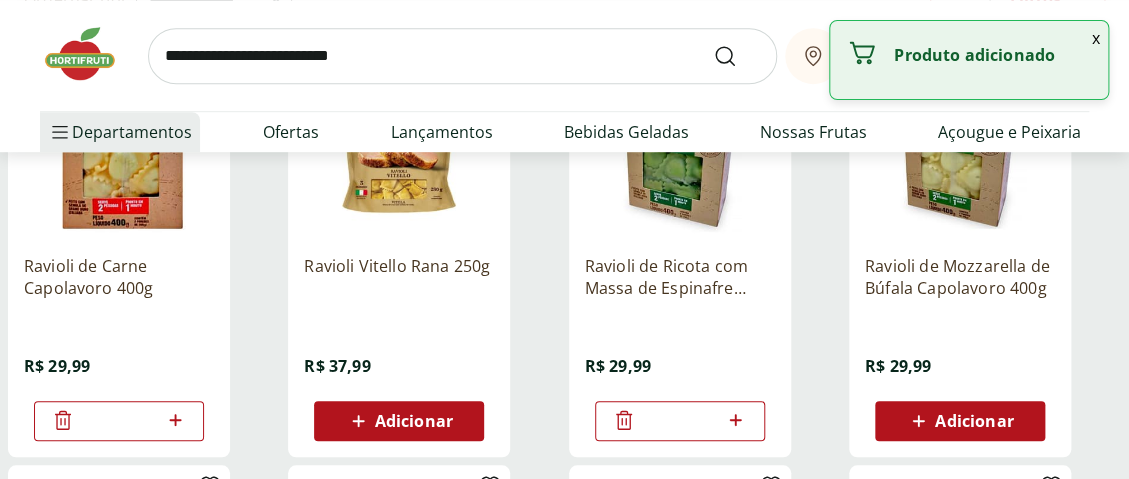 scroll, scrollTop: 400, scrollLeft: 0, axis: vertical 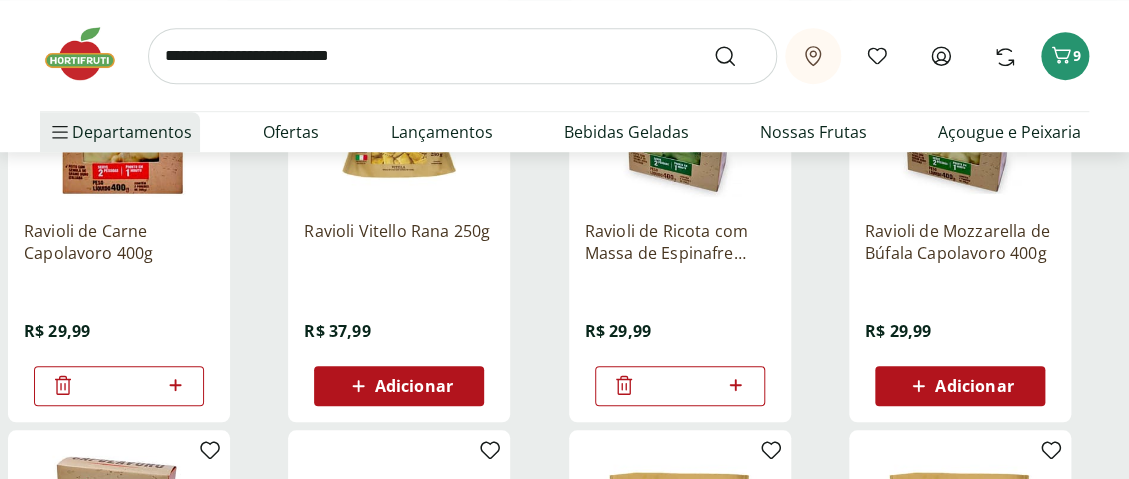 drag, startPoint x: 931, startPoint y: 380, endPoint x: 879, endPoint y: 358, distance: 56.462376 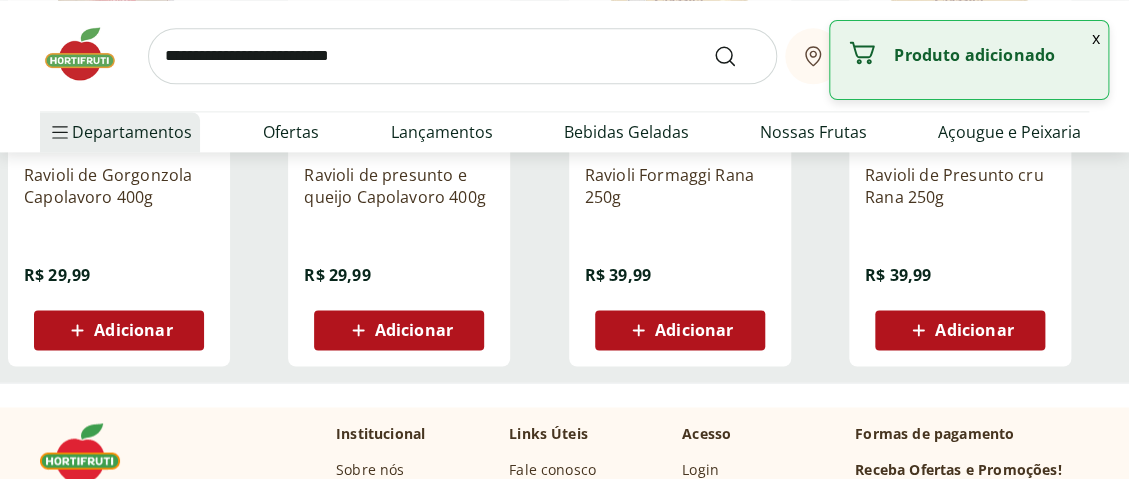 scroll, scrollTop: 900, scrollLeft: 0, axis: vertical 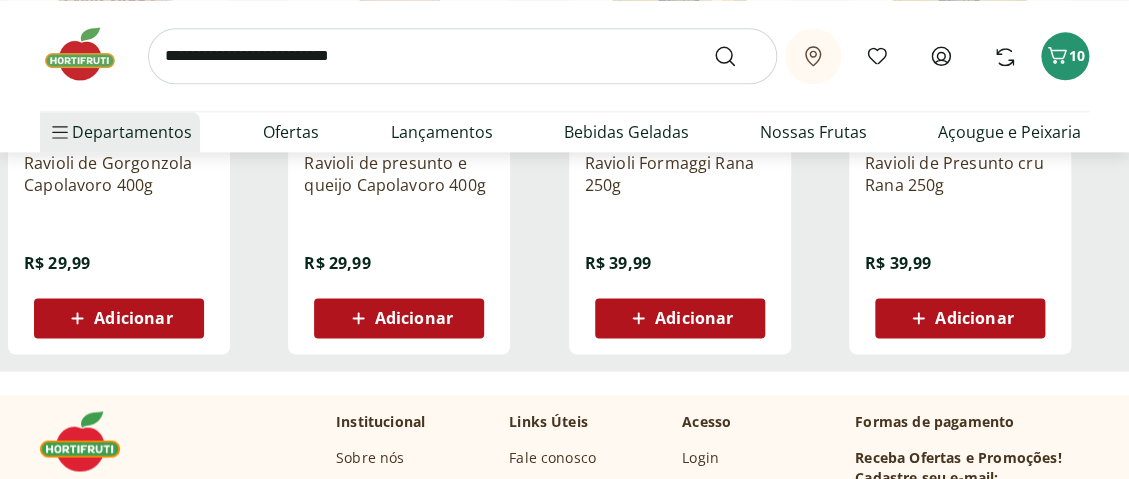 click on "Adicionar" at bounding box center (133, 318) 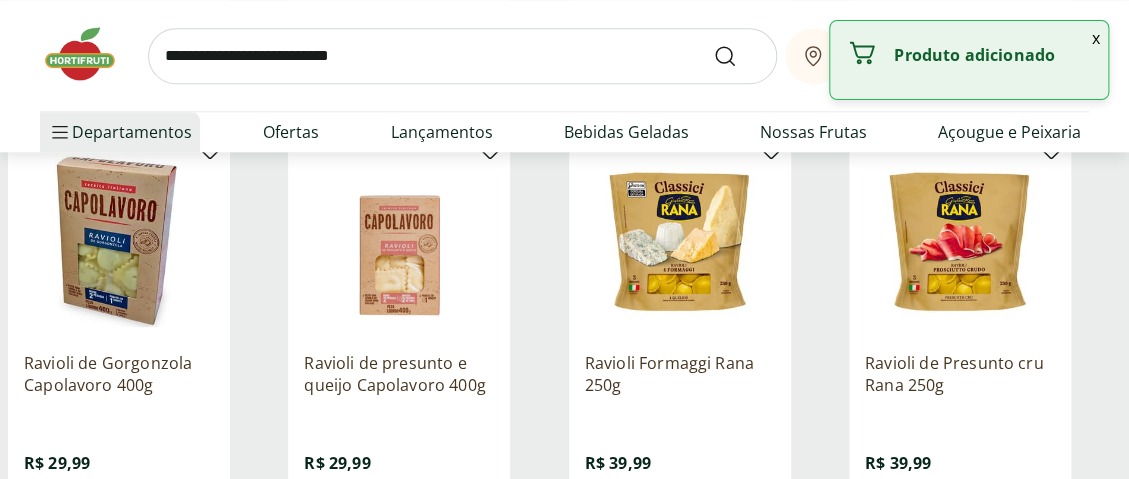 scroll, scrollTop: 700, scrollLeft: 0, axis: vertical 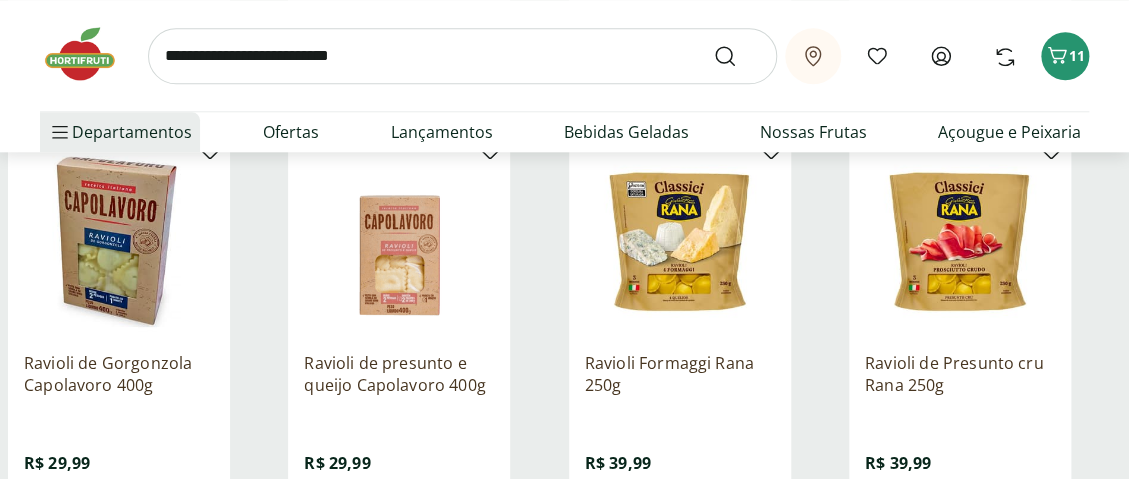 click at bounding box center [462, 56] 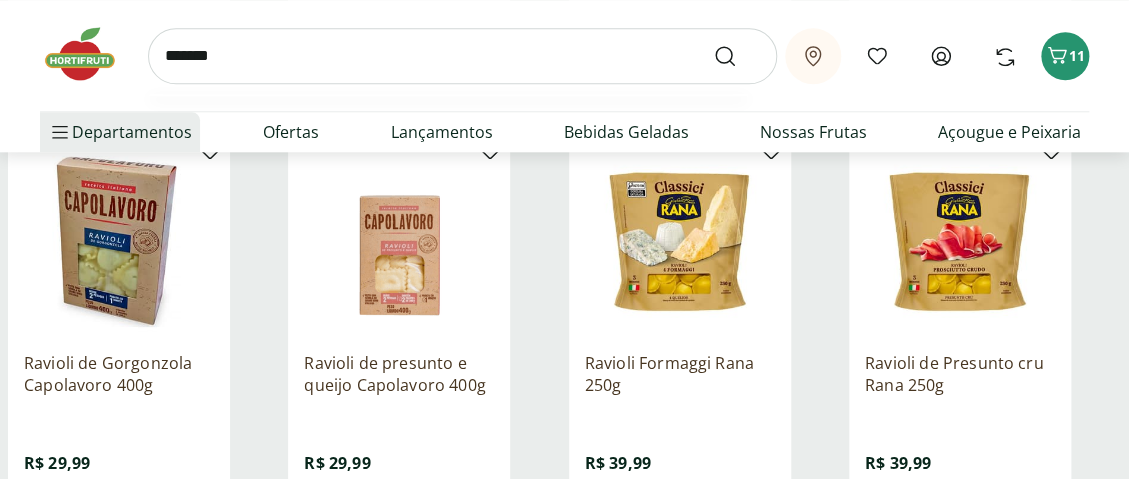 type on "*******" 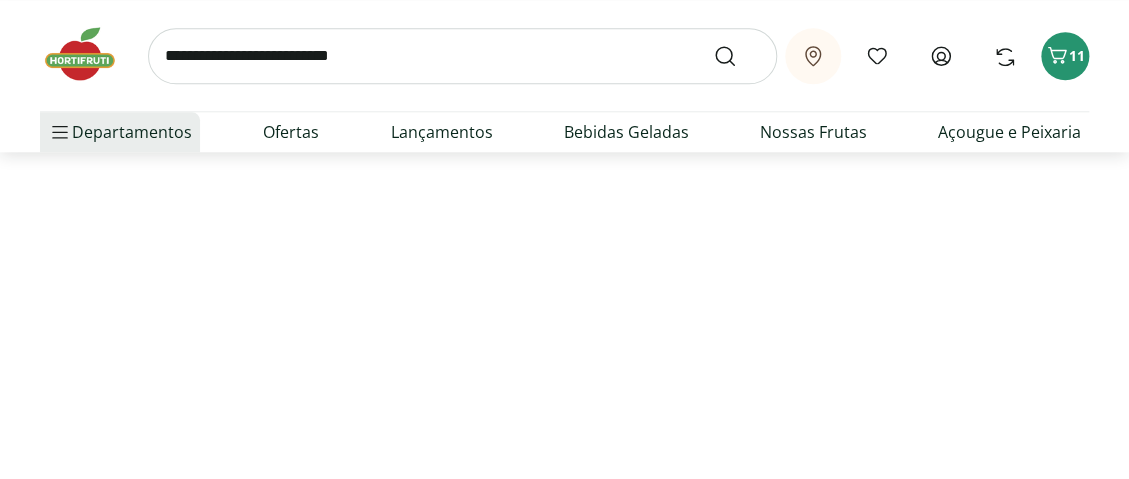 scroll, scrollTop: 0, scrollLeft: 0, axis: both 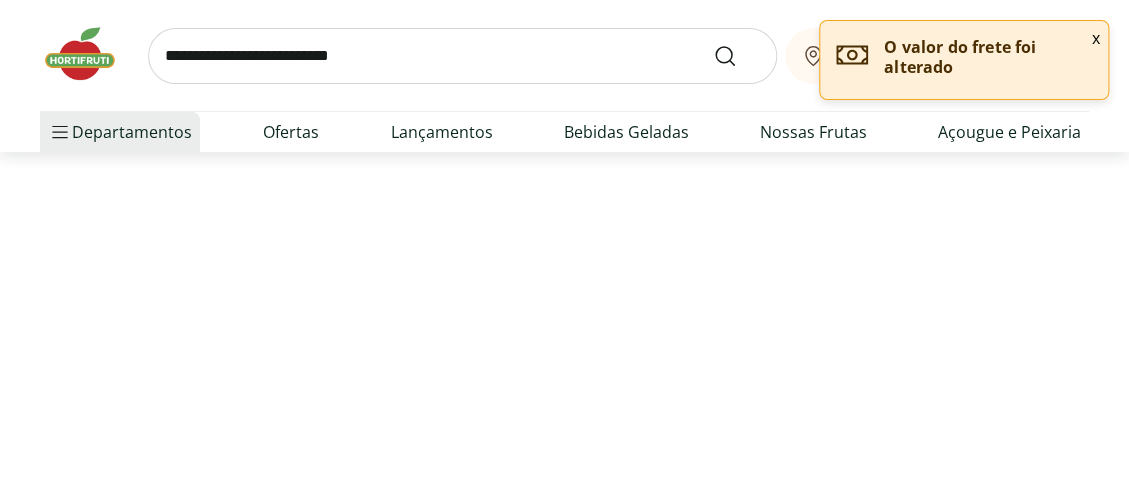 select on "**********" 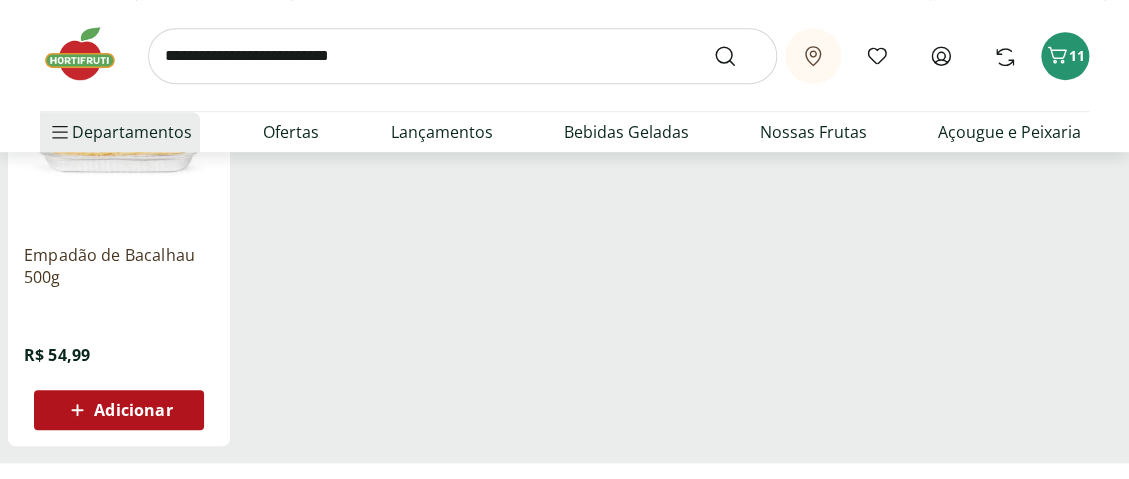 scroll, scrollTop: 400, scrollLeft: 0, axis: vertical 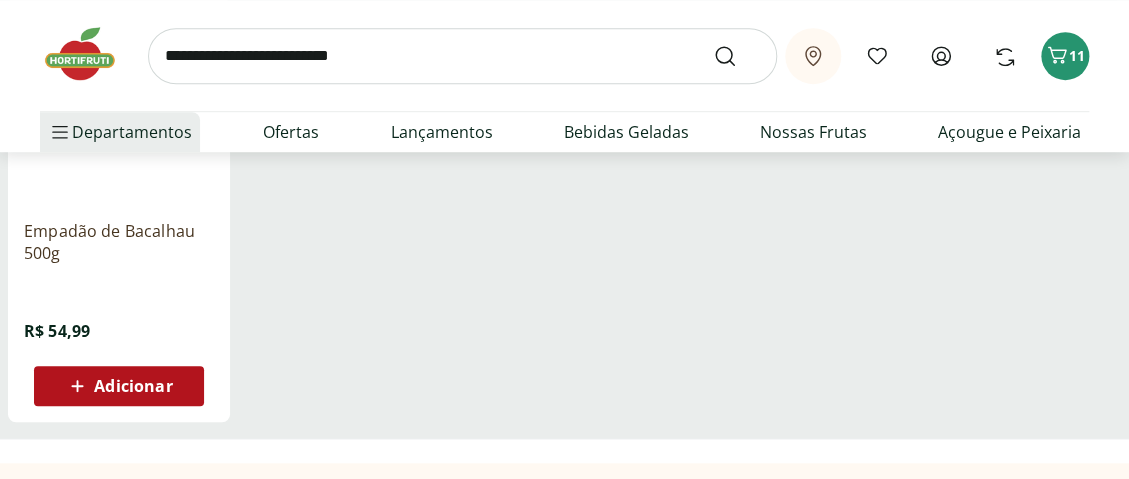 click at bounding box center (462, 56) 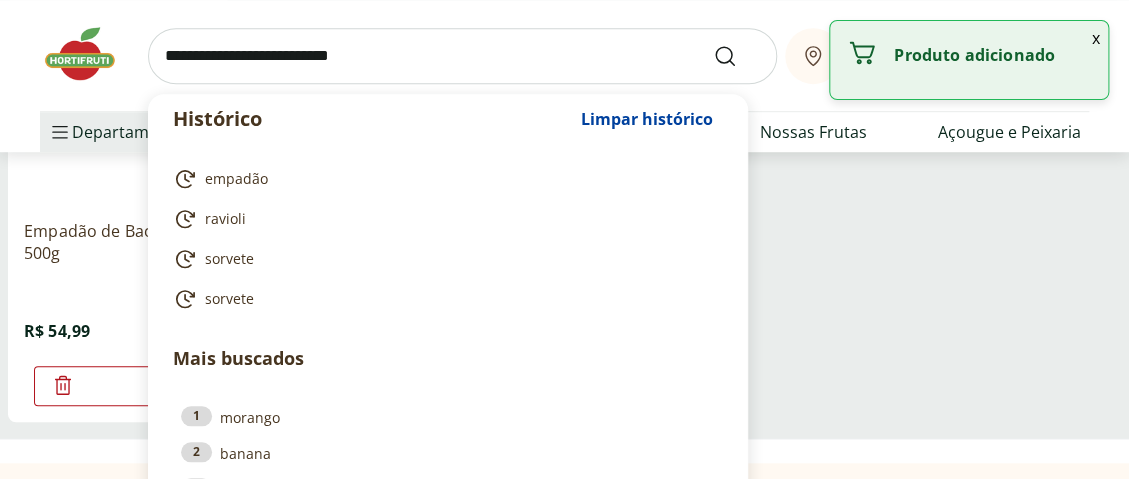 click at bounding box center [462, 56] 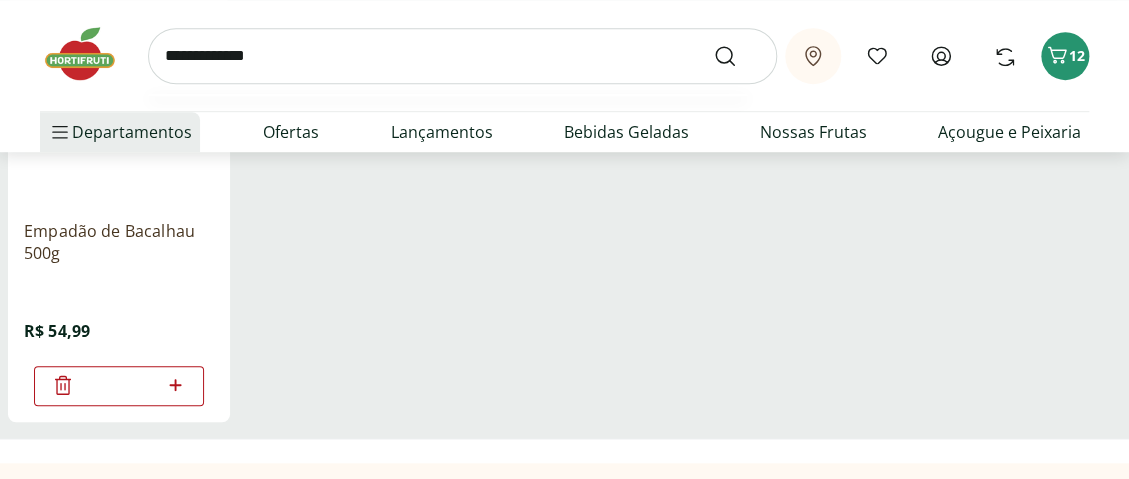 type on "**********" 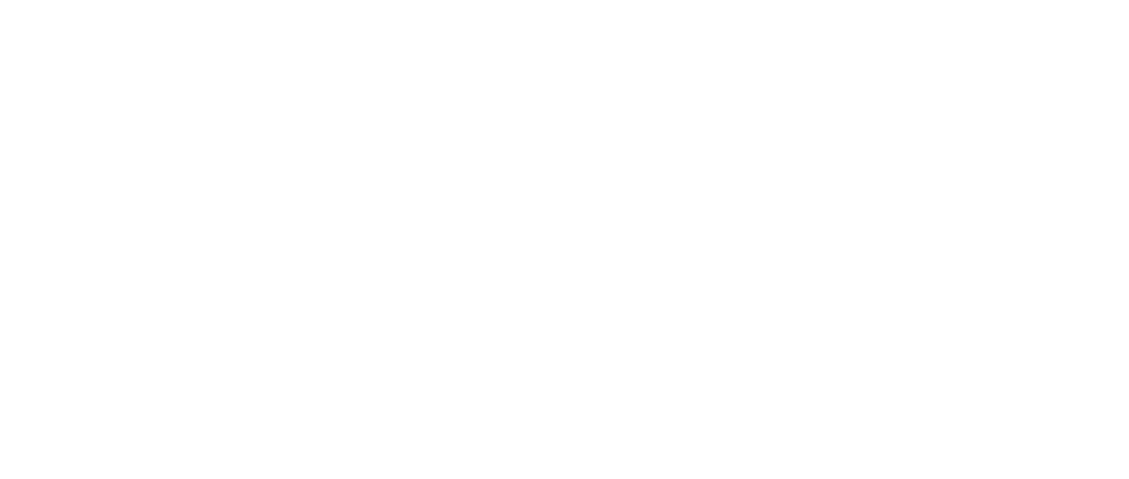 scroll, scrollTop: 0, scrollLeft: 0, axis: both 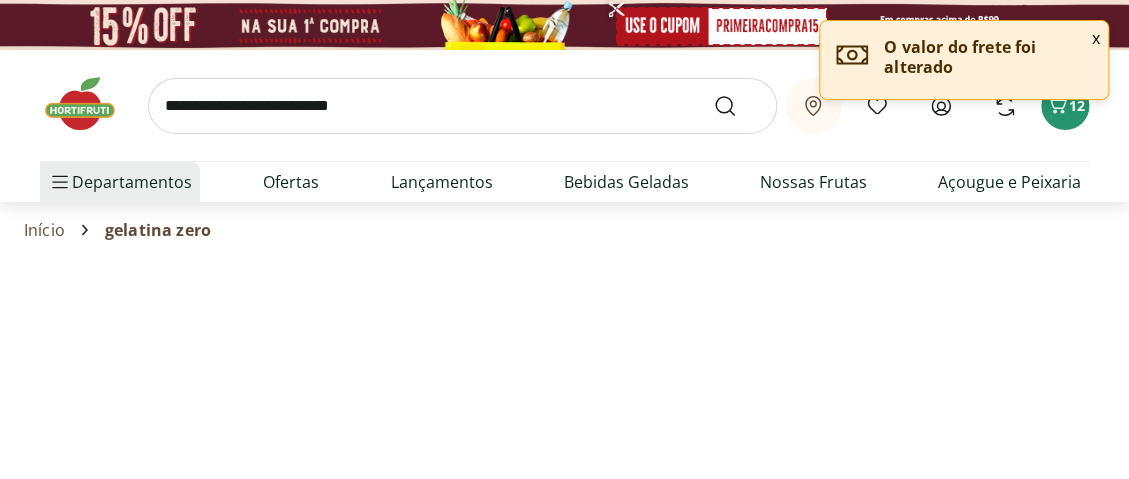 select on "**********" 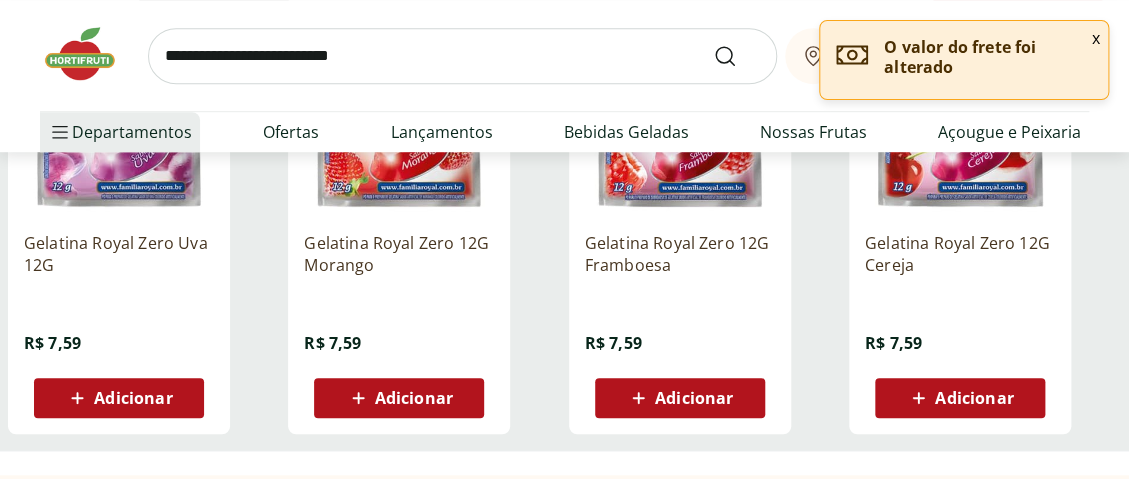 scroll, scrollTop: 400, scrollLeft: 0, axis: vertical 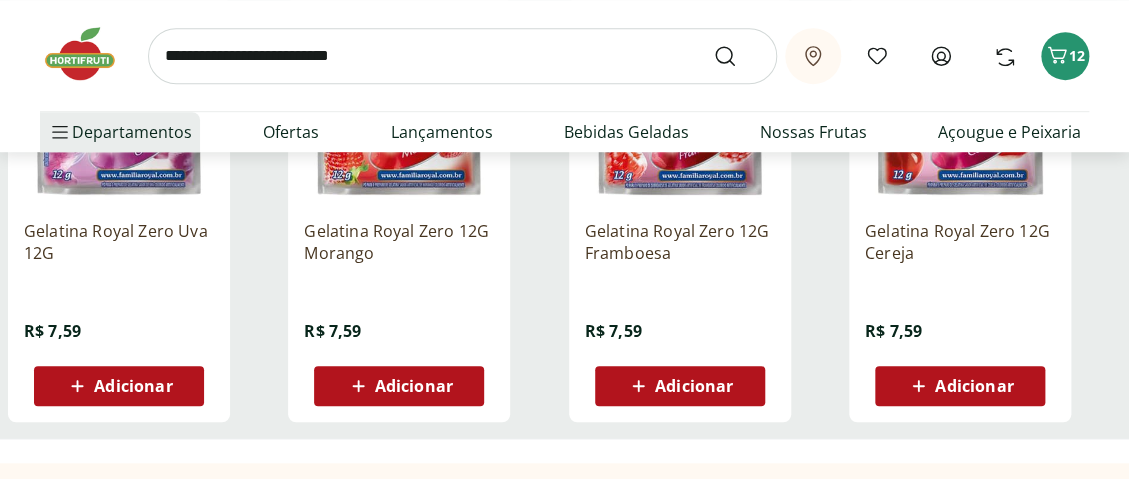 click on "Adicionar" at bounding box center (133, 386) 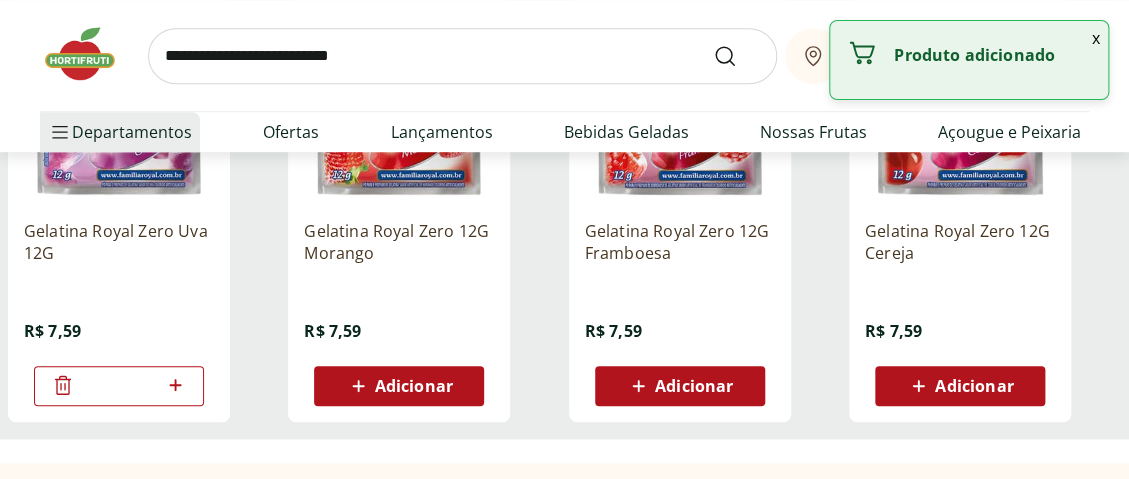 click on "Adicionar" at bounding box center (399, 386) 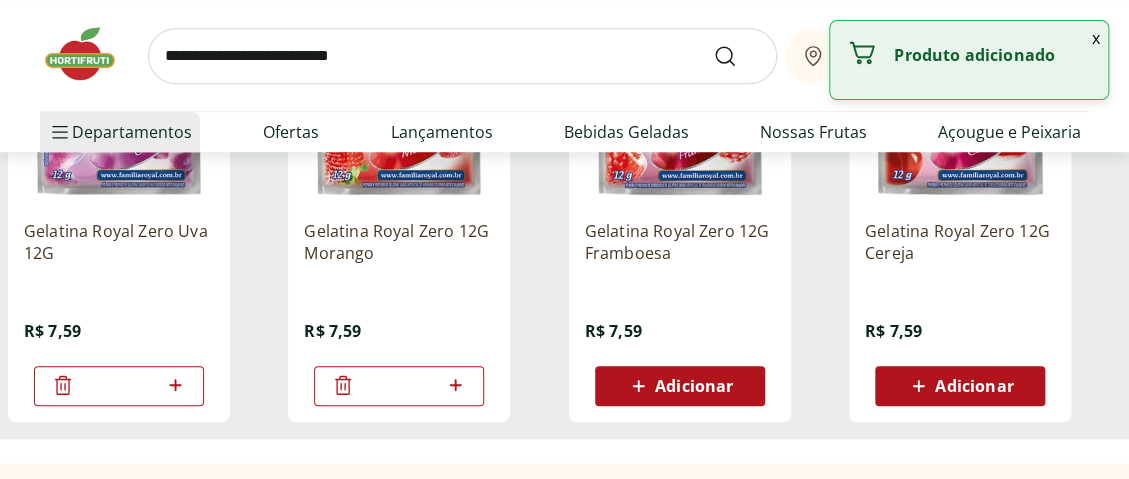 click on "Adicionar" at bounding box center (694, 386) 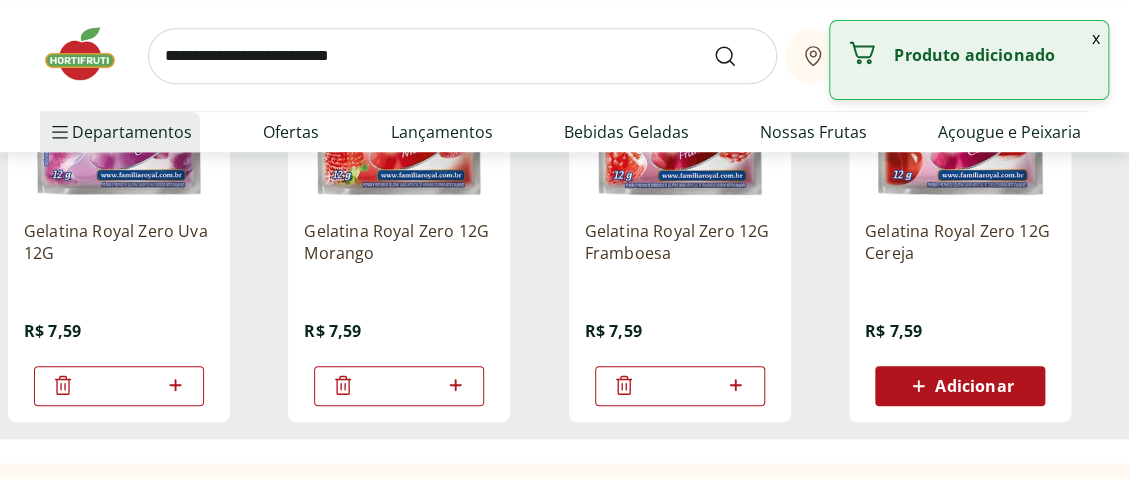 click on "Adicionar" at bounding box center (974, 386) 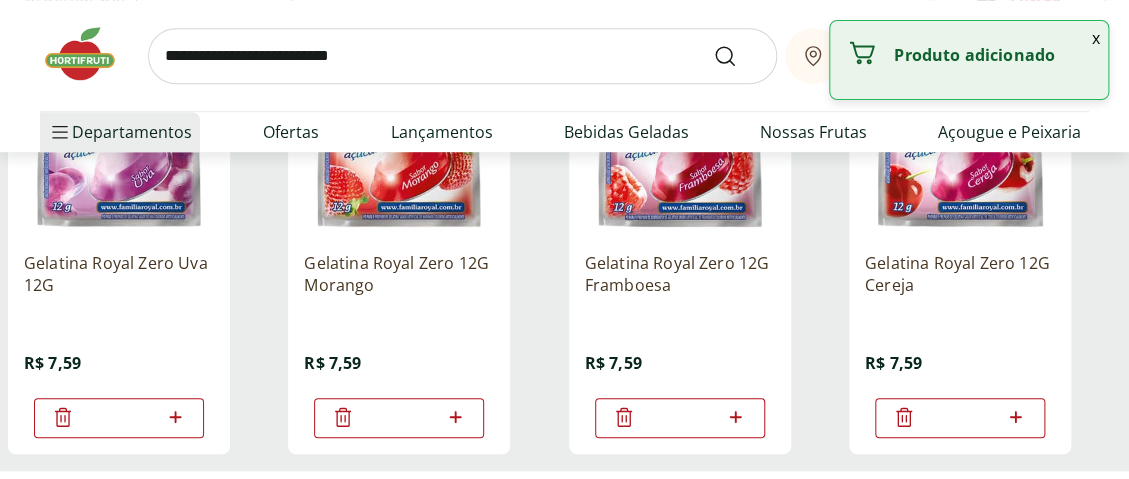 scroll, scrollTop: 0, scrollLeft: 0, axis: both 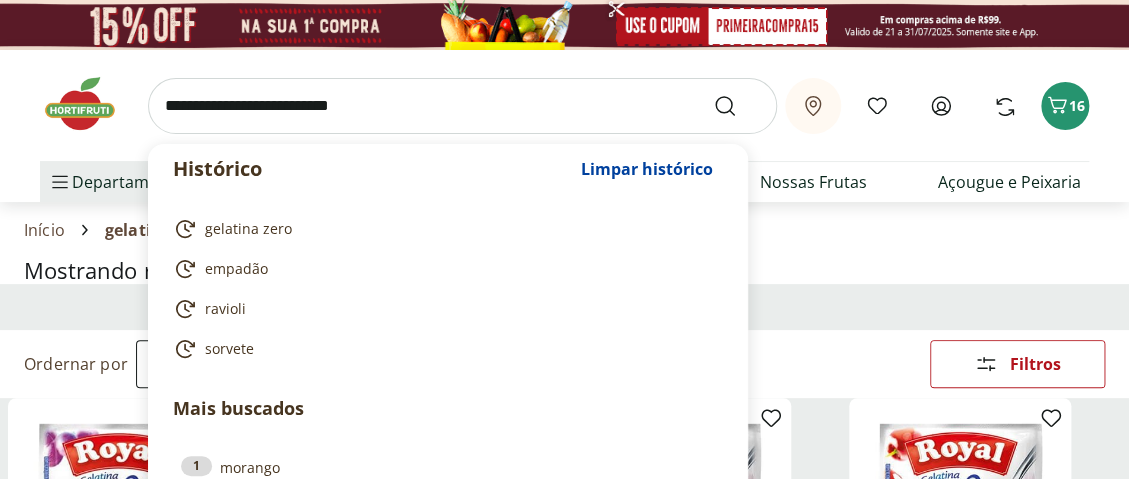 click at bounding box center (462, 106) 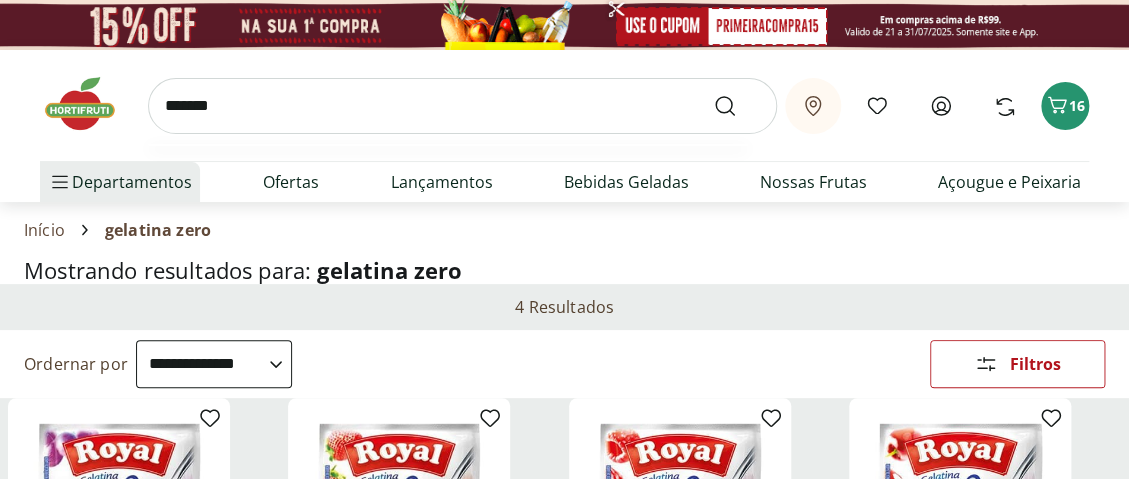 type on "*******" 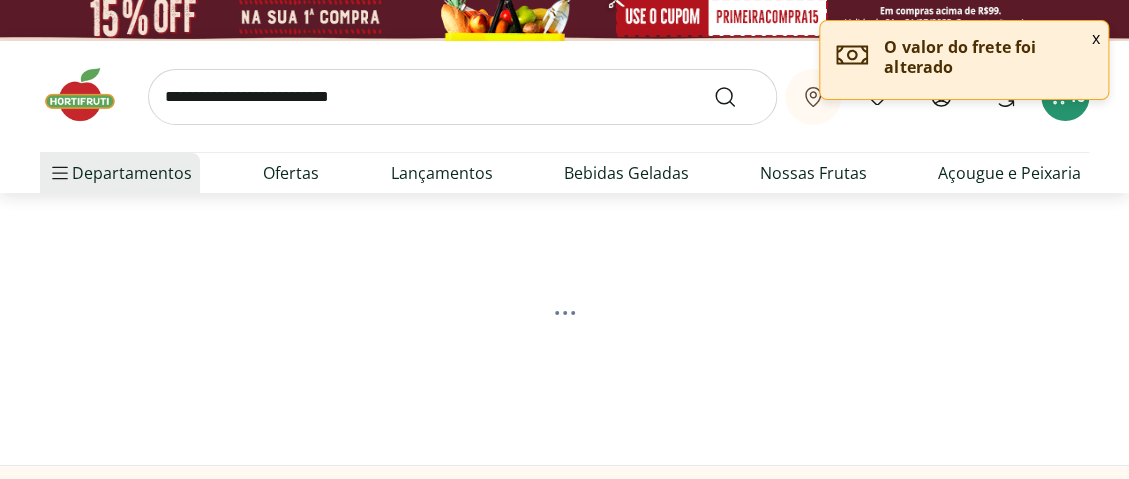 scroll, scrollTop: 0, scrollLeft: 0, axis: both 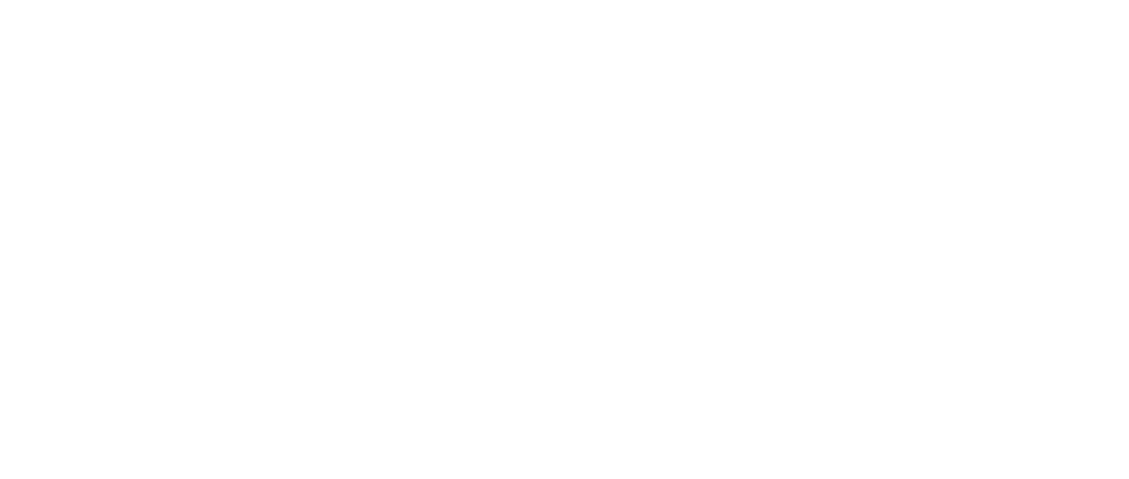 select on "**********" 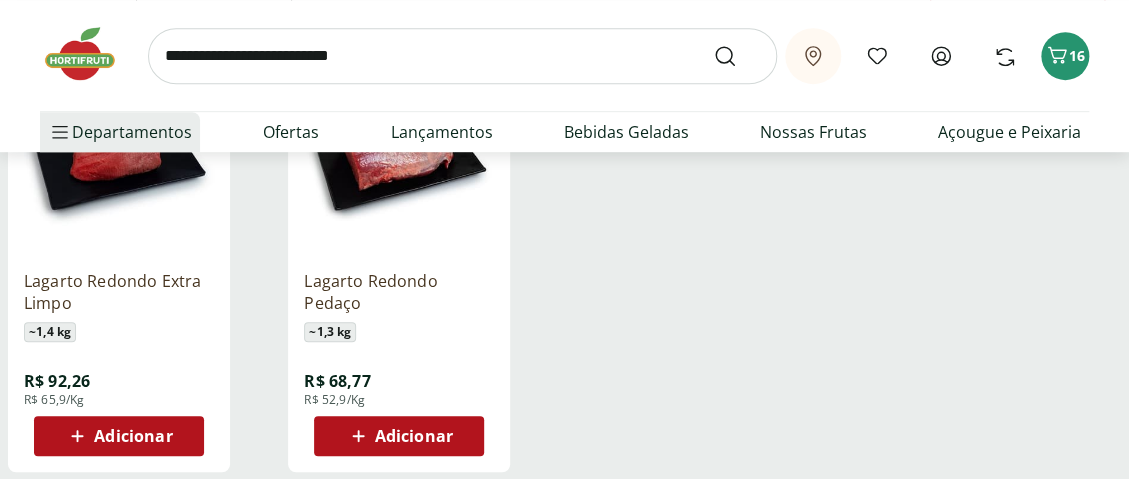 scroll, scrollTop: 400, scrollLeft: 0, axis: vertical 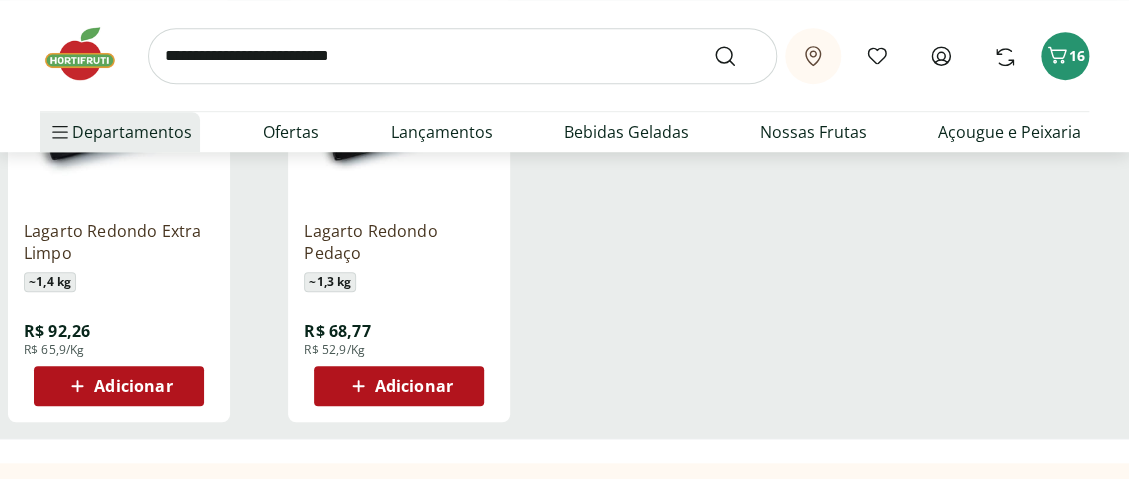 click on "Adicionar" at bounding box center [414, 386] 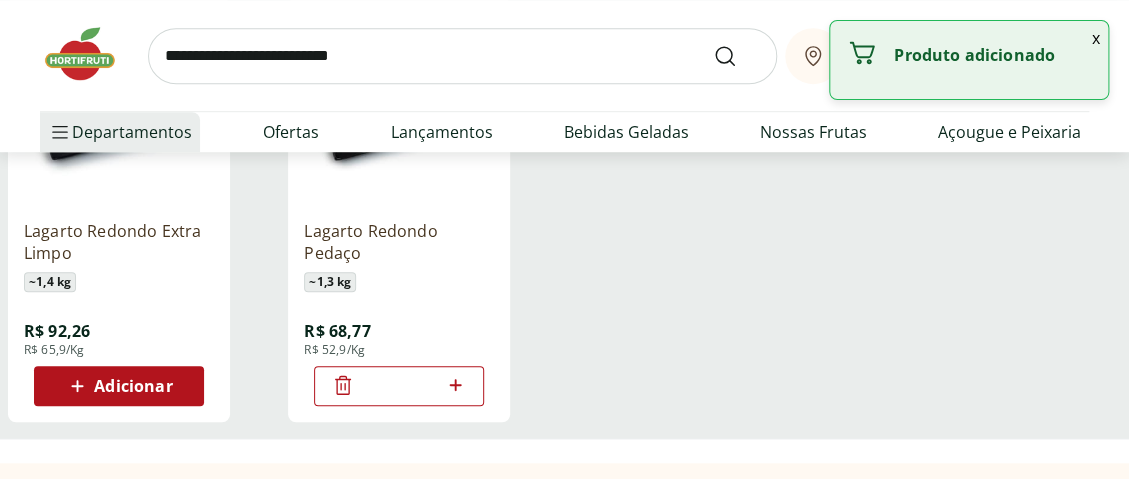 click at bounding box center (462, 56) 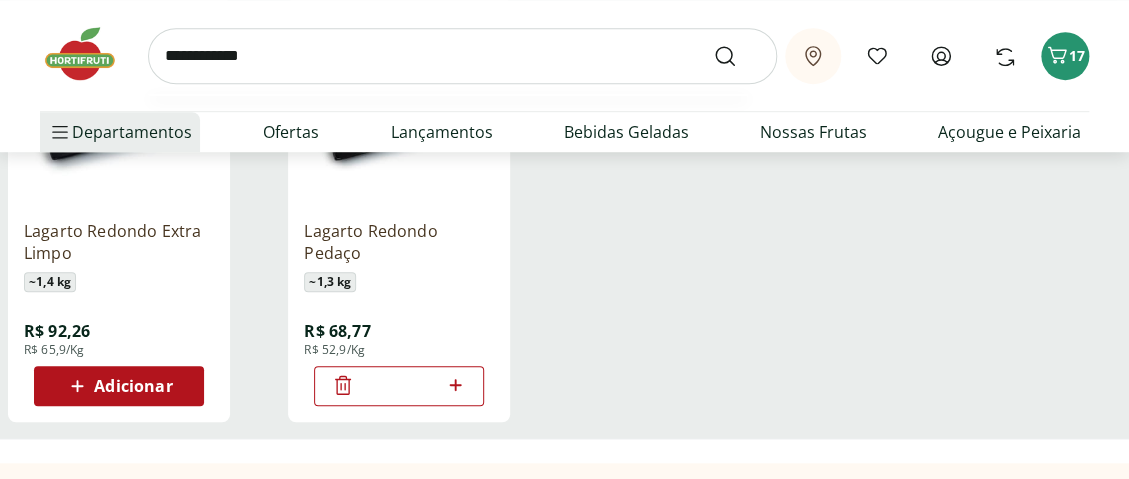 type on "**********" 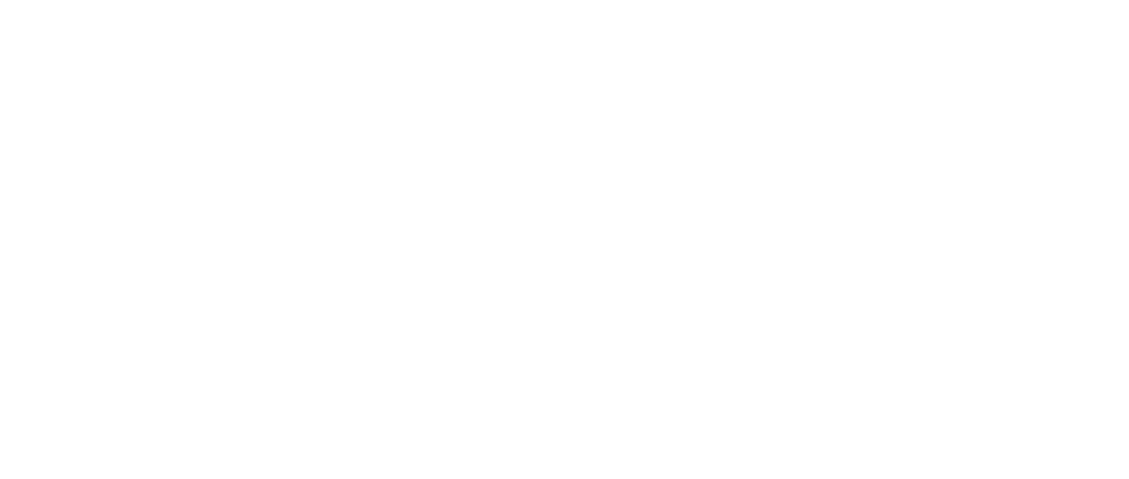 scroll, scrollTop: 0, scrollLeft: 0, axis: both 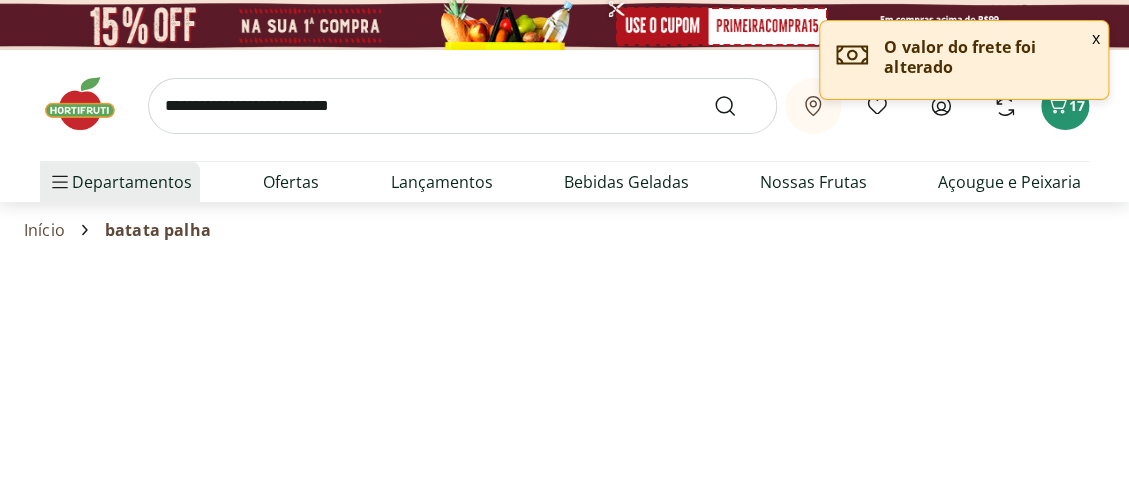select on "**********" 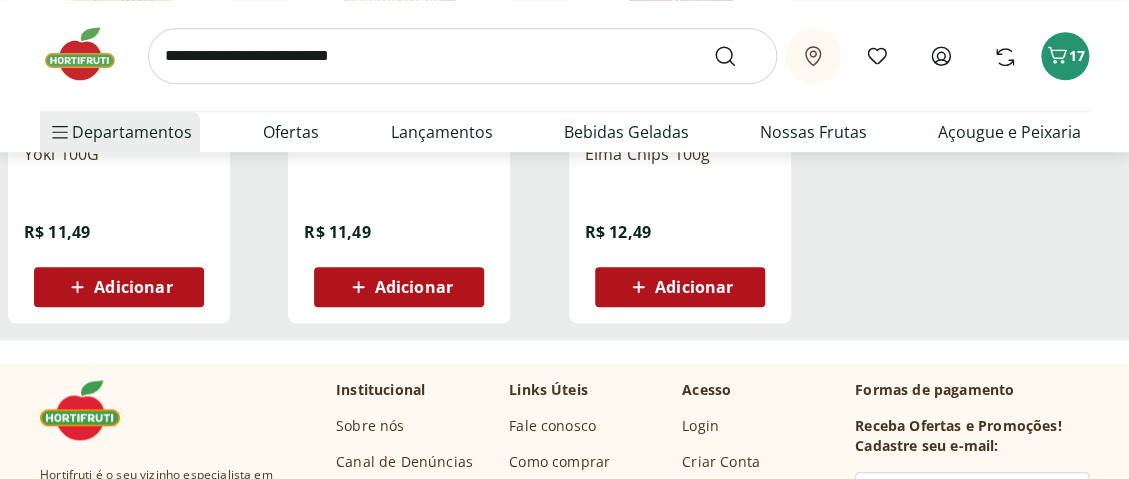 scroll, scrollTop: 500, scrollLeft: 0, axis: vertical 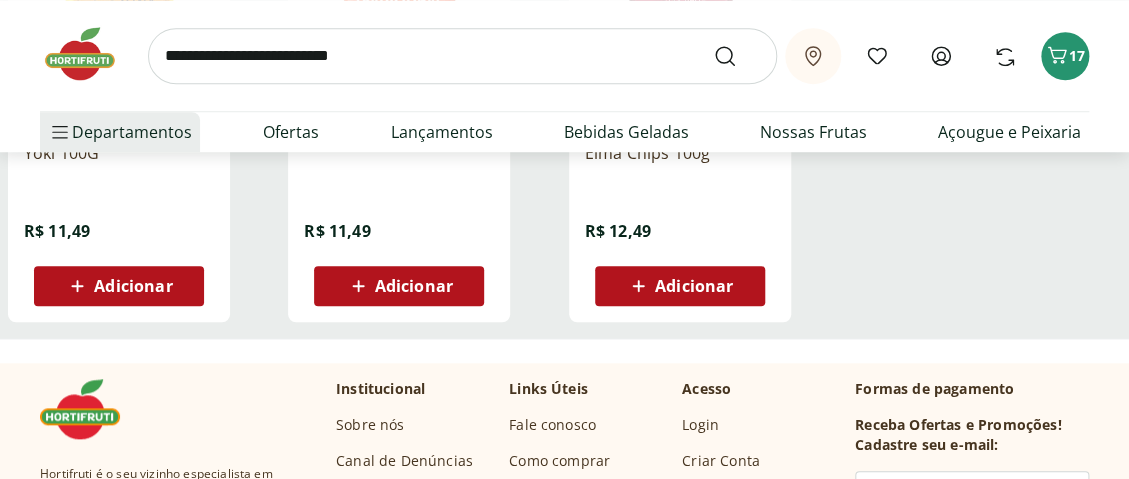click on "Adicionar" at bounding box center [118, 286] 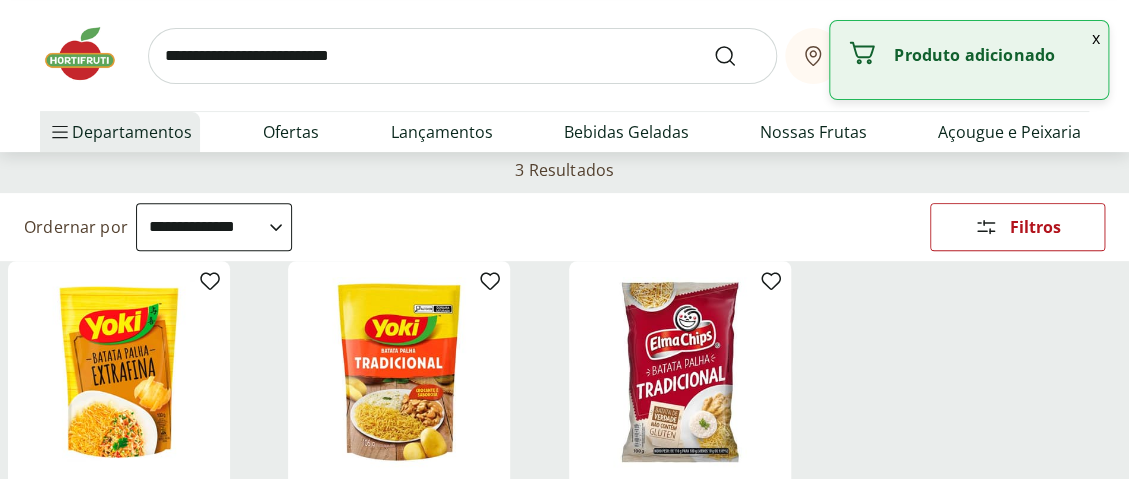 scroll, scrollTop: 0, scrollLeft: 0, axis: both 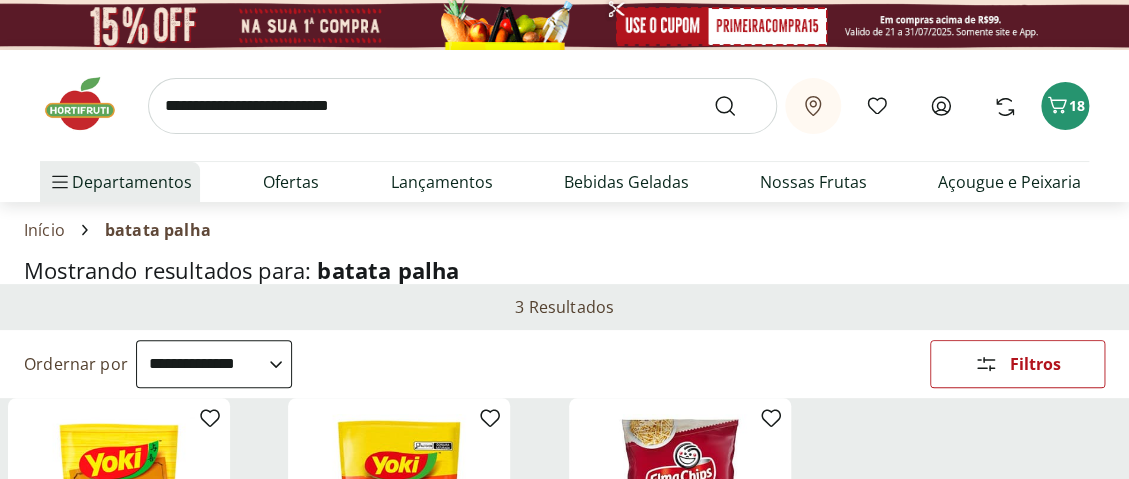 click at bounding box center [462, 106] 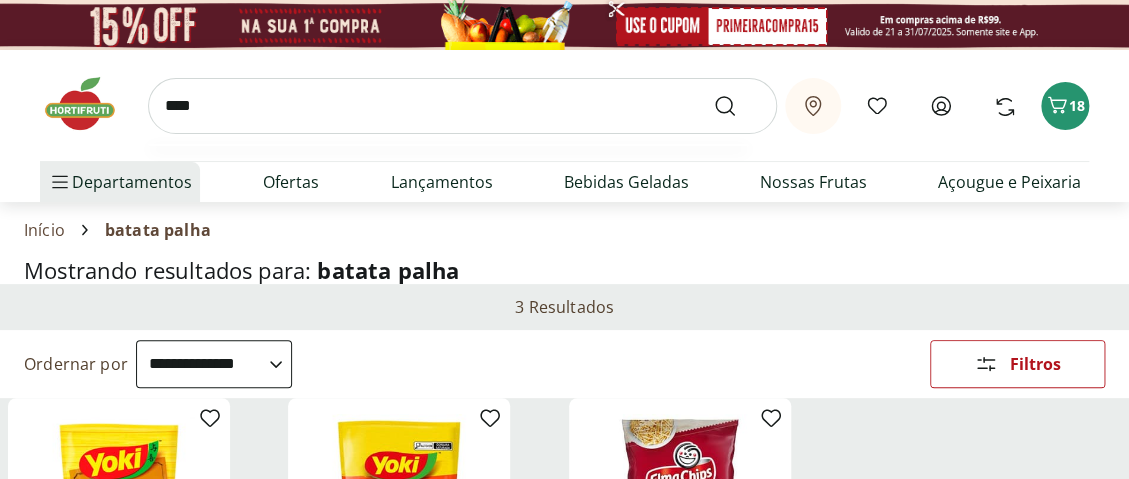 type on "****" 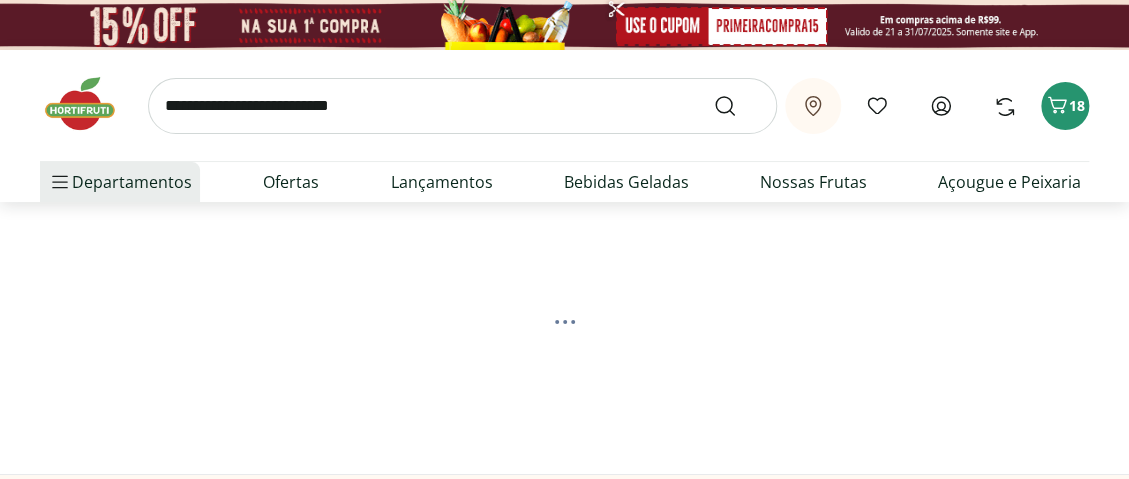 select on "**********" 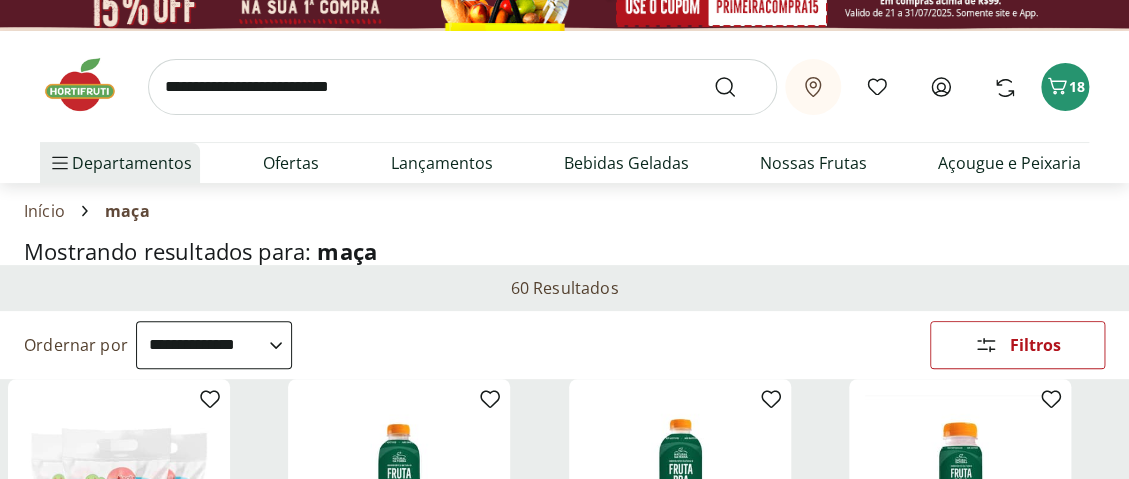 scroll, scrollTop: 0, scrollLeft: 0, axis: both 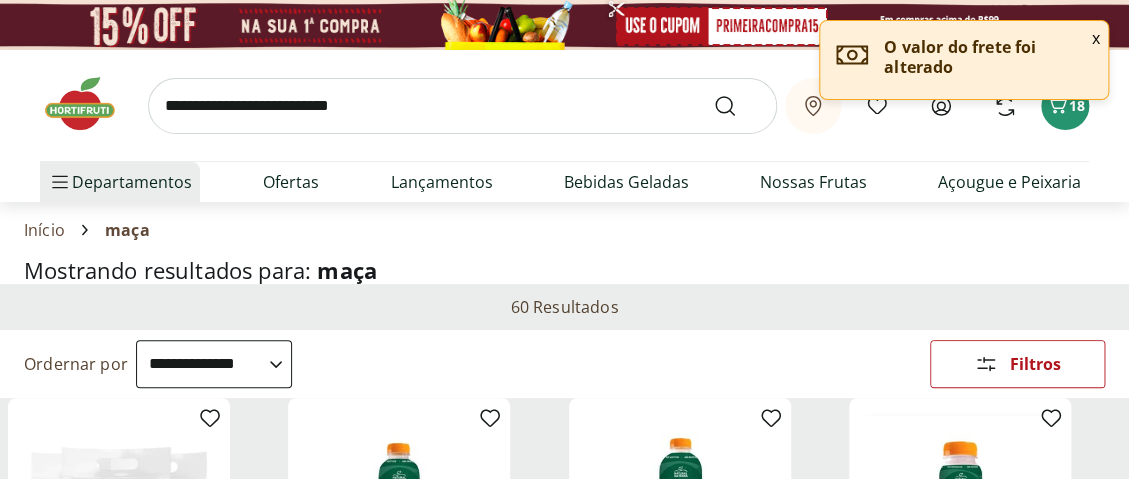 click at bounding box center (462, 106) 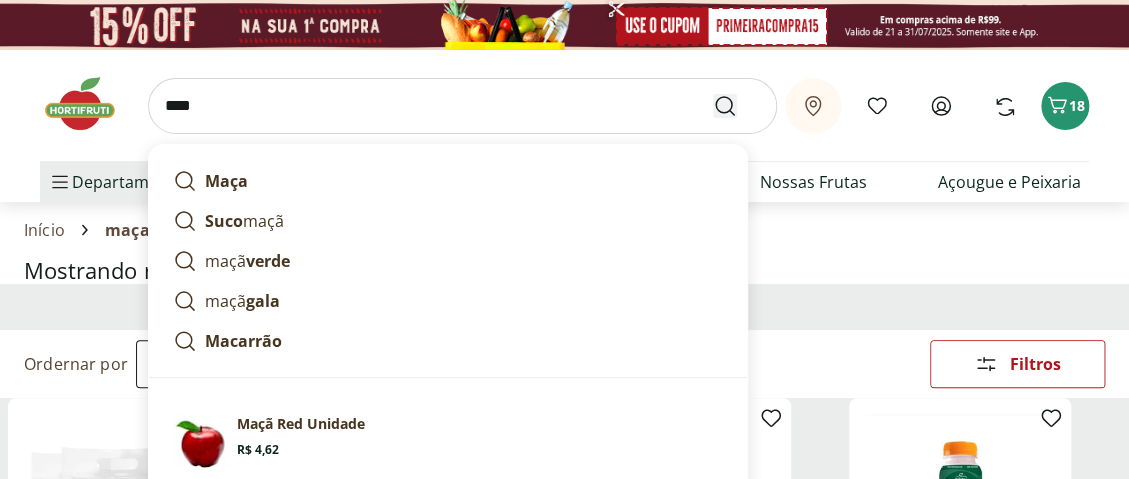 type on "****" 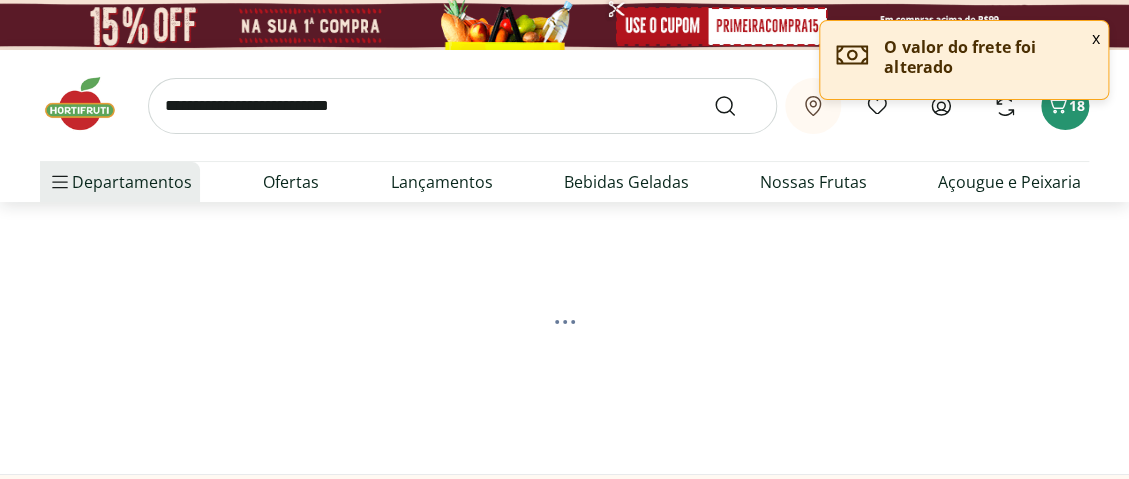 select on "**********" 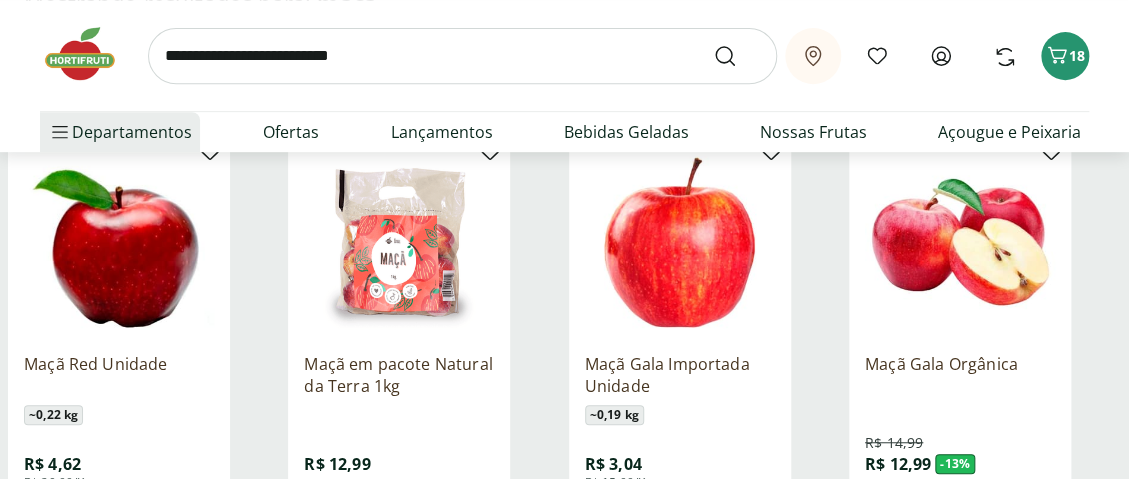 scroll, scrollTop: 300, scrollLeft: 0, axis: vertical 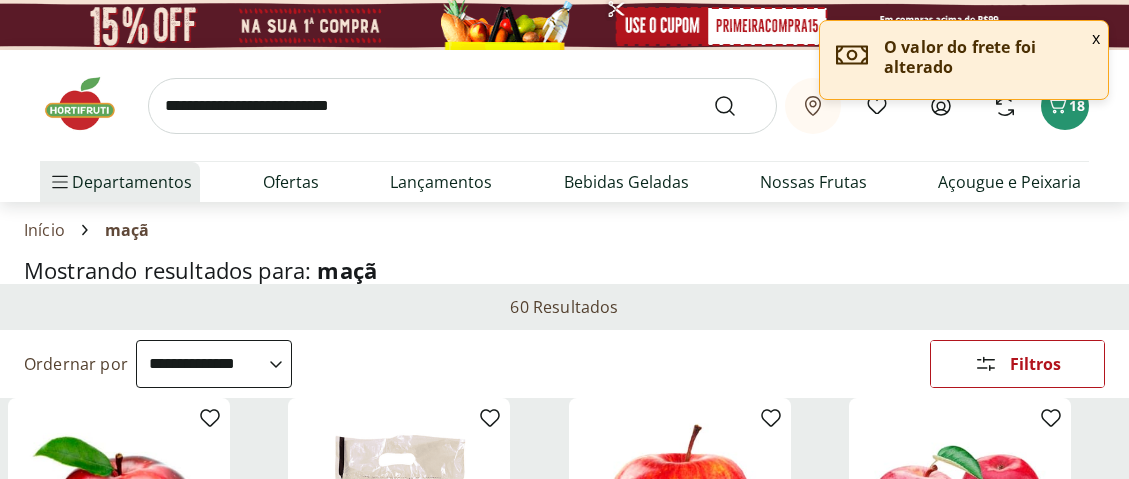 select on "**********" 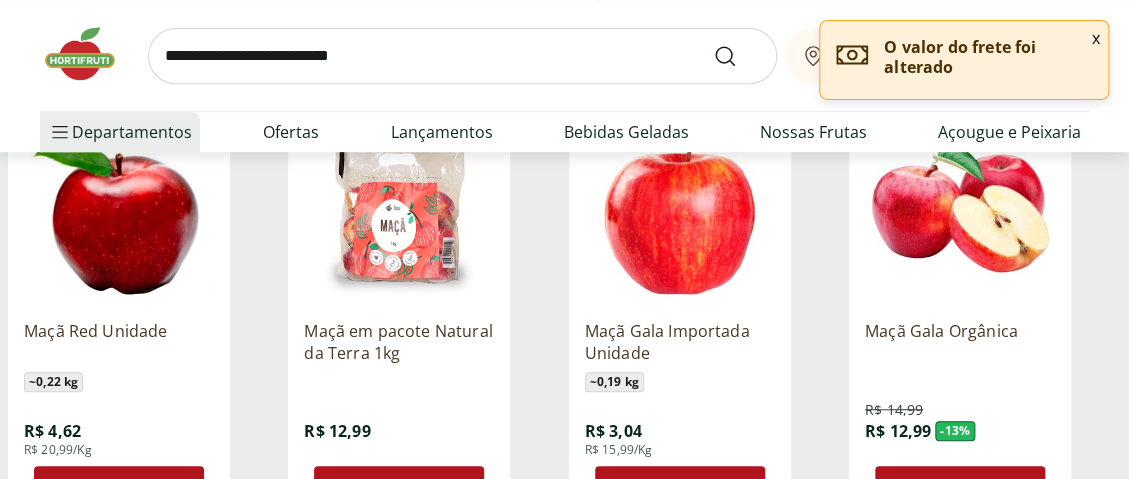 scroll, scrollTop: 0, scrollLeft: 0, axis: both 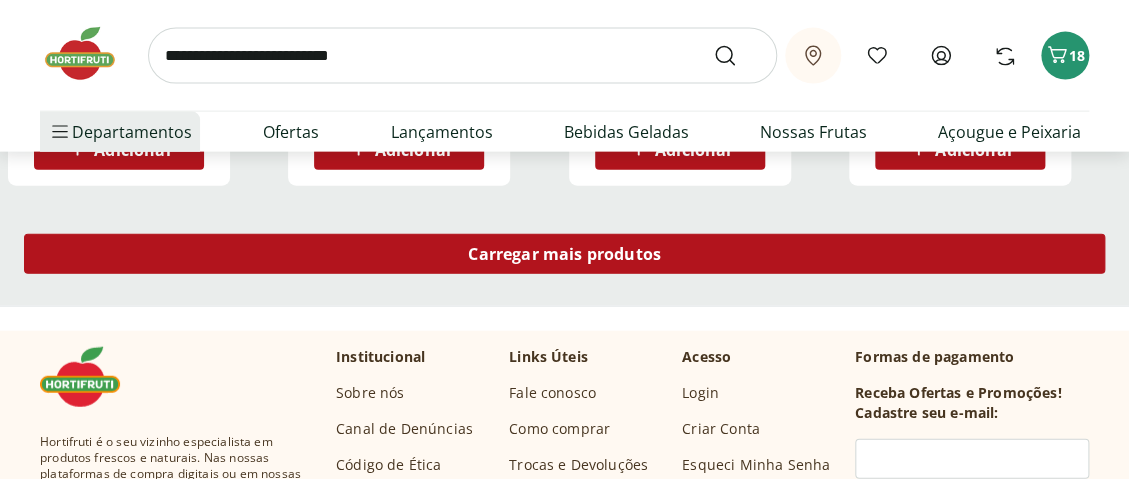 click on "Carregar mais produtos" at bounding box center [564, 254] 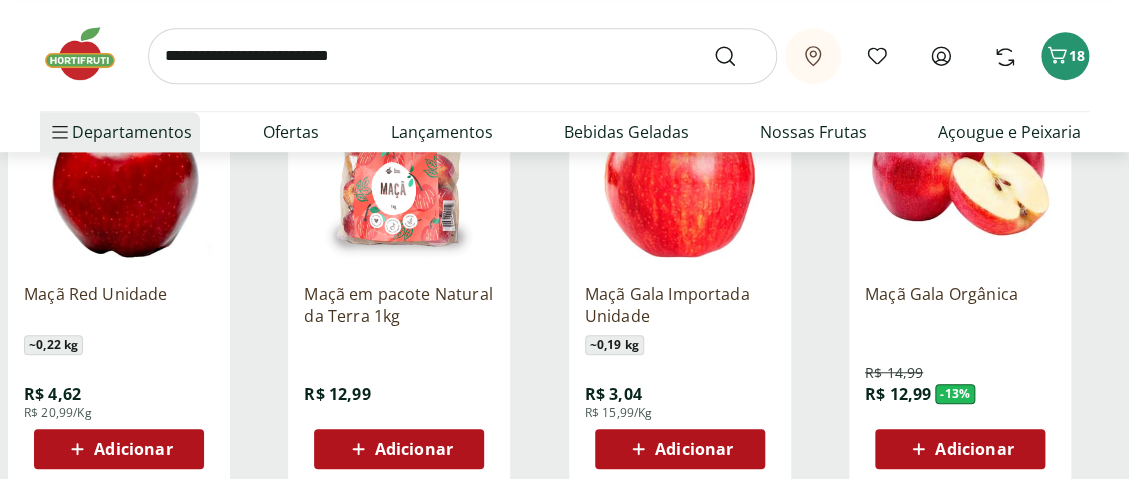 scroll, scrollTop: 400, scrollLeft: 0, axis: vertical 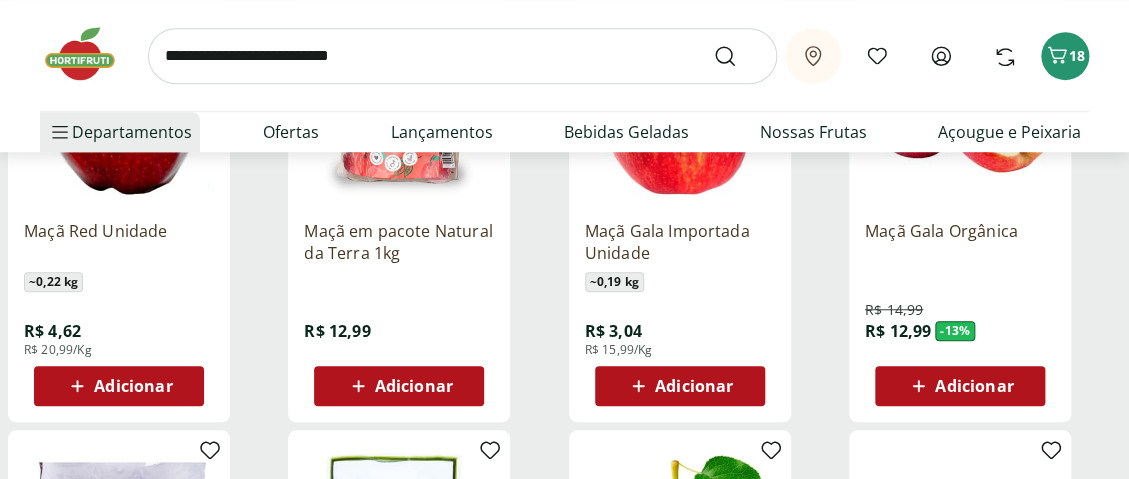 click on "Adicionar" at bounding box center [974, 386] 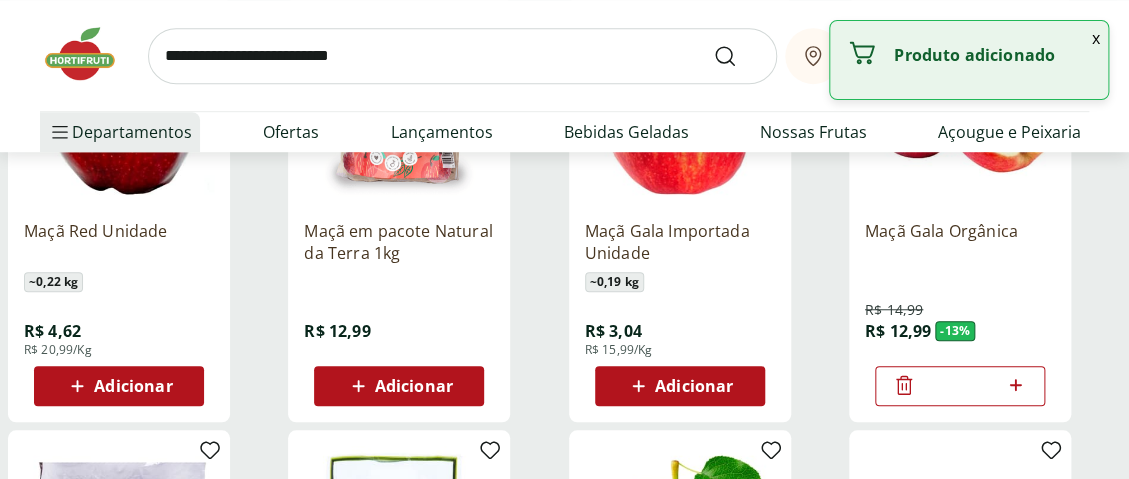 click 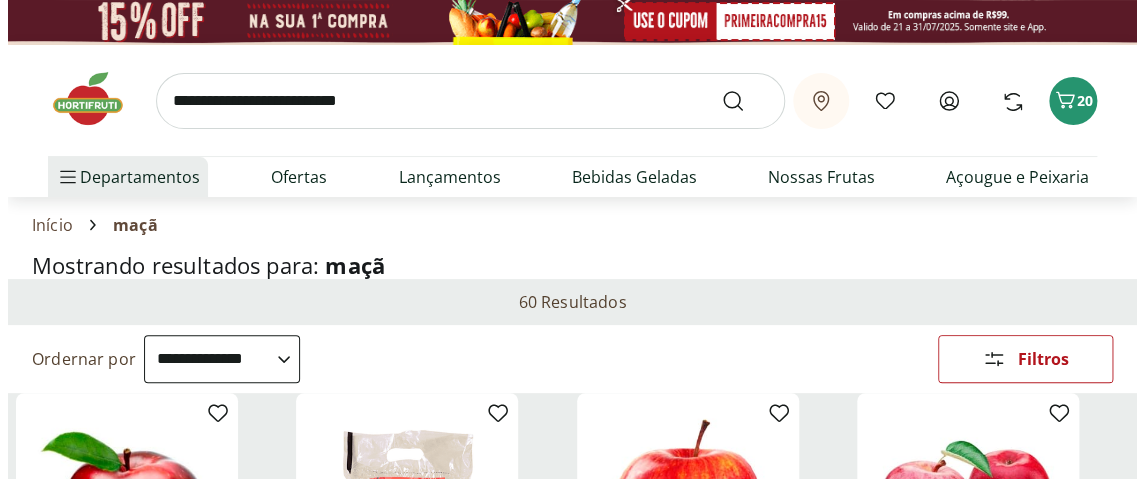 scroll, scrollTop: 0, scrollLeft: 0, axis: both 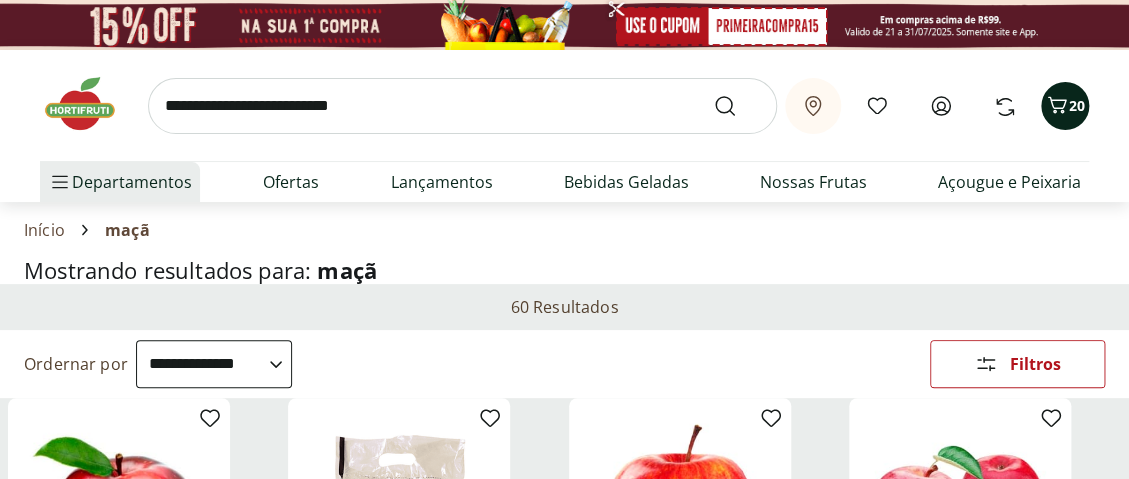 click 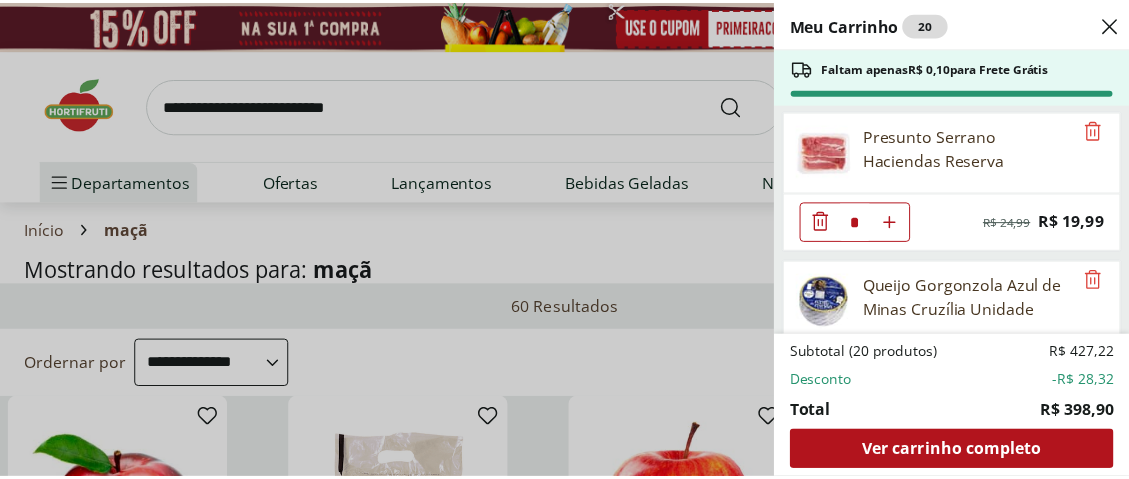 scroll, scrollTop: 0, scrollLeft: 0, axis: both 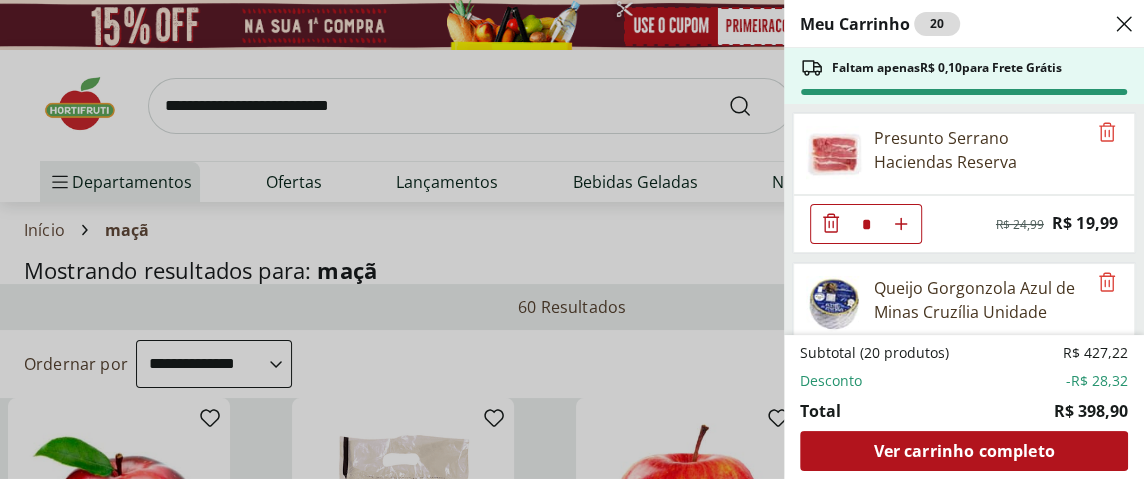 click on "Meu Carrinho 20 Faltam apenas  R$ 0,10  para Frete Grátis Presunto Serrano Haciendas Reserva * Original price: R$ 24,99 Price: R$ 19,99 Queijo Gorgonzola Azul de Minas Cruzília Unidade * Original price: R$ 22,08 Price: R$ 15,46 Mamão Papaia Unidade * Price: R$ 4,54 Chá Matte Leão Com Limão 1,5L * Original price: R$ 8,99 Price: R$ 8,29 Filé de Tilápia Fresco Frescatto 400g * Original price: R$ 41,99 Price: R$ 29,99 Ravioli de Carne Capolavoro 400g * Price: R$ 29,99 Ravioli de Ricota com Massa de Espinafre Capolavoro 400g * Price: R$ 29,99 Ravioli de Mozzarella de Búfala Capolavoro 400g * Price: R$ 29,99 Ravioli de Gorgonzola Capolavoro 400g * Price: R$ 29,99 Empadão de Bacalhau 500g * Price: R$ 54,99 Gelatina Royal Zero Uva 12G * Price: R$ 7,59 Gelatina Royal Zero 12G Morango * Price: R$ 7,59 Gelatina Royal Zero 12G Framboesa * Price: R$ 7,59 Gelatina Royal Zero 12G Cereja * Price: R$ 7,59 Lagarto Redondo Pedaço * Price: R$ 68,77 Batata Palha Extrafina Yoki 100G * Price: * Price:" at bounding box center (572, 239) 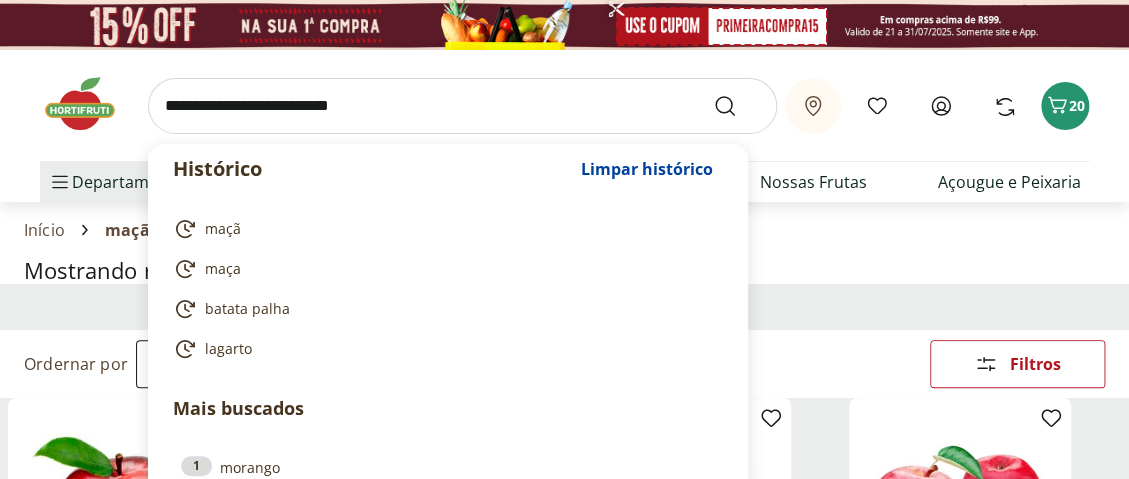 click at bounding box center [462, 106] 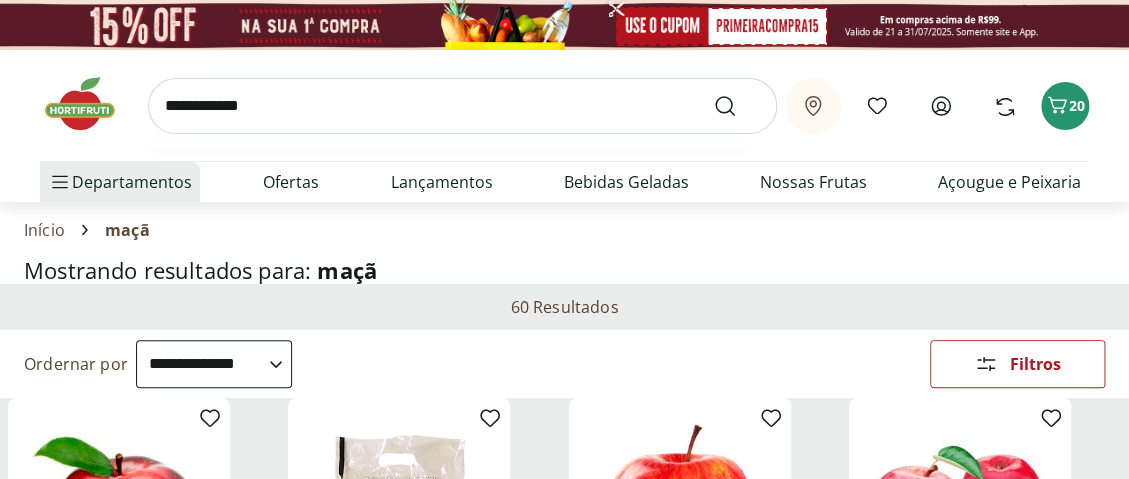 type on "**********" 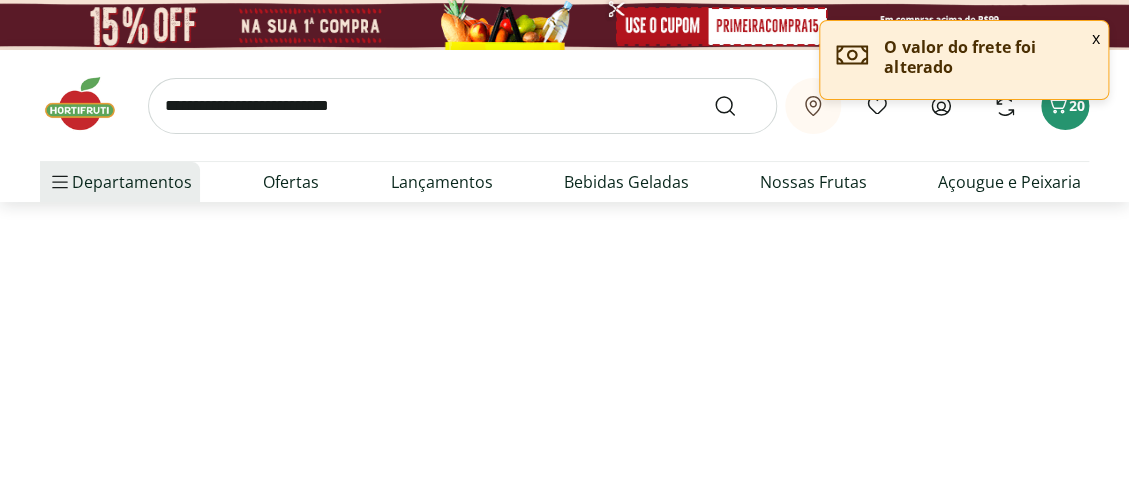 select on "**********" 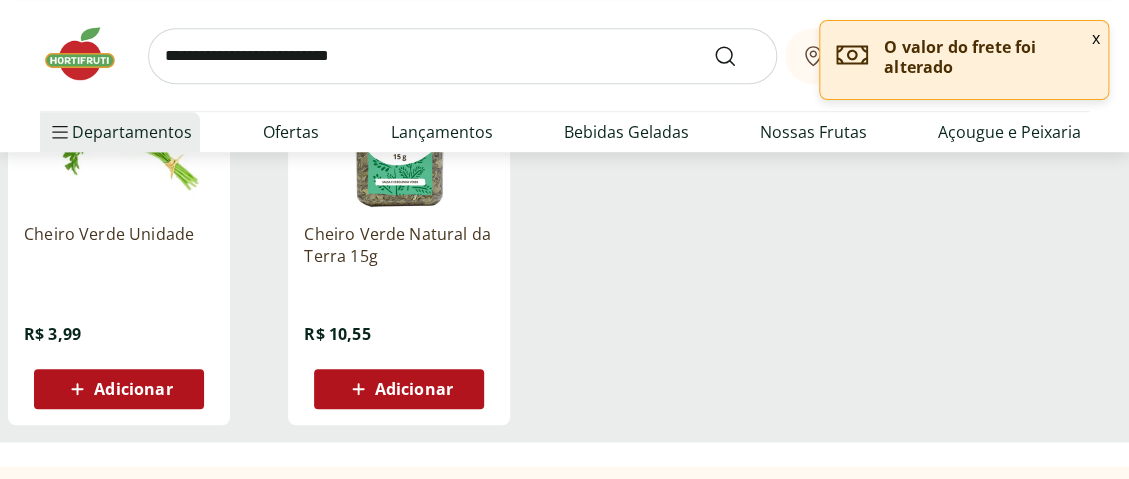 scroll, scrollTop: 400, scrollLeft: 0, axis: vertical 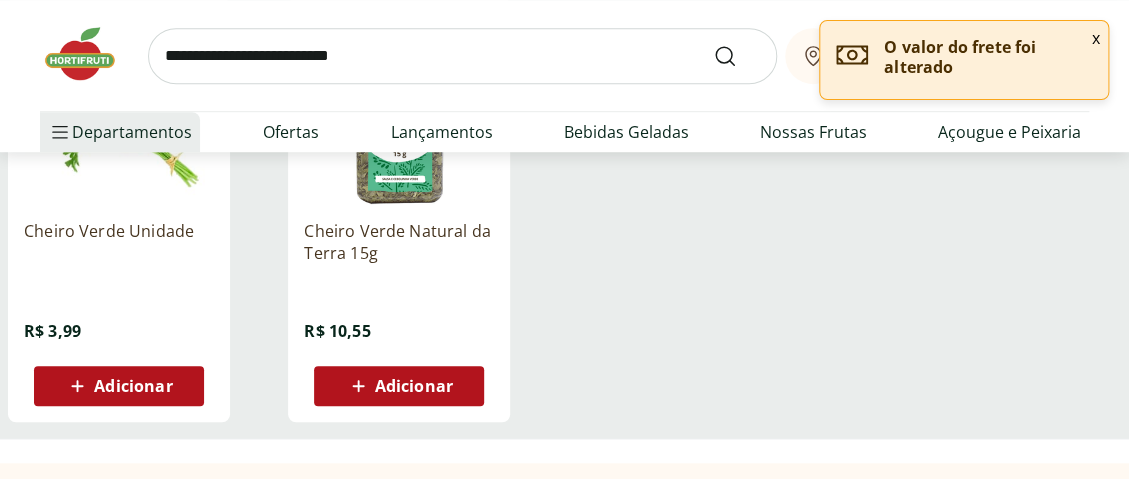 click on "Adicionar" at bounding box center [133, 386] 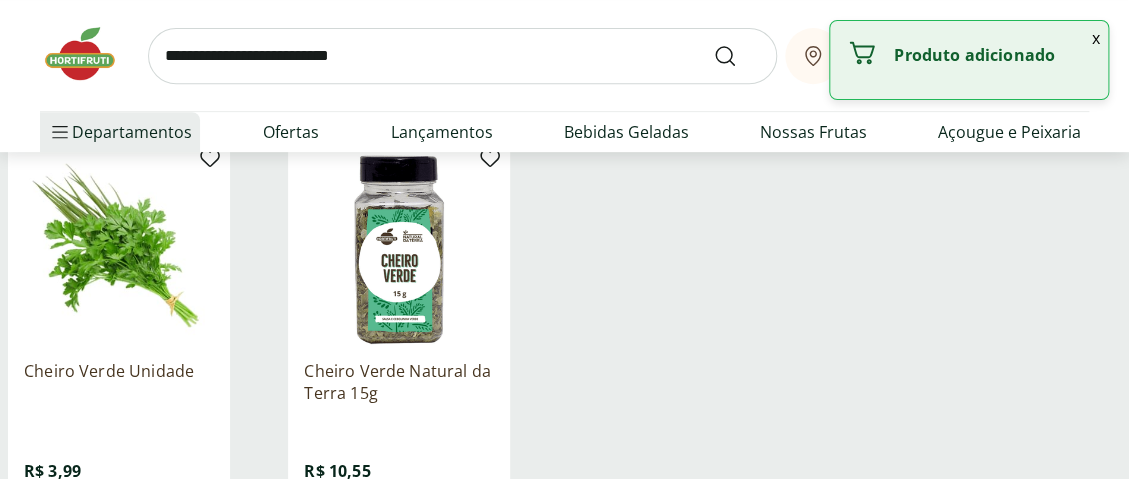scroll, scrollTop: 0, scrollLeft: 0, axis: both 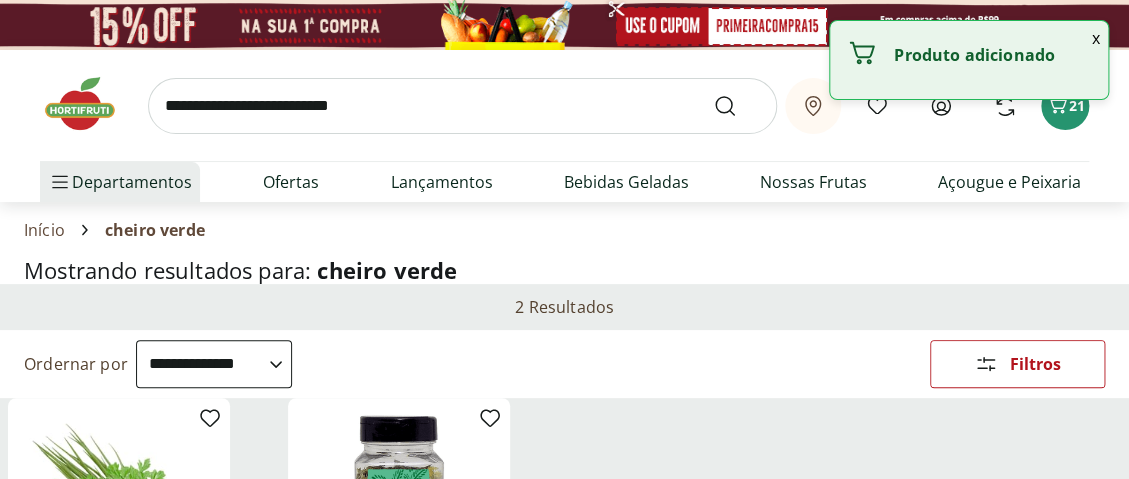 click at bounding box center (462, 106) 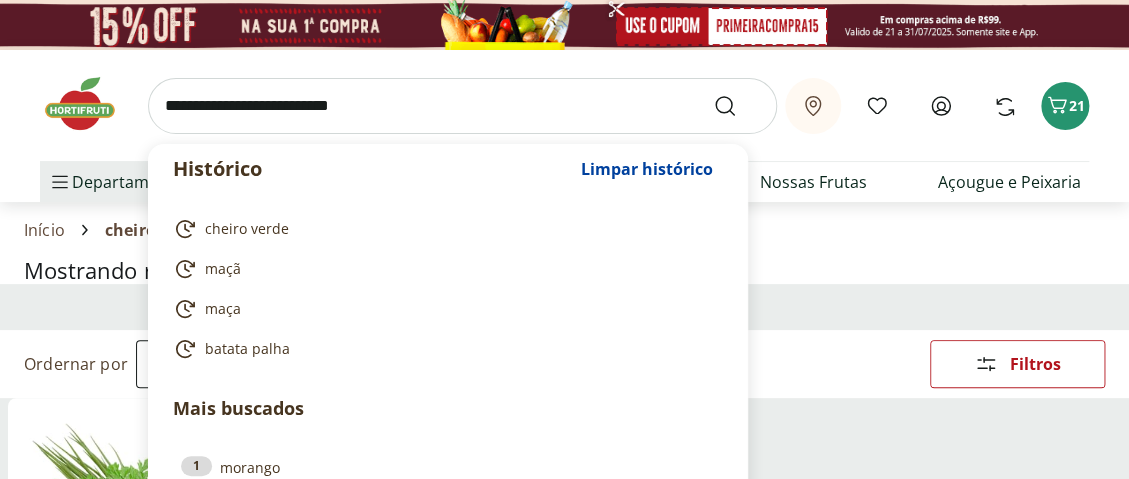 click at bounding box center (462, 106) 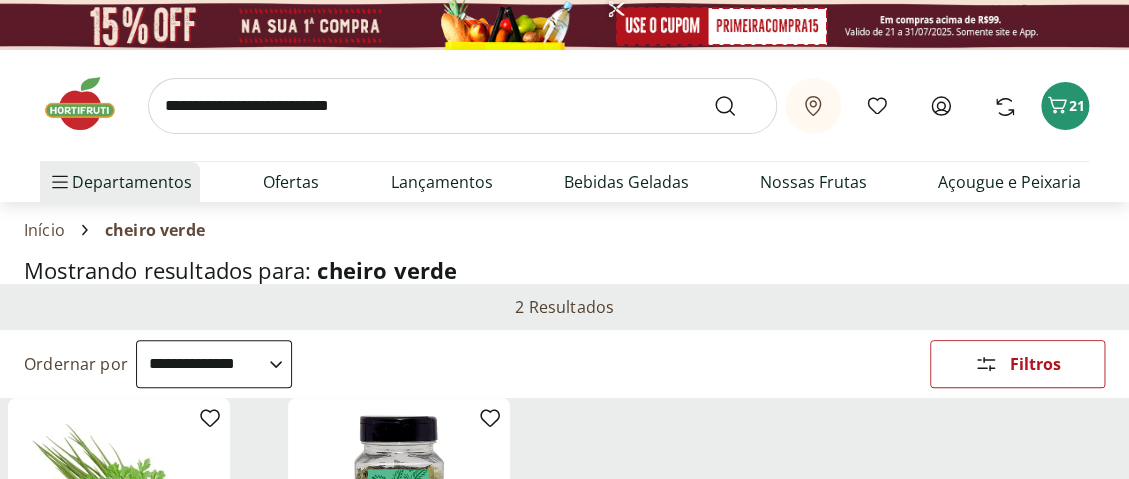 click at bounding box center [462, 106] 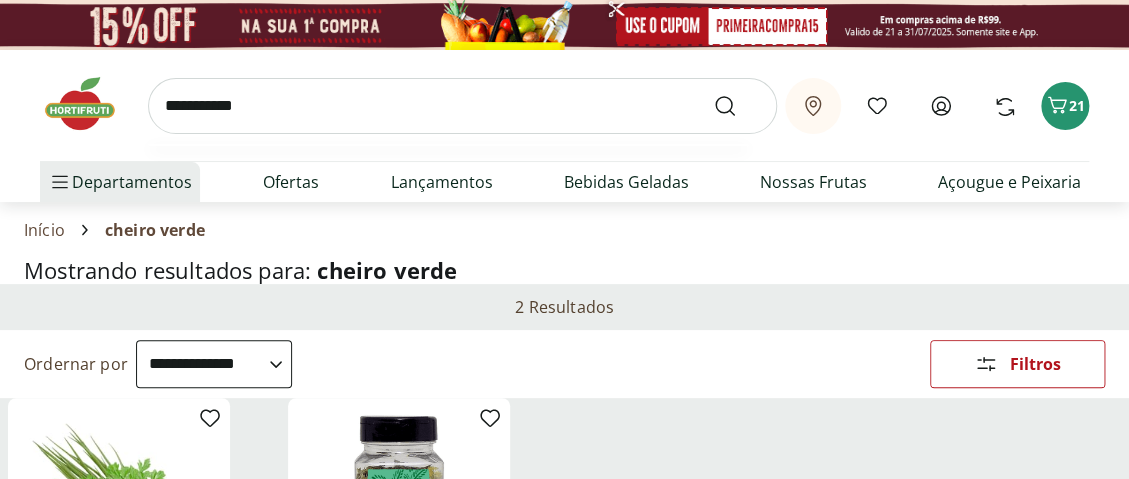 type on "**********" 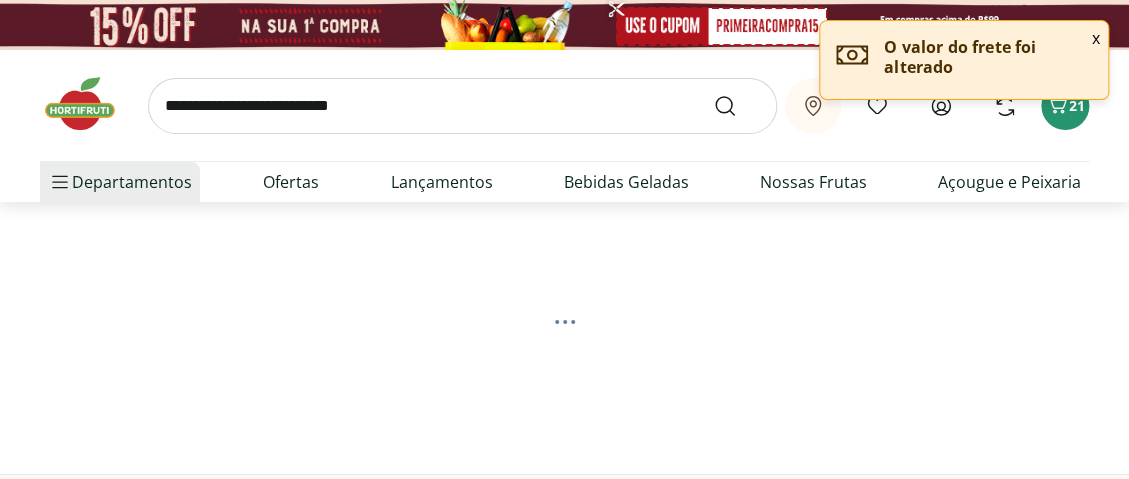 select on "**********" 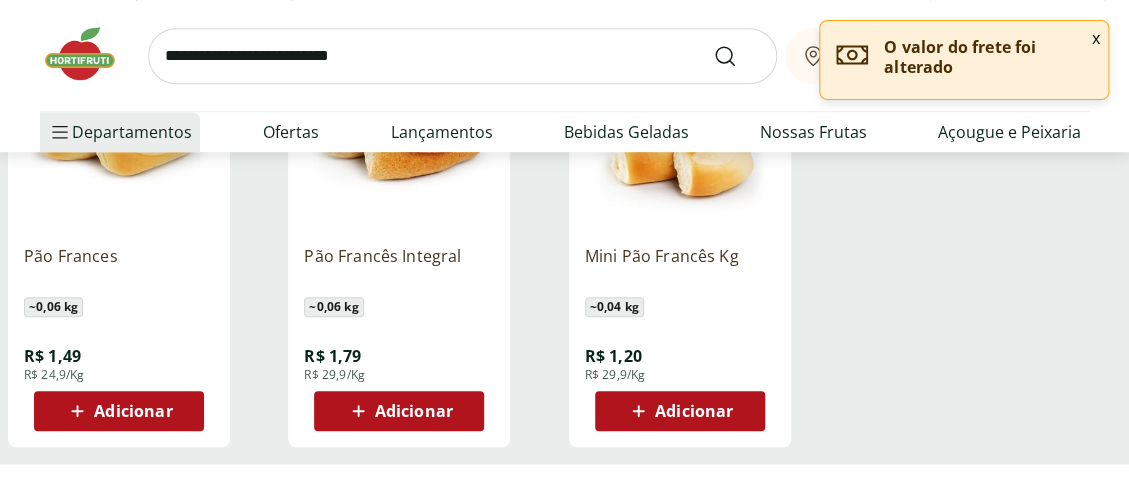 scroll, scrollTop: 400, scrollLeft: 0, axis: vertical 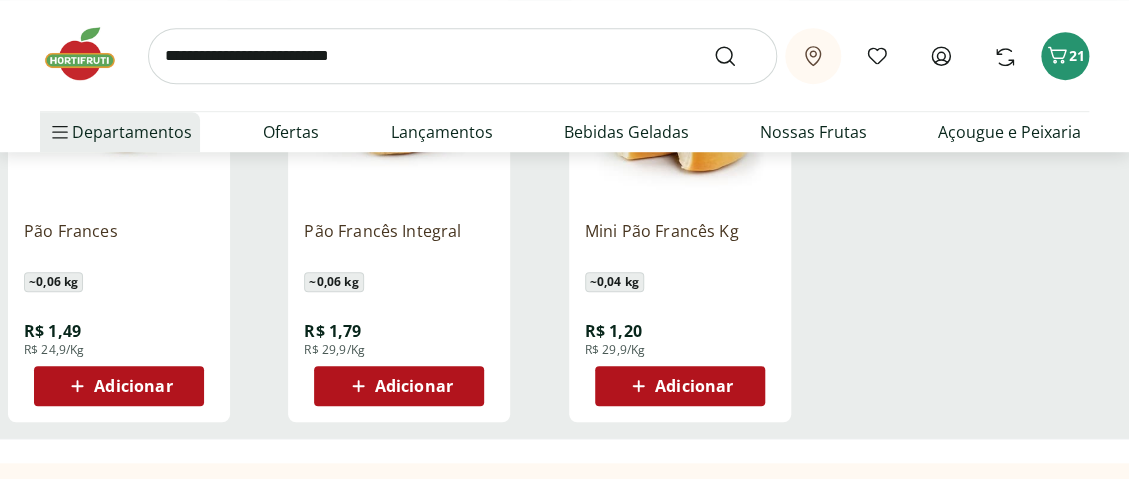 click on "Adicionar" at bounding box center [133, 386] 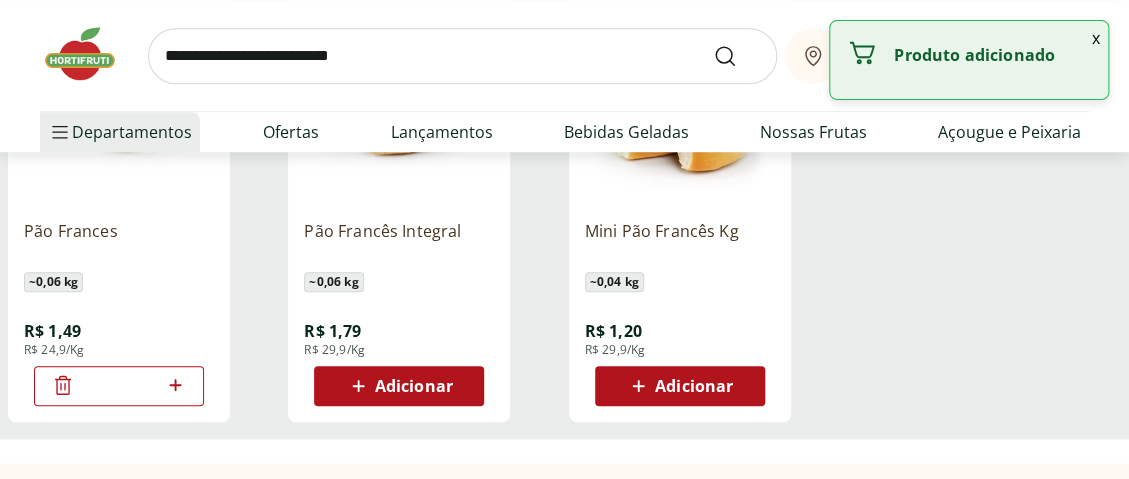 click 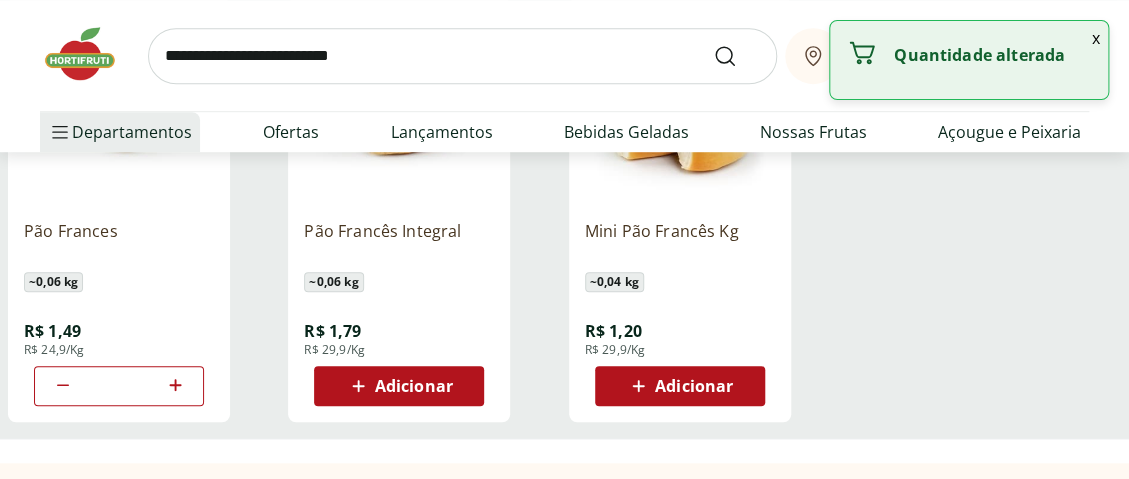 click 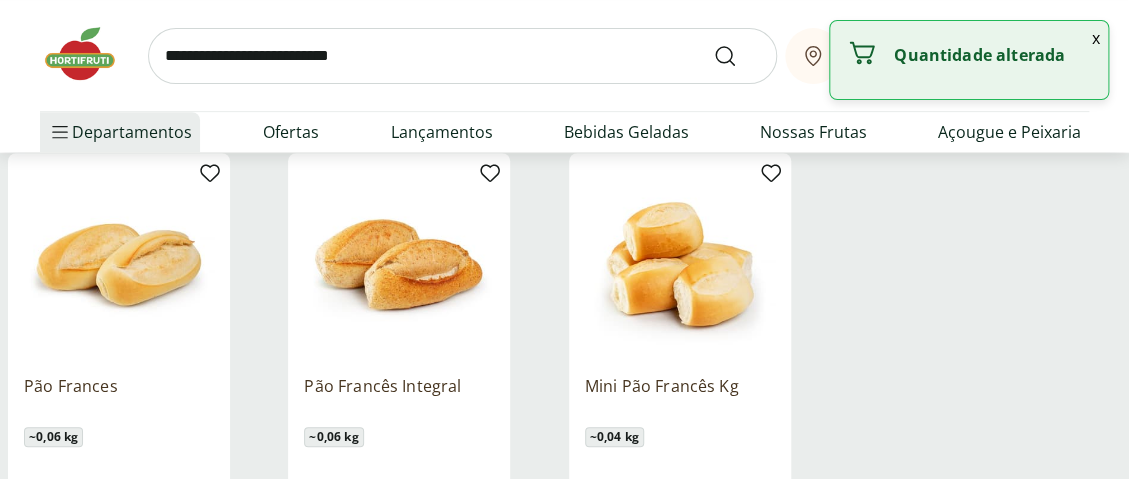 scroll, scrollTop: 0, scrollLeft: 0, axis: both 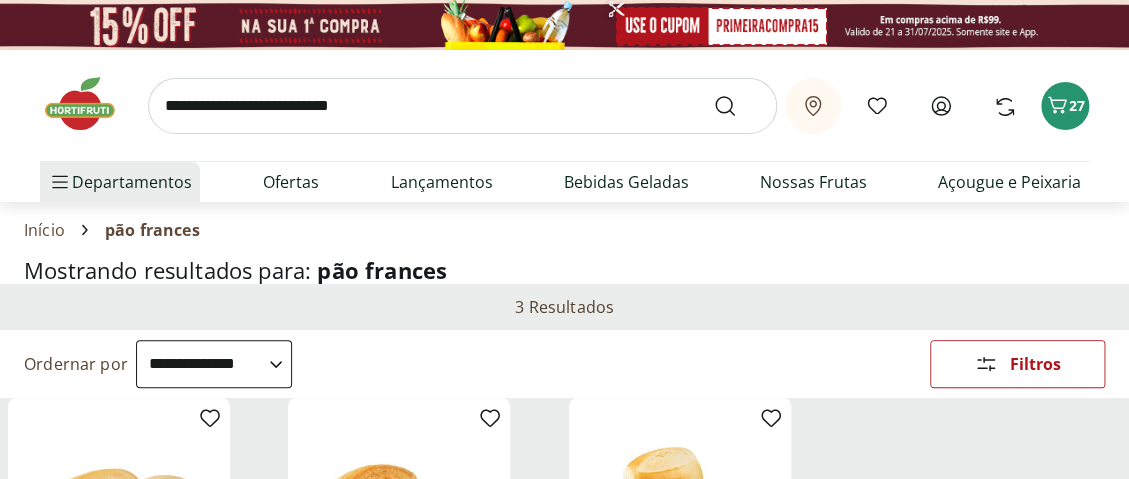 click at bounding box center [462, 106] 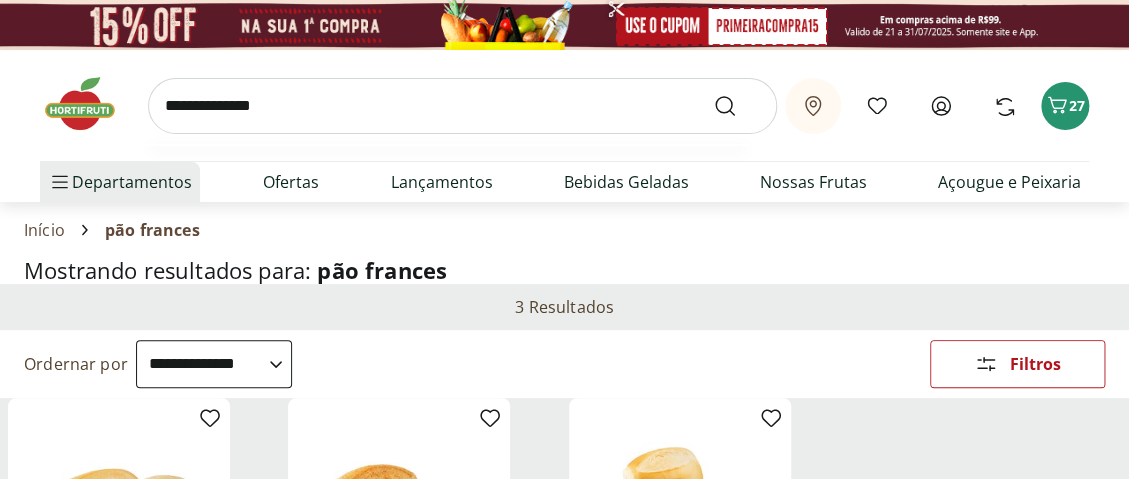 type on "**********" 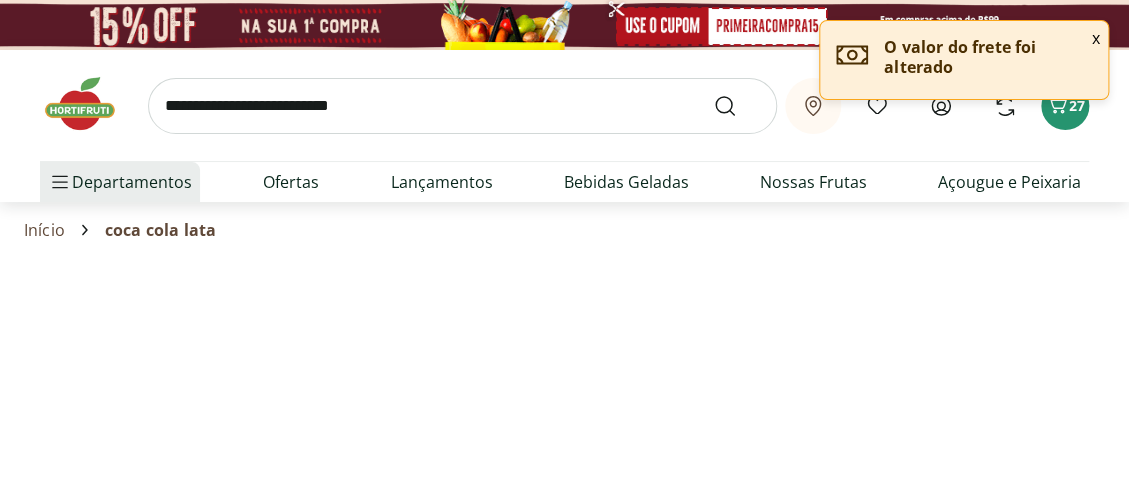 select on "**********" 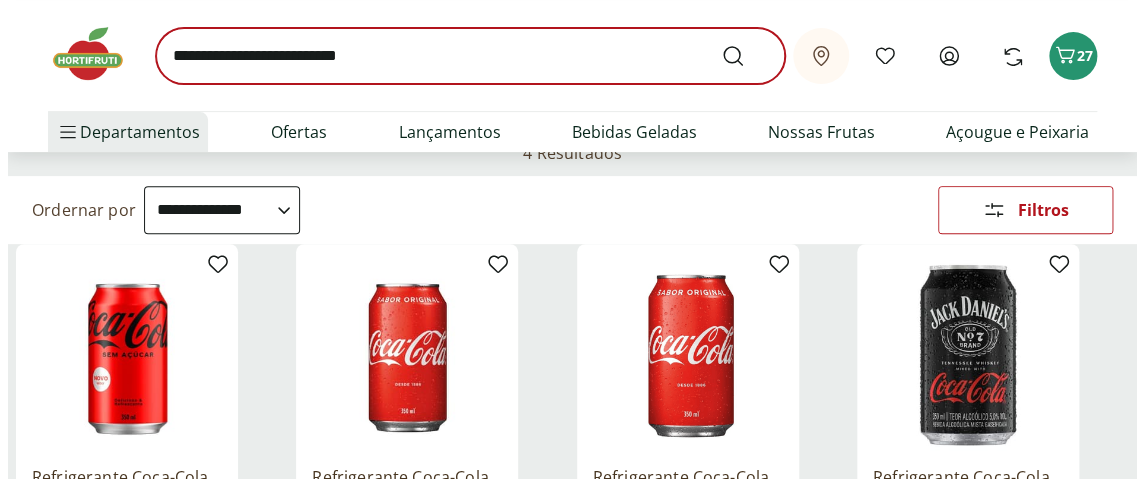 scroll, scrollTop: 0, scrollLeft: 0, axis: both 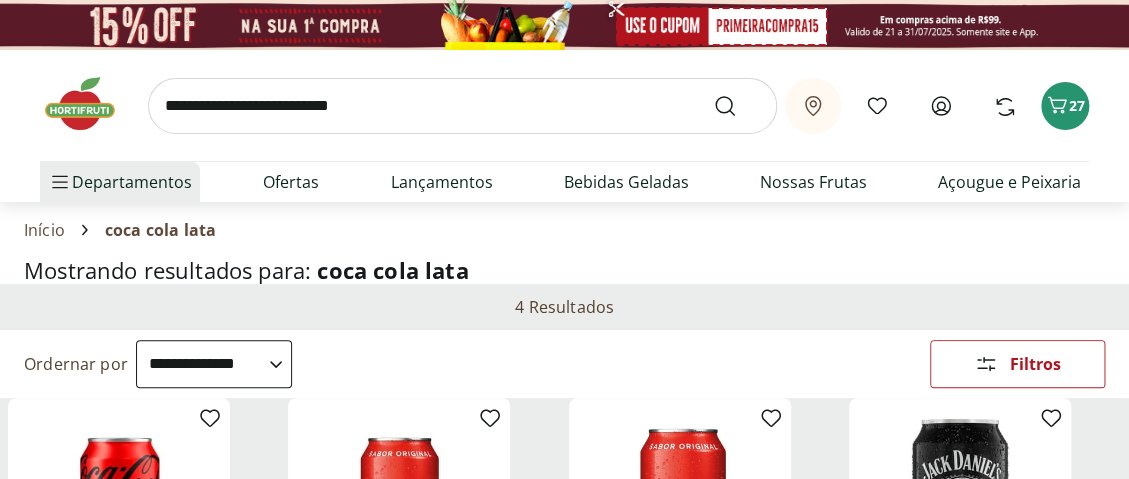 click at bounding box center [462, 106] 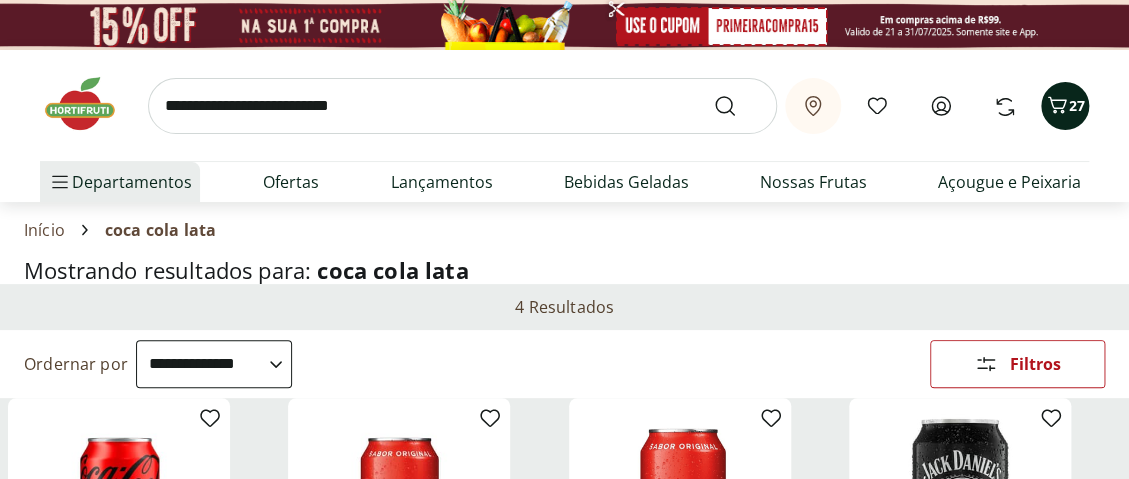 click 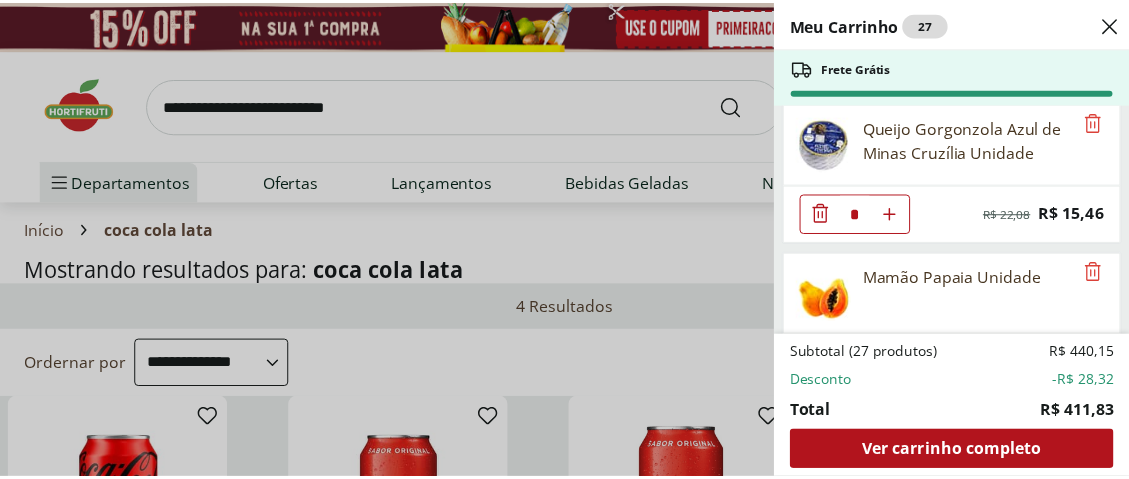 scroll, scrollTop: 0, scrollLeft: 0, axis: both 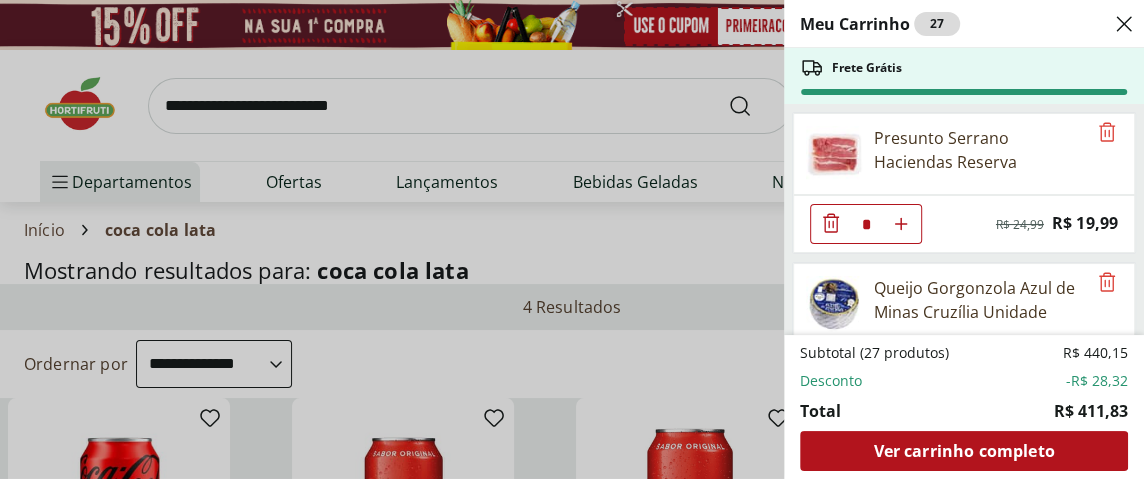 click on "Meu Carrinho 27 Frete Grátis Presunto Serrano Haciendas Reserva * Original price: R$ 24,99 Price: R$ 19,99 Queijo Gorgonzola Azul de Minas Cruzília Unidade * Original price: R$ 22,08 Price: R$ 15,46 Mamão Papaia Unidade * Price: R$ 4,54 Chá Matte Leão Com Limão 1,5L * Original price: R$ 8,99 Price: R$ 8,29 Filé de Tilápia Fresco Frescatto 400g * Original price: R$ 41,99 Price: R$ 29,99 Ravioli de Carne Capolavoro 400g * Price: R$ 29,99 Ravioli de Ricota com Massa de Espinafre Capolavoro 400g * Price: R$ 29,99 Ravioli de Mozzarella de Búfala Capolavoro 400g * Price: R$ 29,99 Ravioli de Gorgonzola Capolavoro 400g * Price: R$ 29,99 Empadão de Bacalhau 500g * Price: R$ 54,99 Gelatina Royal Zero Uva 12G * Price: R$ 7,59 Gelatina Royal Zero 12G Morango * Price: R$ 7,59 Gelatina Royal Zero 12G Framboesa * Price: R$ 7,59 Gelatina Royal Zero 12G Cereja * Price: R$ 7,59 Lagarto Redondo Pedaço * Price: R$ 68,77 Batata Palha Extrafina Yoki 100G * Price: R$ 11,49 Maçã Gala Orgânica * * *" at bounding box center [572, 239] 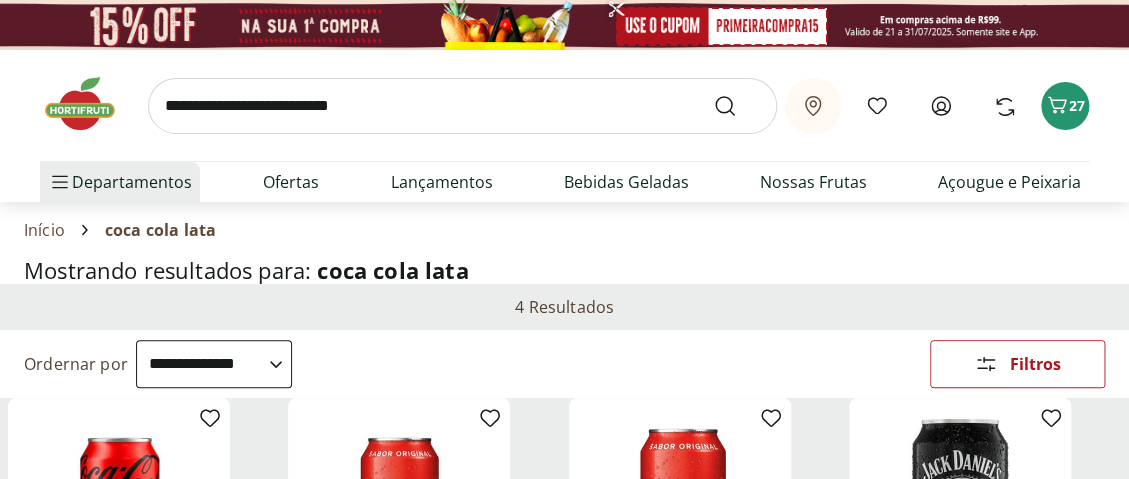 click at bounding box center (462, 106) 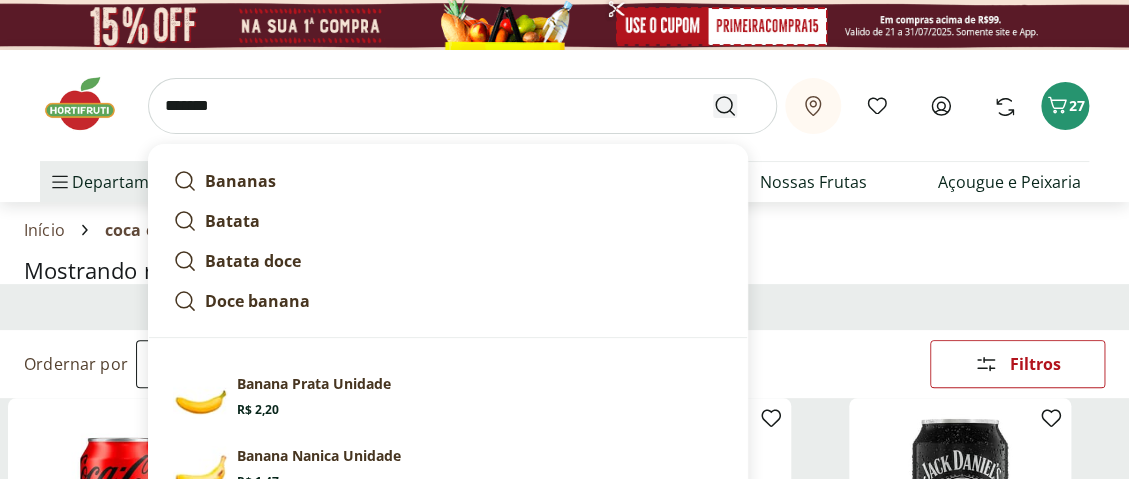 type on "******" 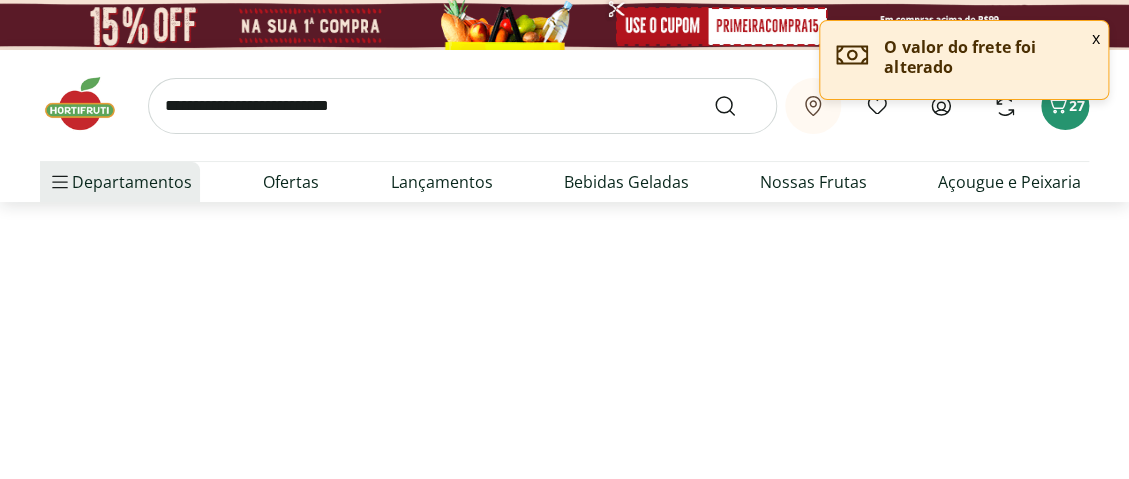 select on "**********" 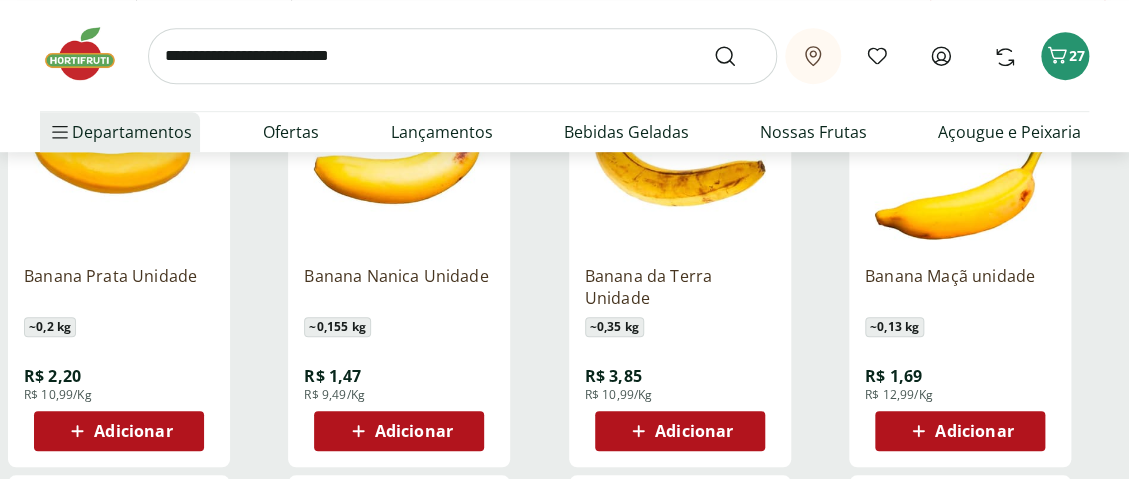 scroll, scrollTop: 400, scrollLeft: 0, axis: vertical 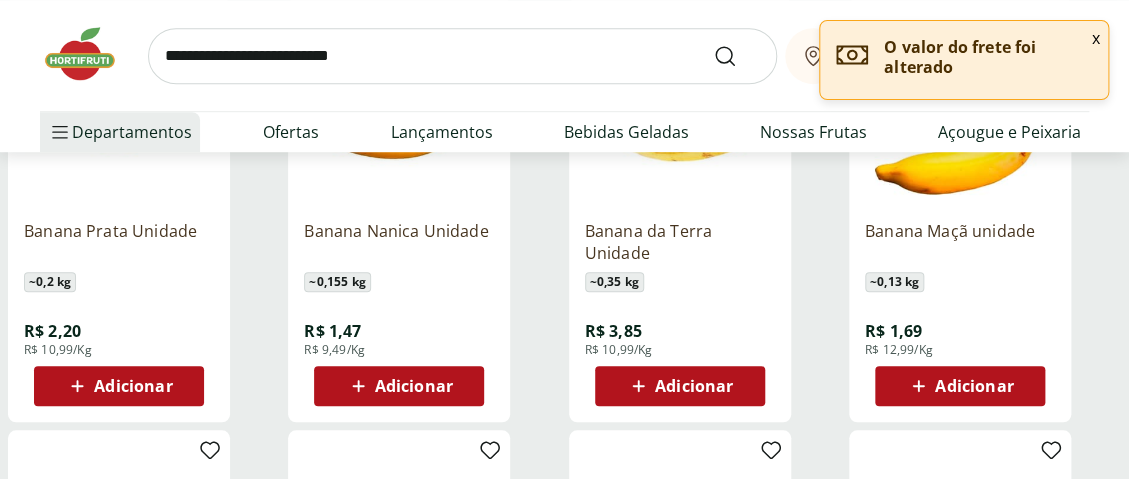 click on "Adicionar" at bounding box center [133, 386] 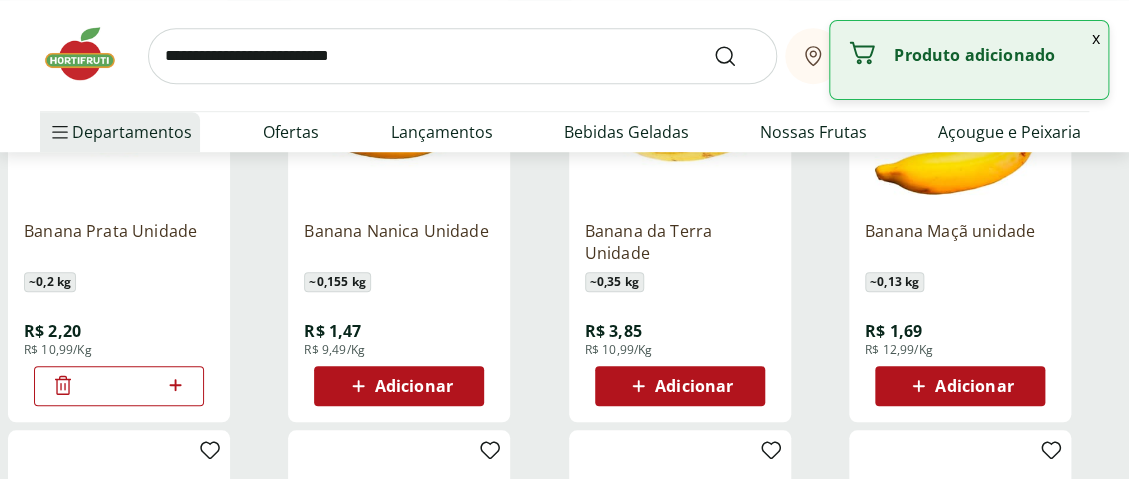 click 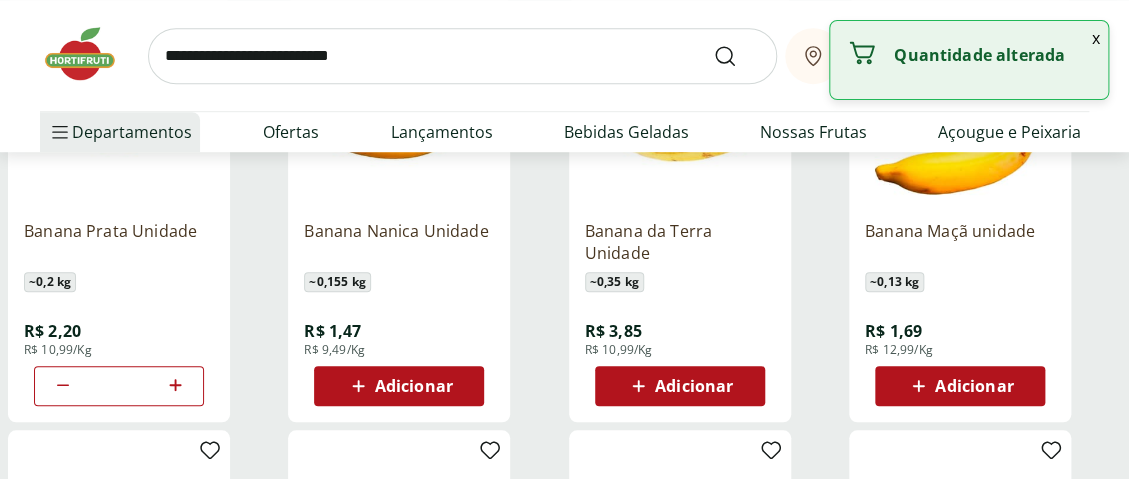 click 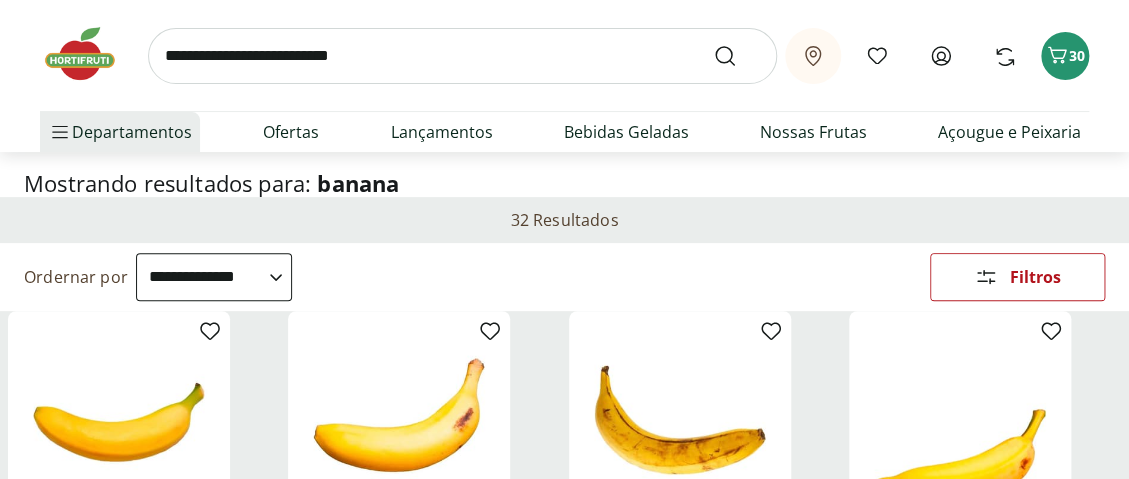 scroll, scrollTop: 0, scrollLeft: 0, axis: both 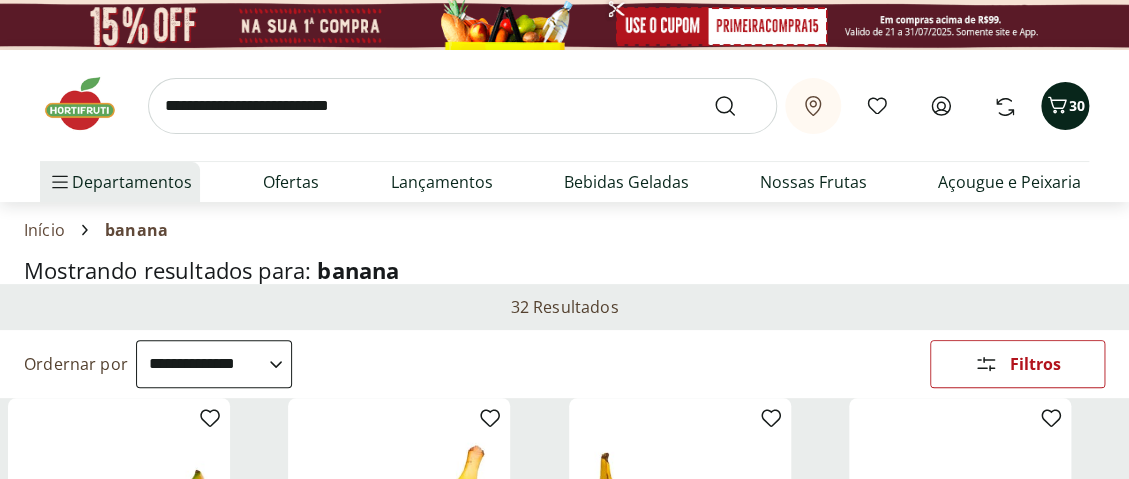 click on "30" at bounding box center (1077, 105) 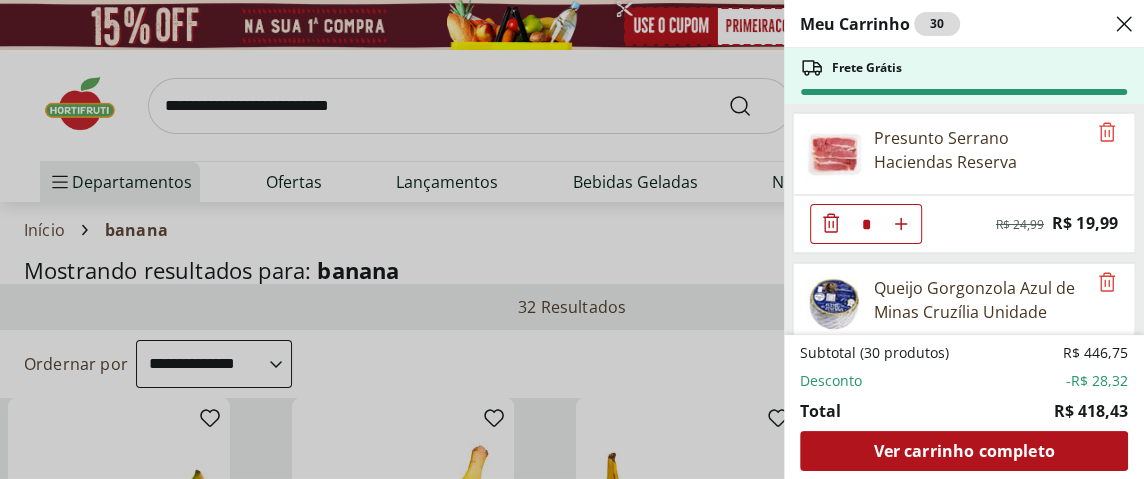 click on "Meu Carrinho 30 Frete Grátis Presunto Serrano Haciendas Reserva * Original price: R$ 24,99 Price: R$ 19,99 Queijo Gorgonzola Azul de Minas Cruzília Unidade * Original price: R$ 22,08 Price: R$ 15,46 Mamão Papaia Unidade * Price: R$ 4,54 Chá Matte Leão Com Limão 1,5L * Original price: R$ 8,99 Price: R$ 8,29 Filé de Tilápia Fresco Frescatto 400g * Original price: R$ 41,99 Price: R$ 29,99 Ravioli de Carne Capolavoro 400g * Price: R$ 29,99 Ravioli de Ricota com Massa de Espinafre Capolavoro 400g * Price: R$ 29,99 Ravioli de Mozzarella de Búfala Capolavoro 400g * Price: R$ 29,99 Ravioli de Gorgonzola Capolavoro 400g * Price: R$ 29,99 Empadão de Bacalhau 500g * Price: R$ 54,99 Gelatina Royal Zero Uva 12G * Price: R$ 7,59 Gelatina Royal Zero 12G Morango * Price: R$ 7,59 Gelatina Royal Zero 12G Framboesa * Price: R$ 7,59 Gelatina Royal Zero 12G Cereja * Price: R$ 7,59 Lagarto Redondo Pedaço * Price: R$ 68,77 Batata Palha Extrafina Yoki 100G * Price: R$ 11,49 Maçã Gala Orgânica * * *" at bounding box center (572, 239) 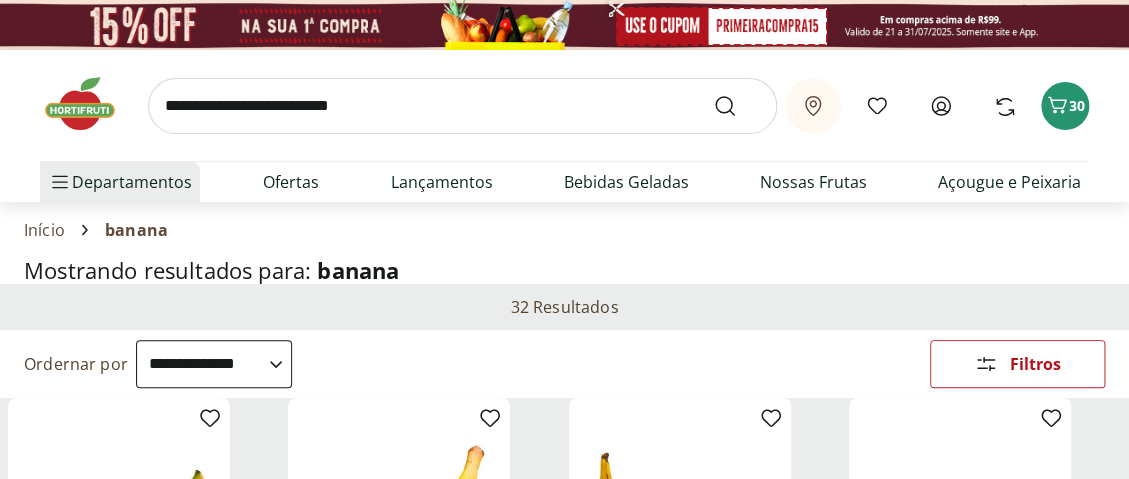 click at bounding box center [462, 106] 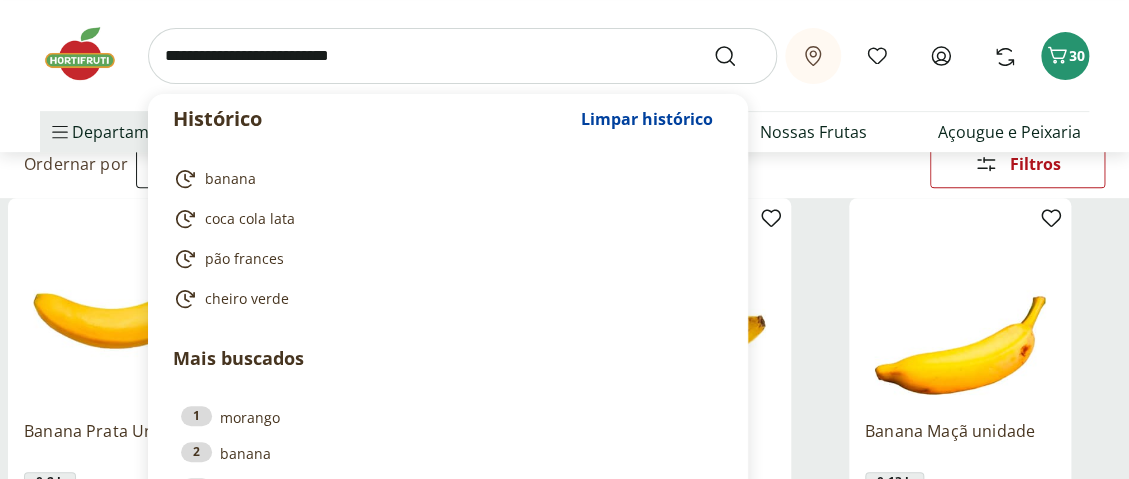scroll, scrollTop: 0, scrollLeft: 0, axis: both 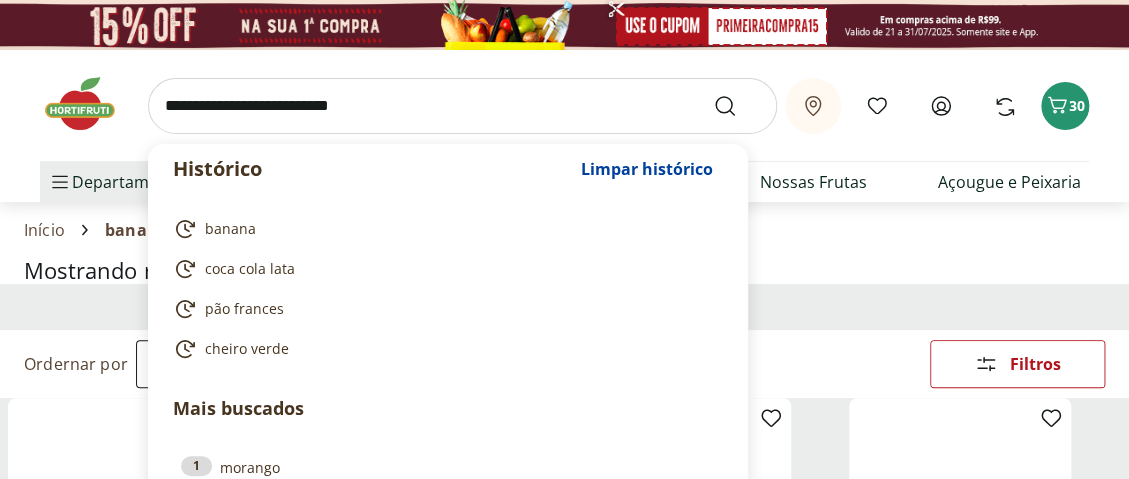 click at bounding box center (462, 106) 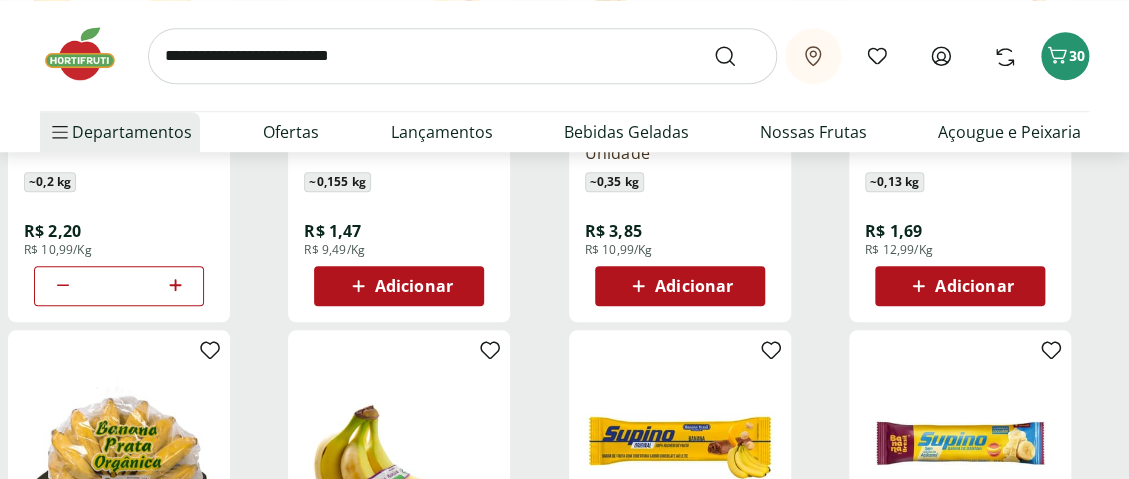 scroll, scrollTop: 0, scrollLeft: 0, axis: both 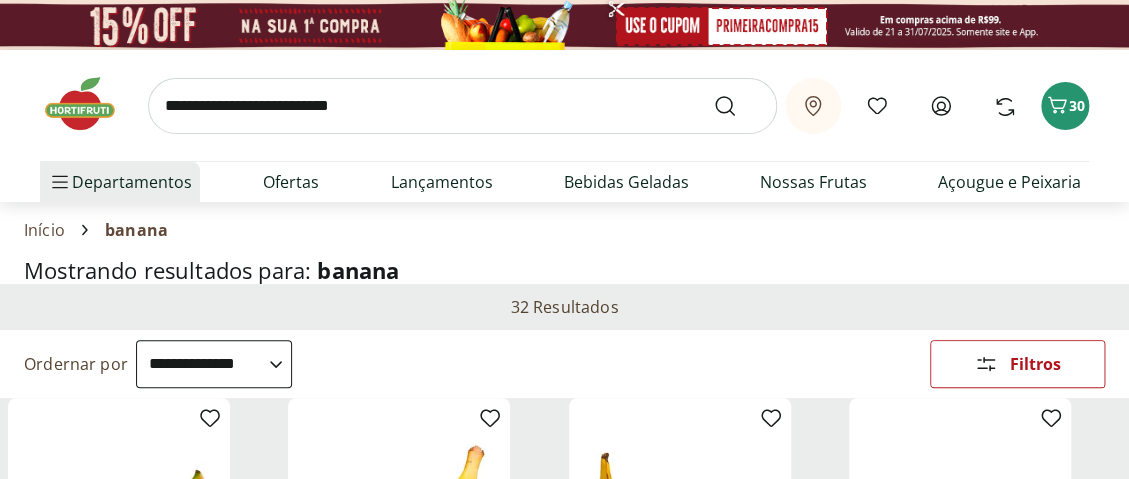 click at bounding box center (90, 104) 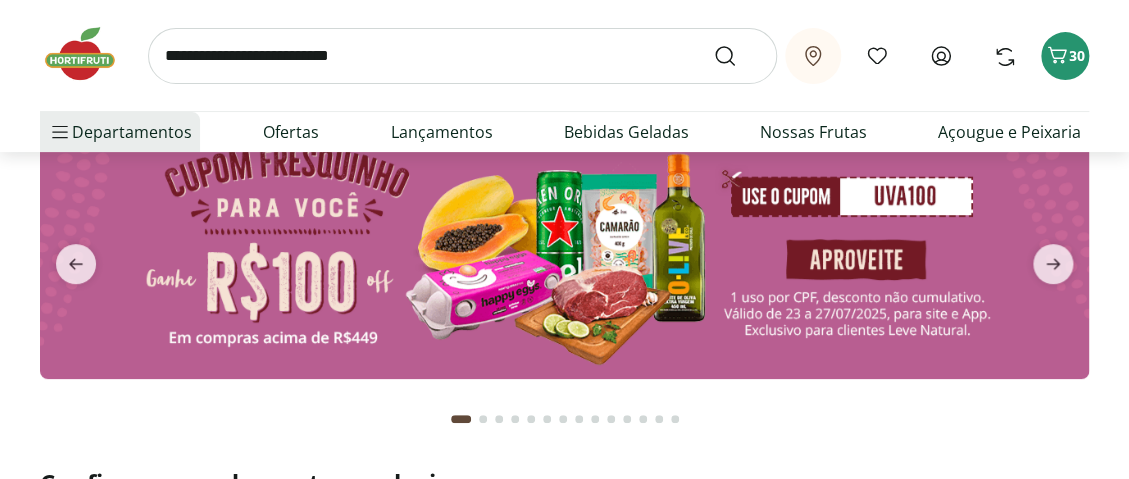 scroll, scrollTop: 0, scrollLeft: 0, axis: both 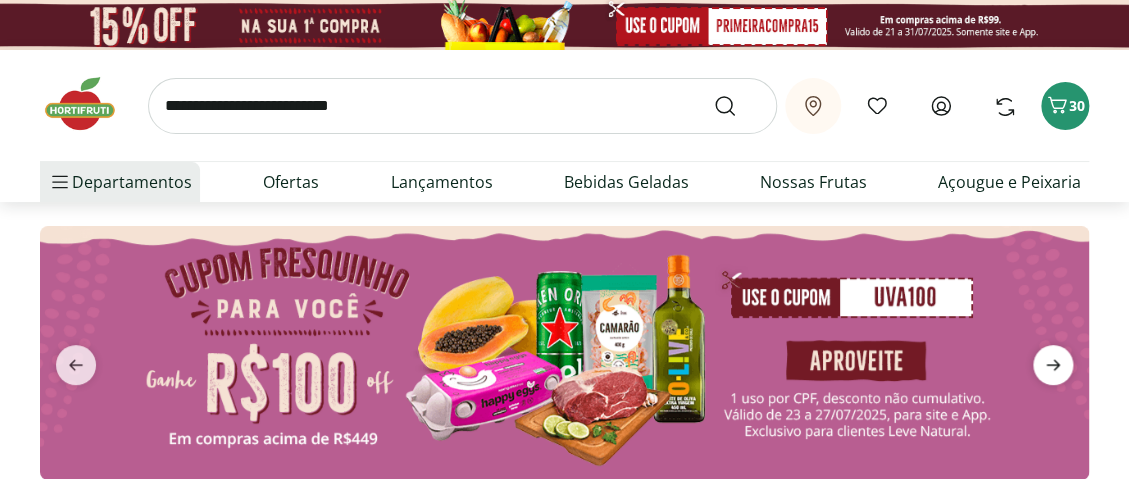 click 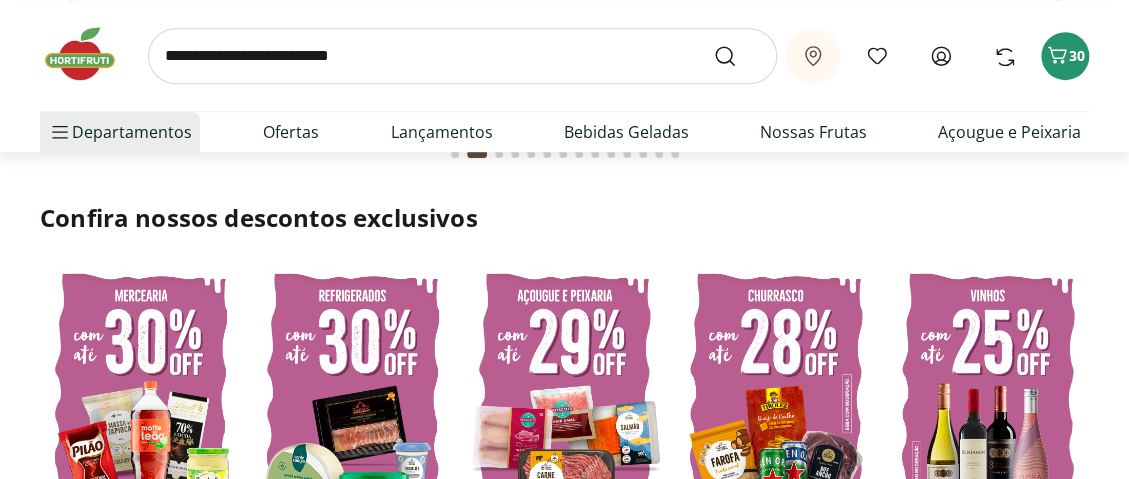 scroll, scrollTop: 0, scrollLeft: 0, axis: both 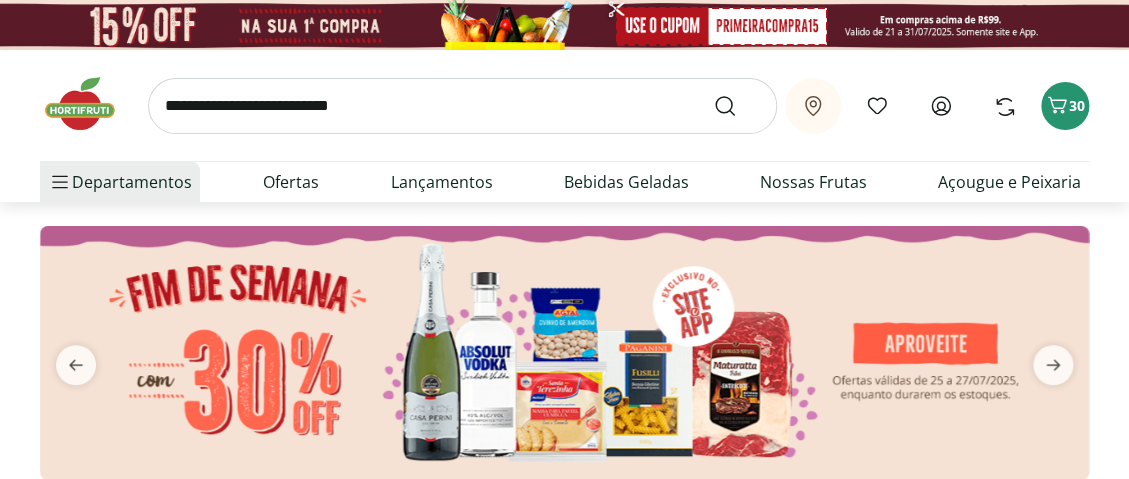 click at bounding box center (462, 106) 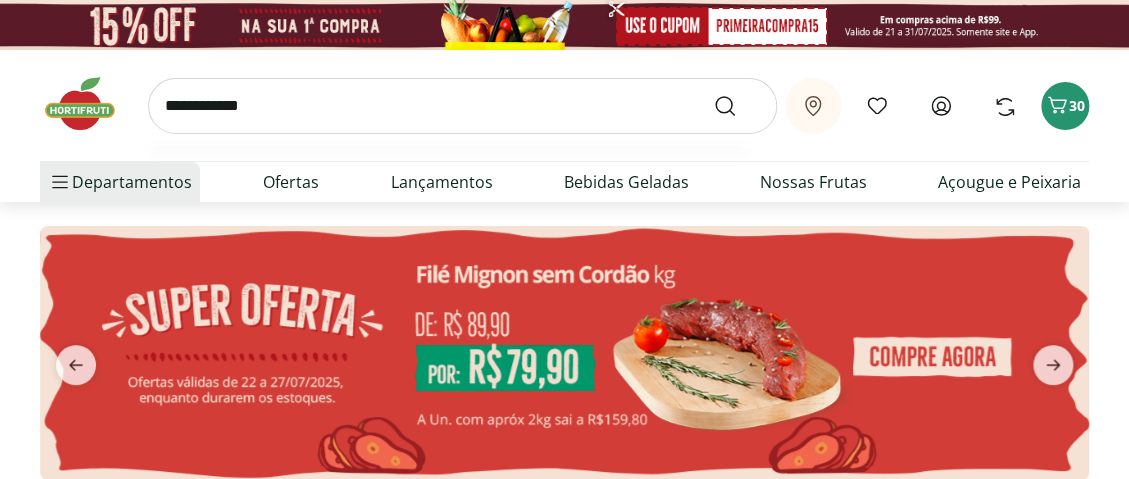 type on "**********" 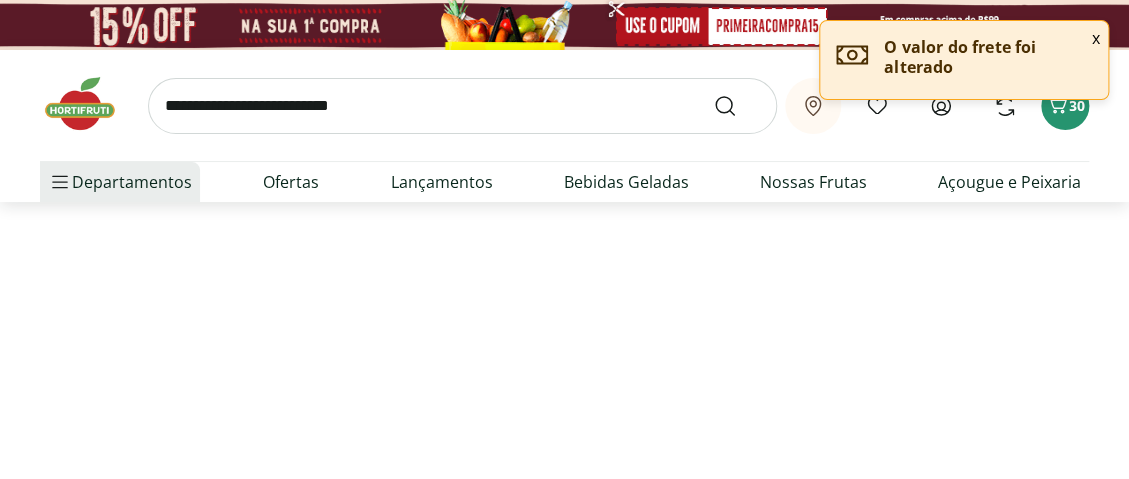 select on "**********" 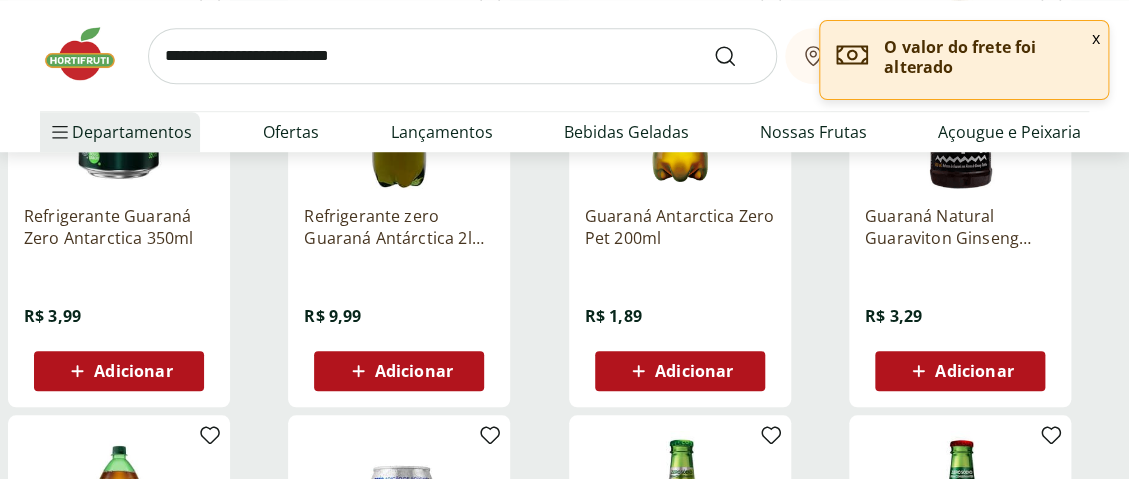 scroll, scrollTop: 400, scrollLeft: 0, axis: vertical 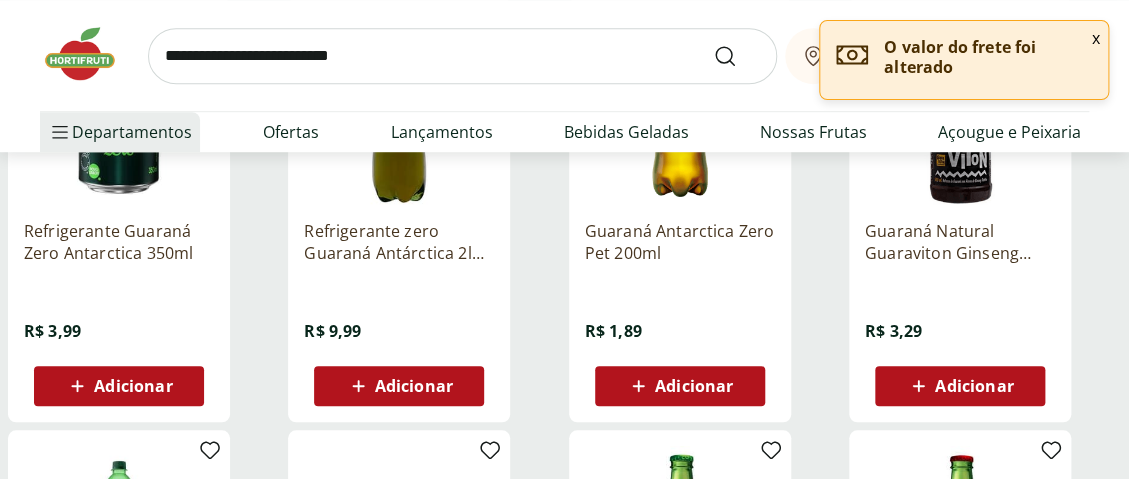 click on "Adicionar" at bounding box center (133, 386) 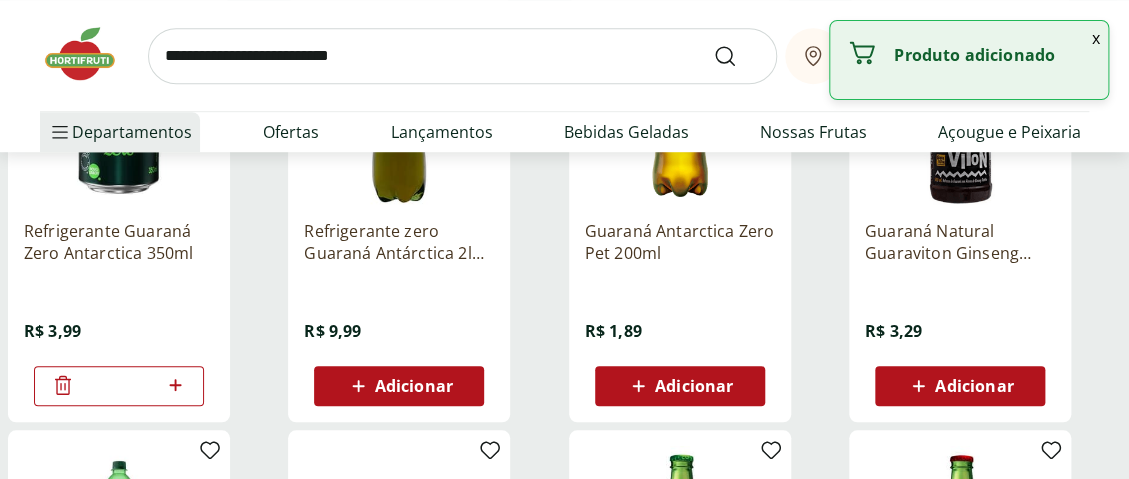 click 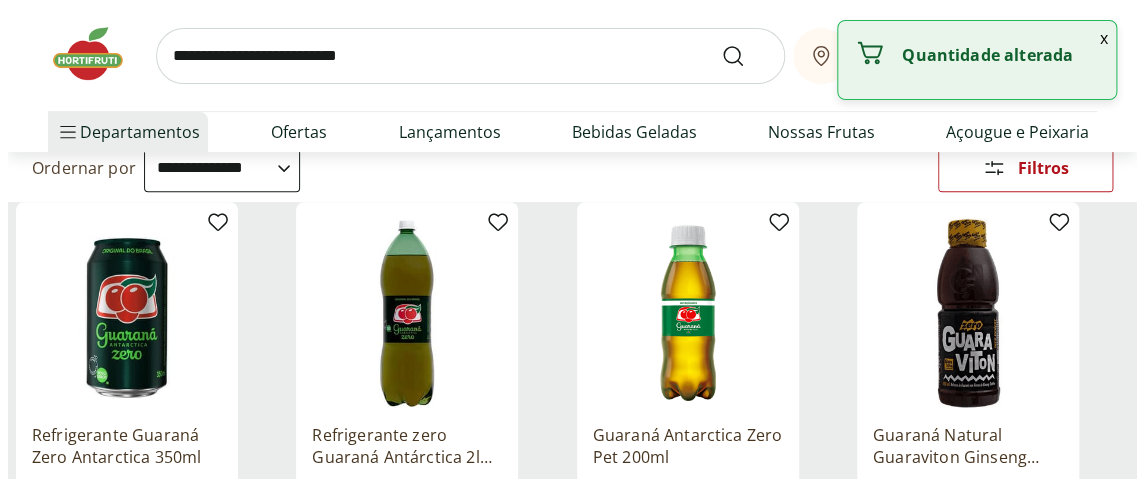 scroll, scrollTop: 0, scrollLeft: 0, axis: both 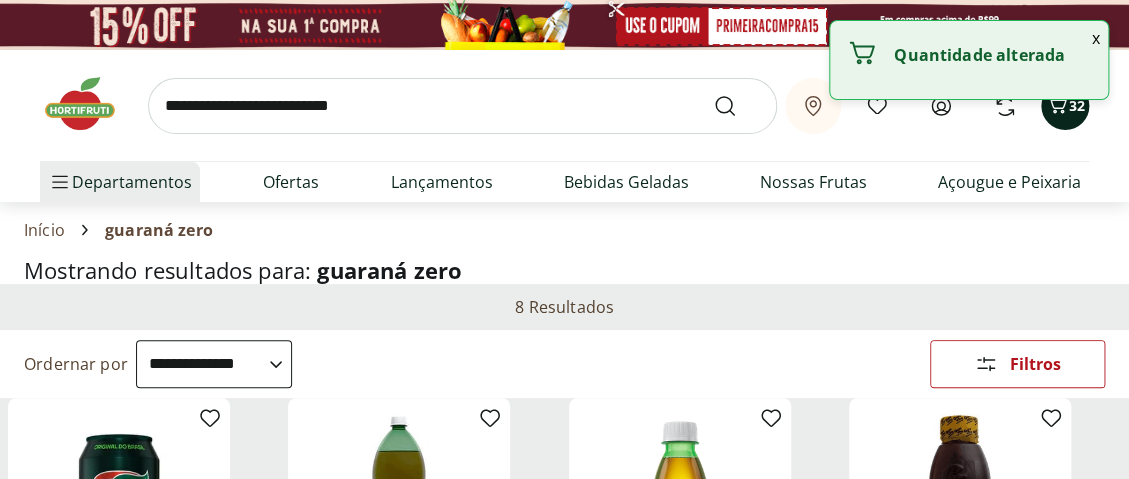 click 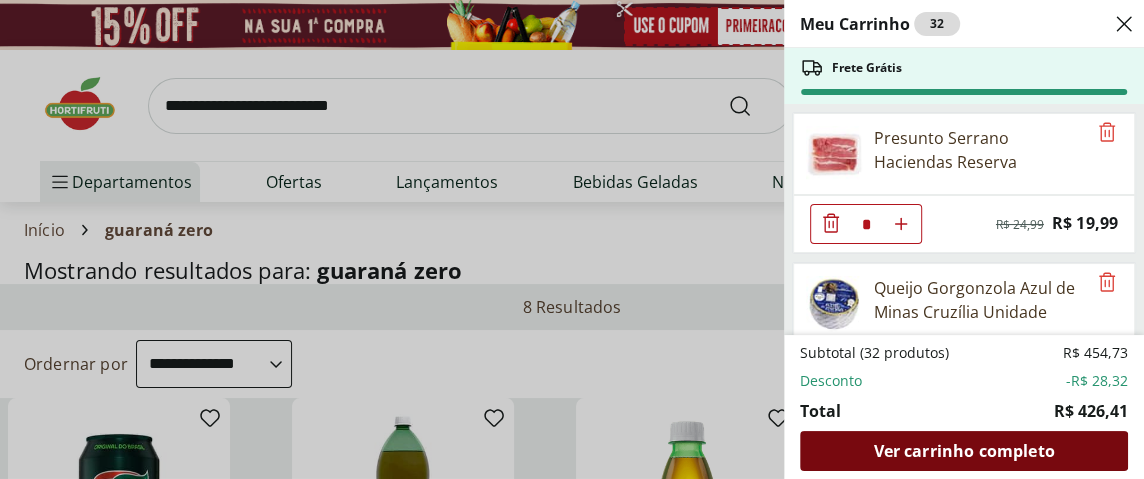click on "Ver carrinho completo" at bounding box center [963, 451] 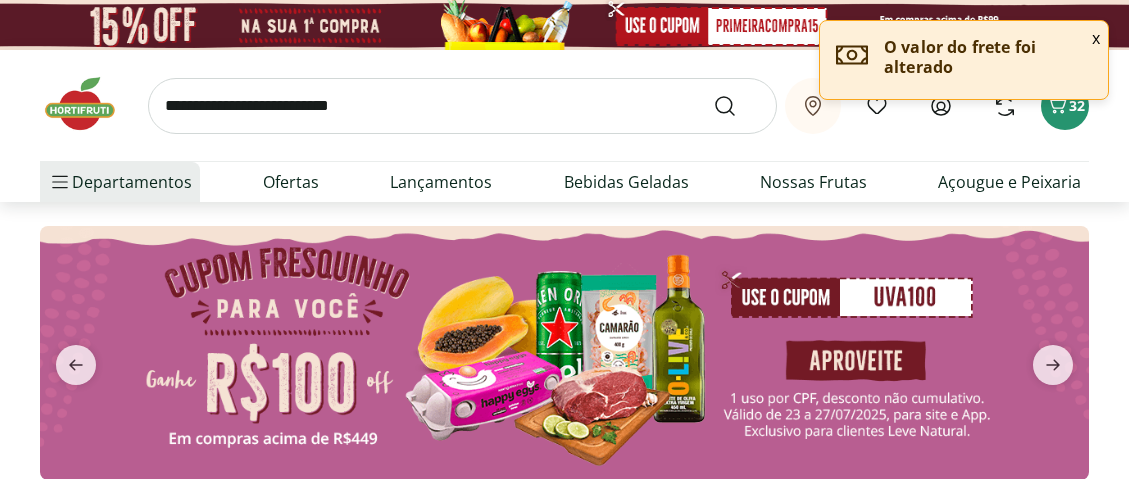 scroll, scrollTop: 0, scrollLeft: 0, axis: both 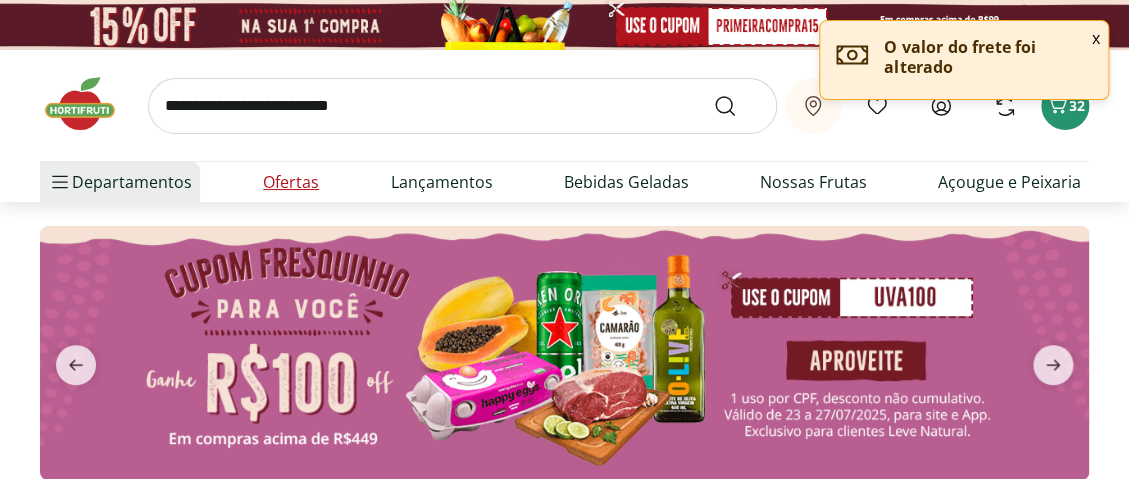 click on "Ofertas" at bounding box center (291, 182) 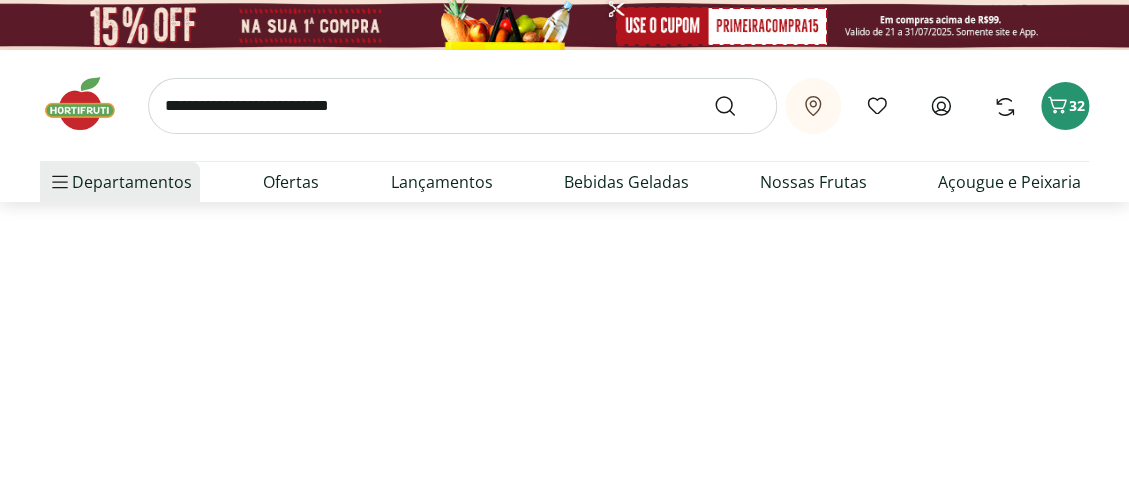 select on "**********" 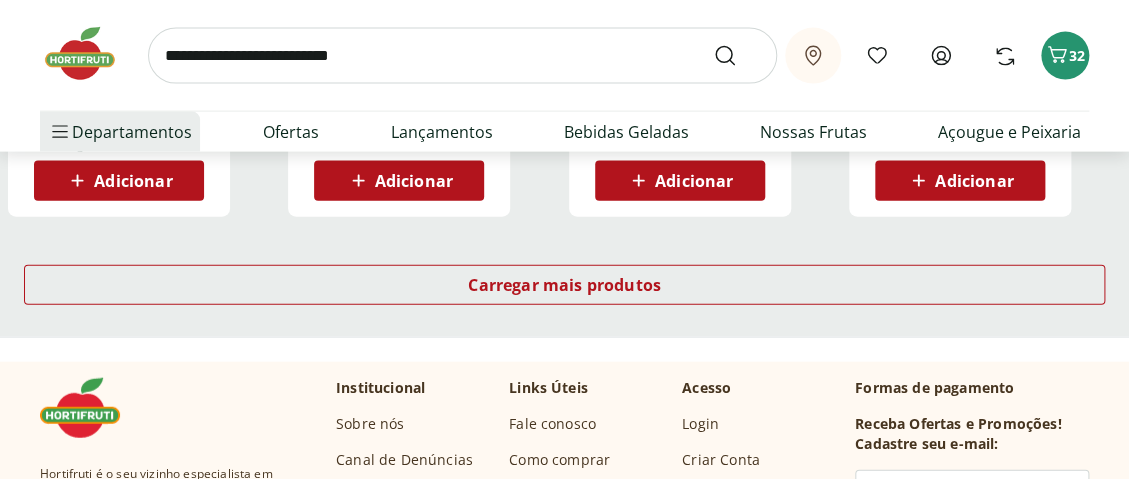 scroll, scrollTop: 1500, scrollLeft: 0, axis: vertical 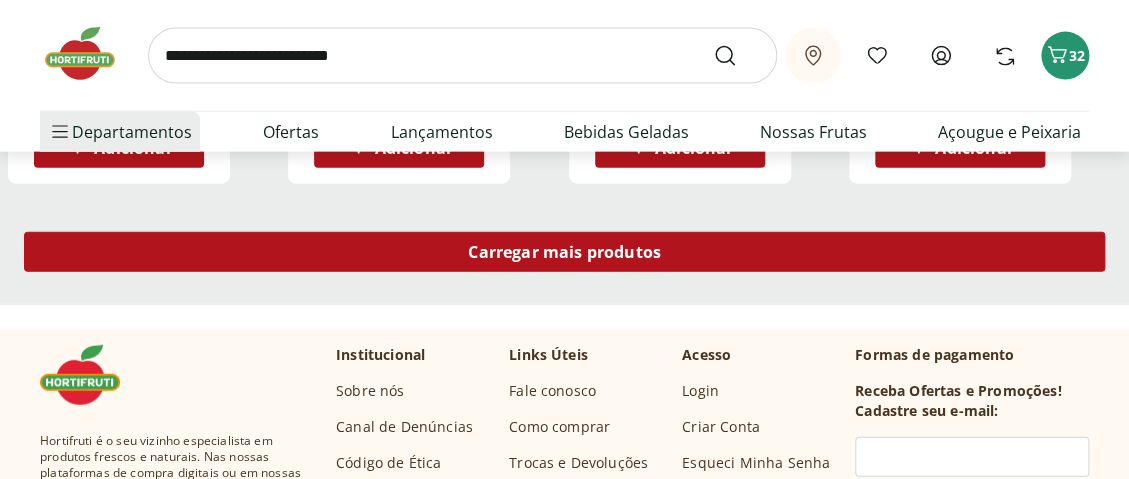 click on "Carregar mais produtos" at bounding box center (564, 252) 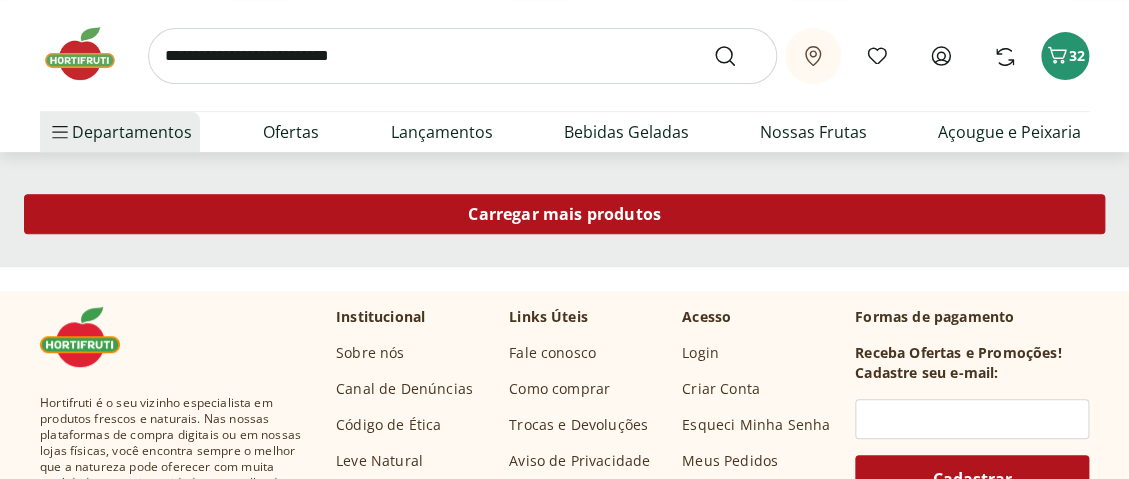 scroll, scrollTop: 2900, scrollLeft: 0, axis: vertical 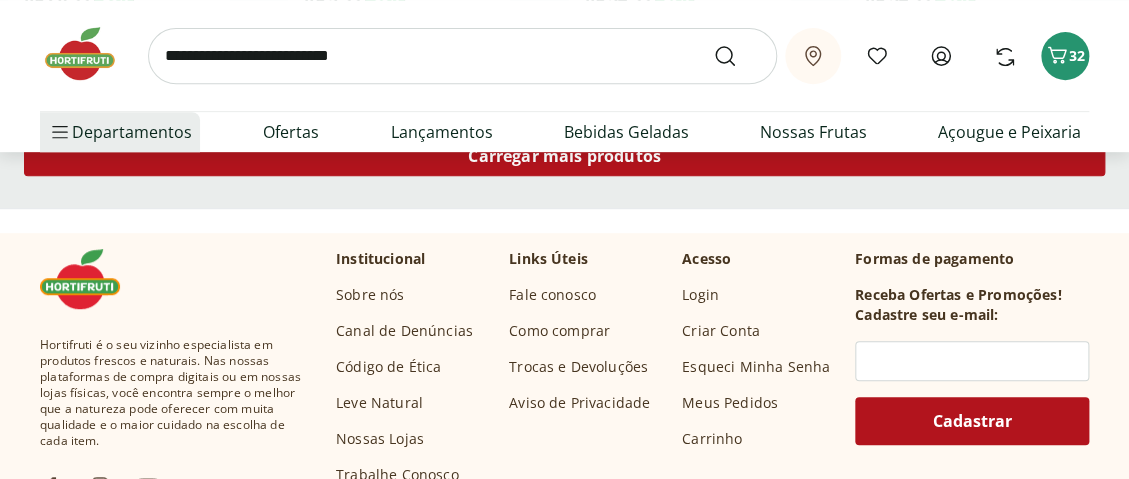 click on "Carregar mais produtos" at bounding box center (564, 156) 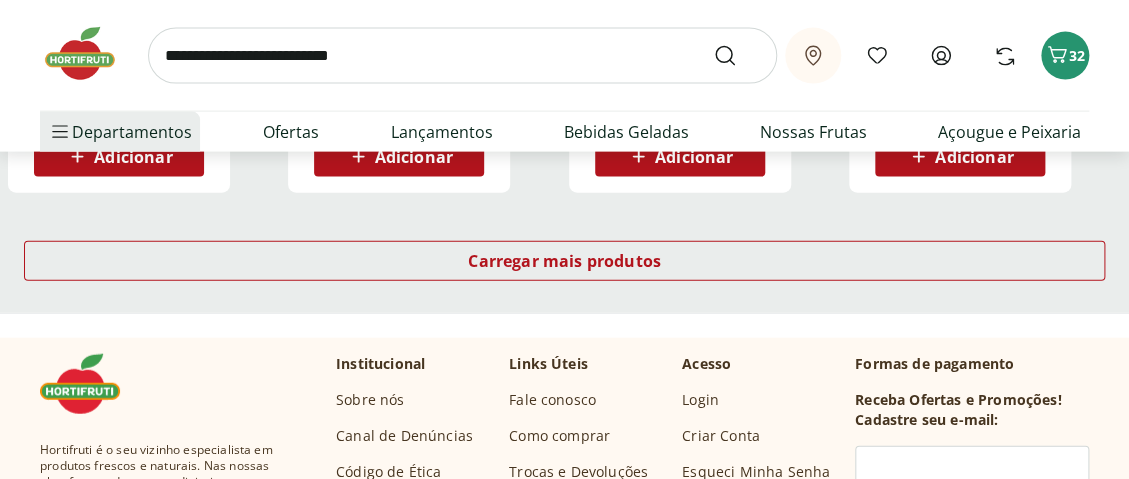 scroll, scrollTop: 4100, scrollLeft: 0, axis: vertical 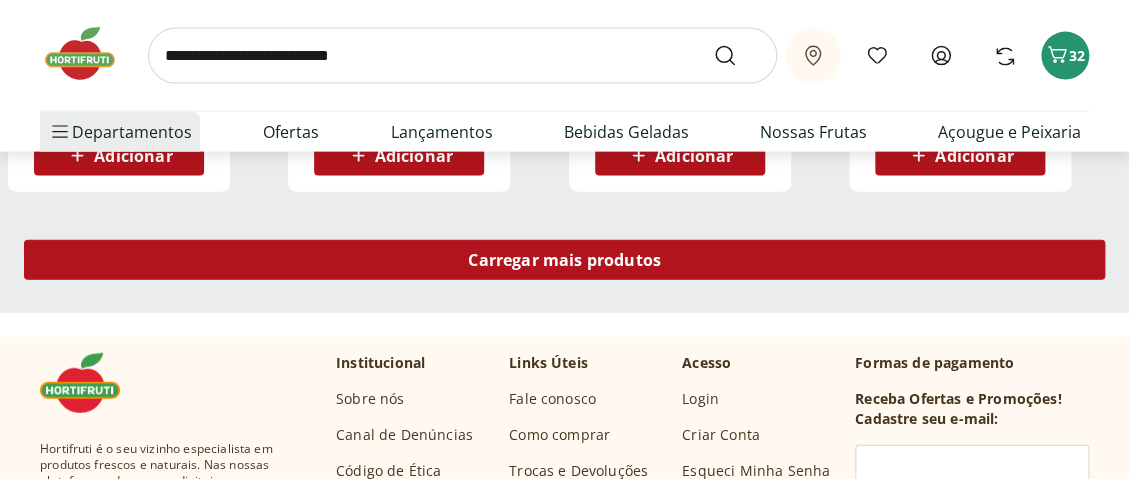 click on "Carregar mais produtos" at bounding box center [564, 260] 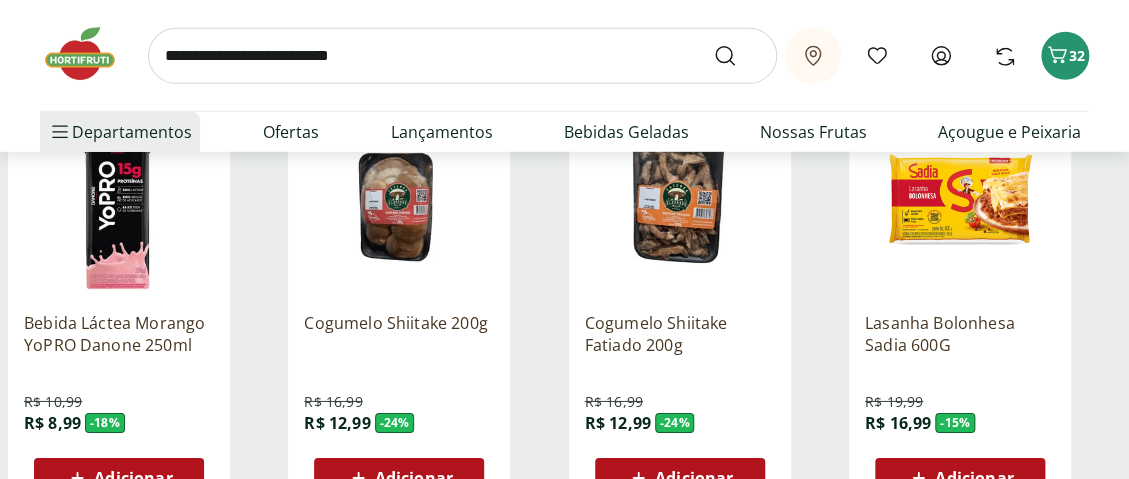 scroll, scrollTop: 4700, scrollLeft: 0, axis: vertical 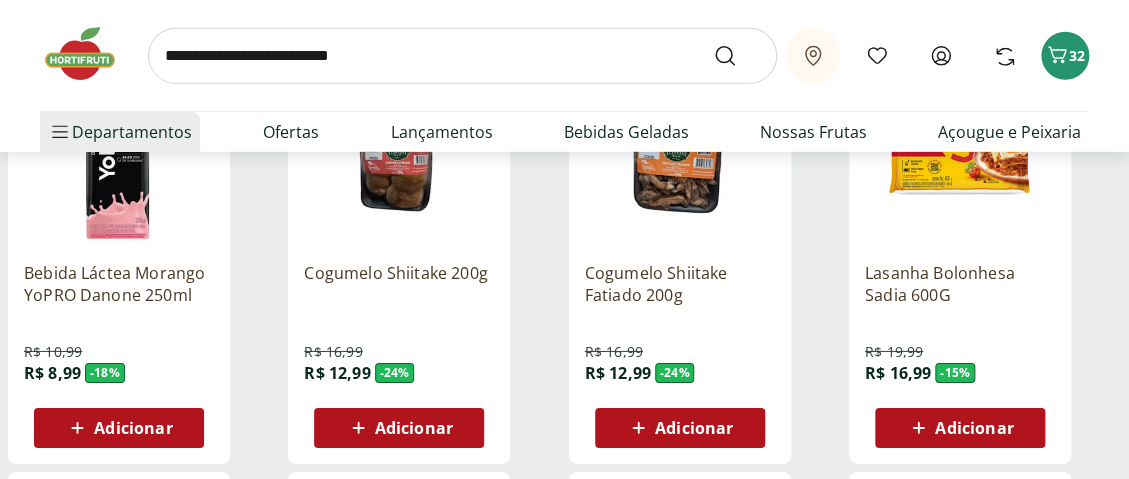 click on "Adicionar" at bounding box center (974, 428) 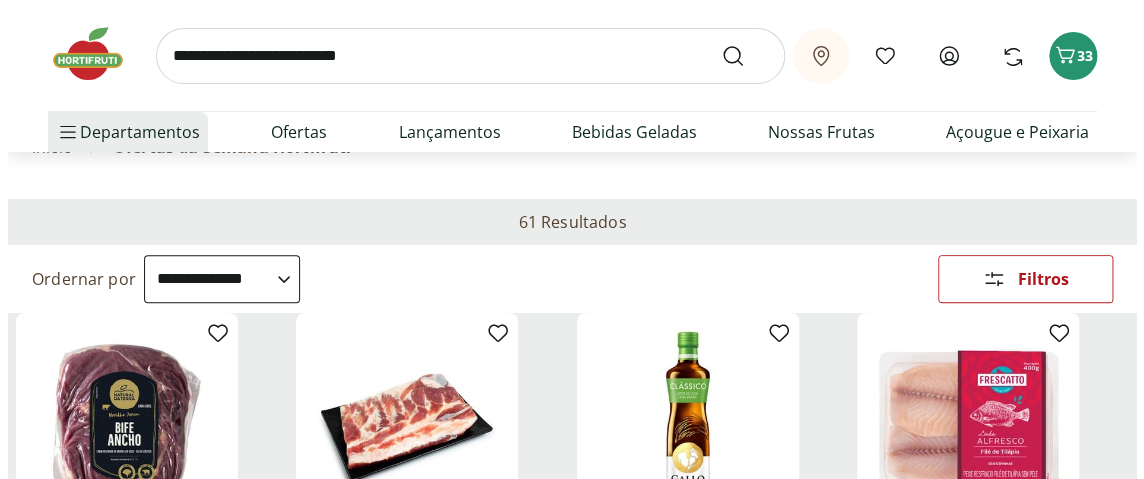 scroll, scrollTop: 0, scrollLeft: 0, axis: both 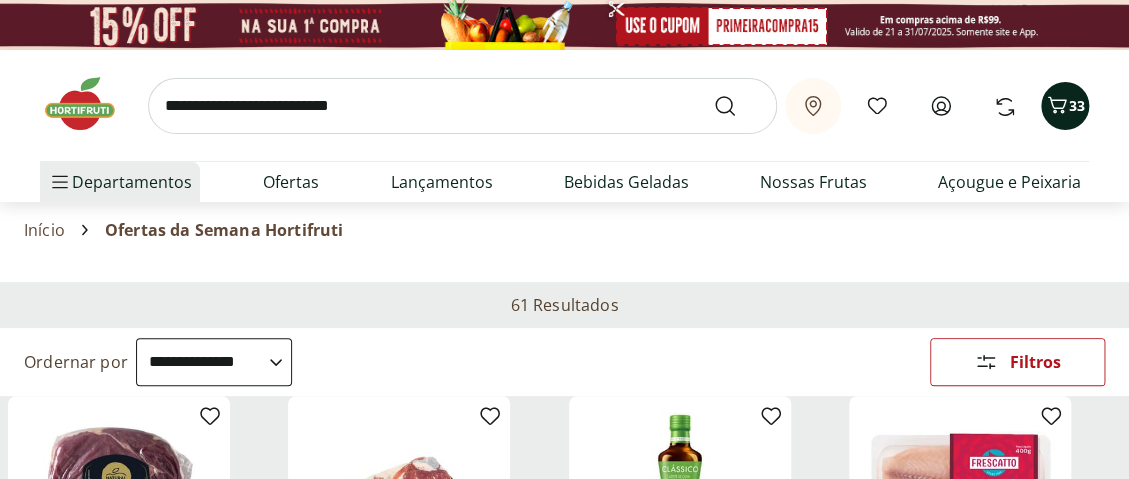 click 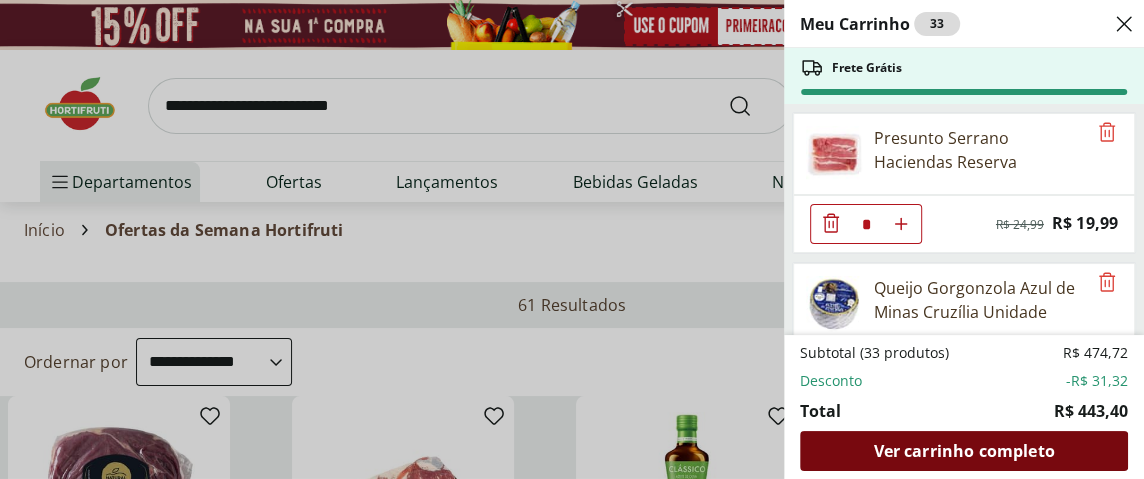 click on "Ver carrinho completo" at bounding box center (963, 451) 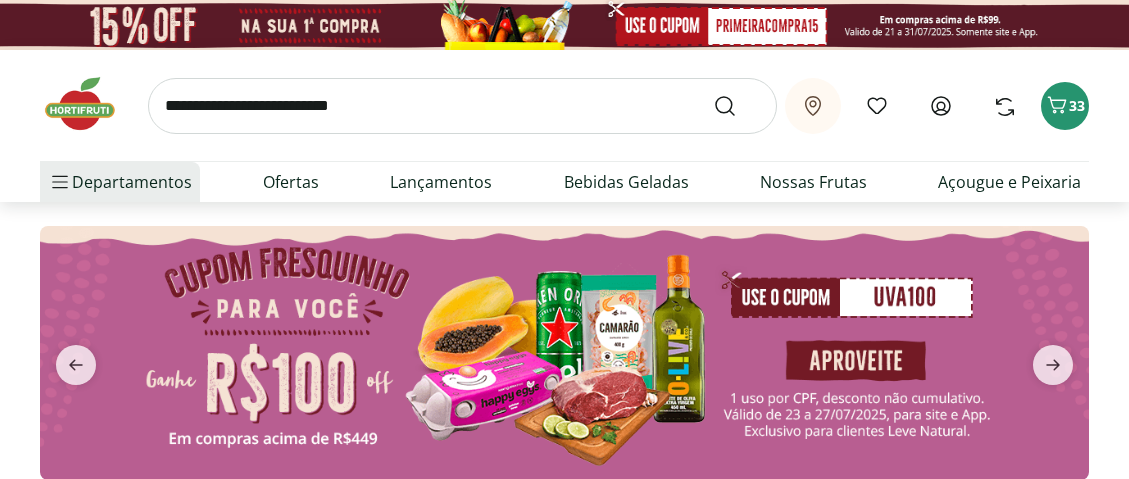 scroll, scrollTop: 0, scrollLeft: 0, axis: both 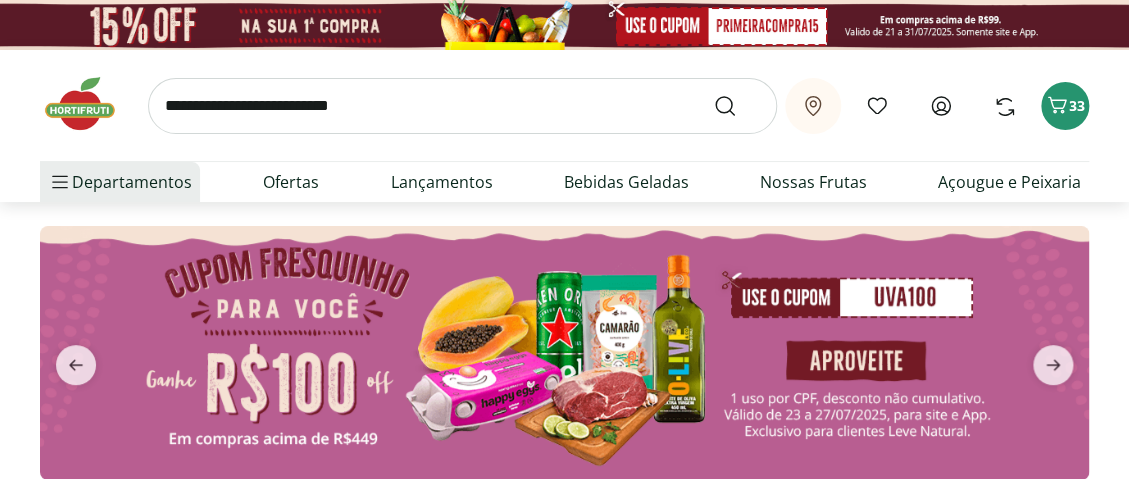 click at bounding box center (462, 106) 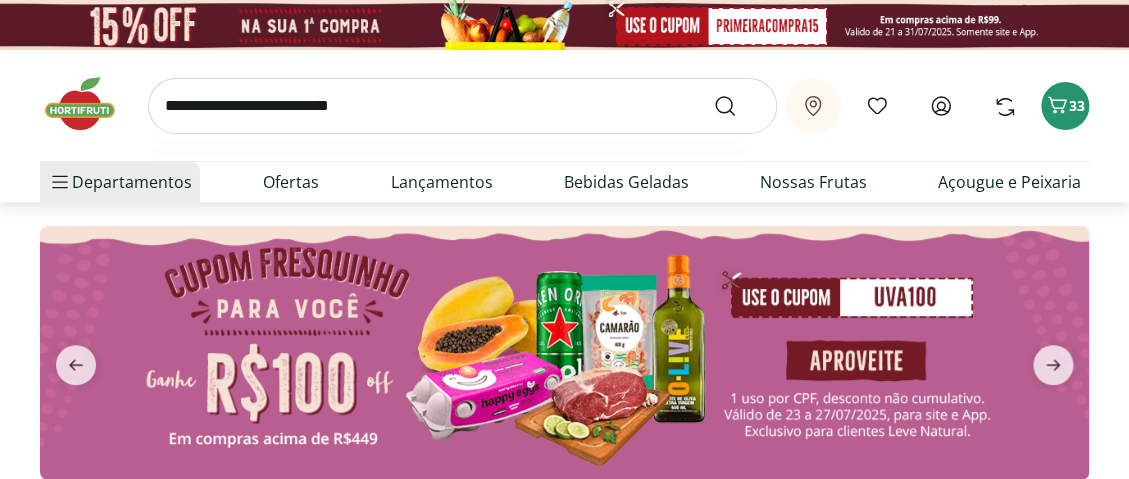 scroll, scrollTop: 0, scrollLeft: 0, axis: both 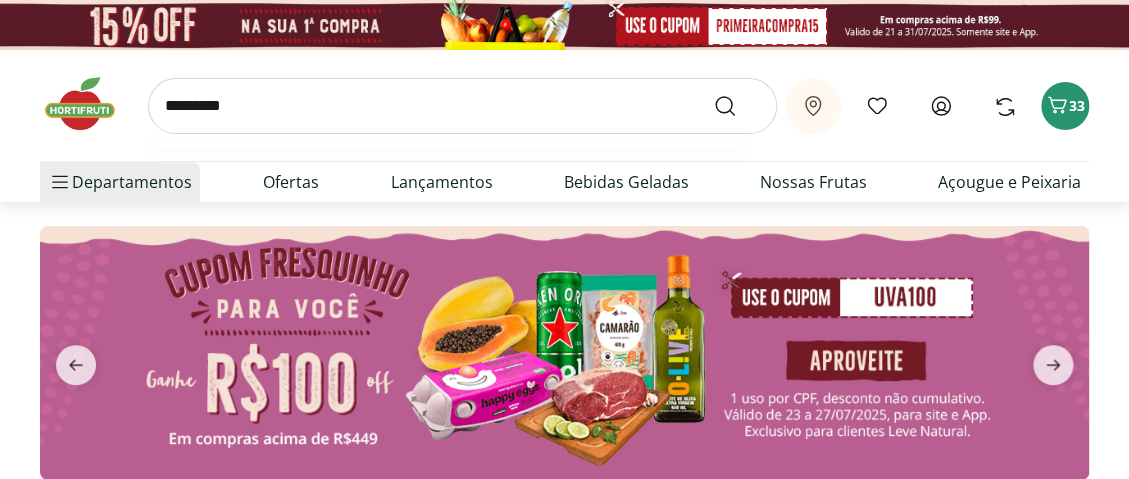 type on "*********" 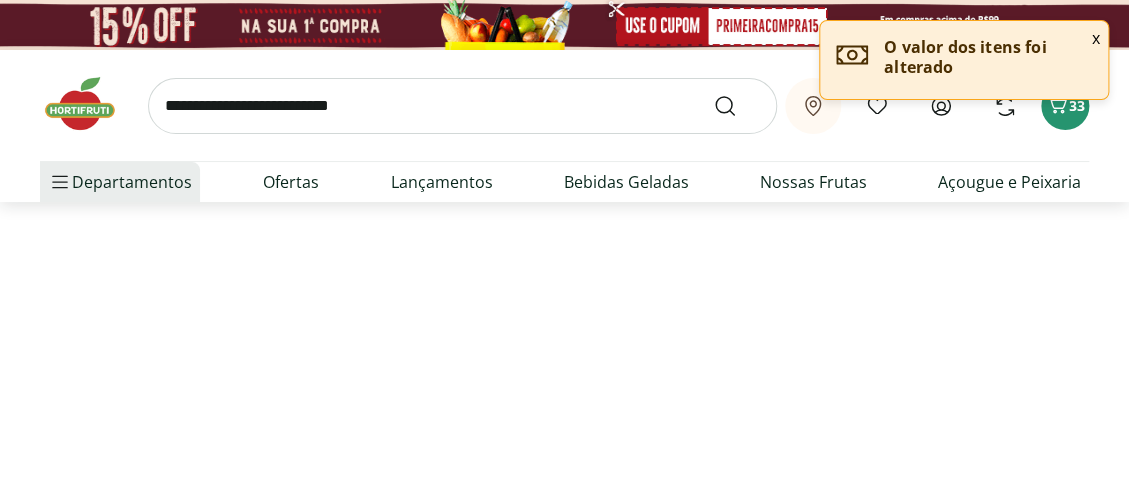 select on "**********" 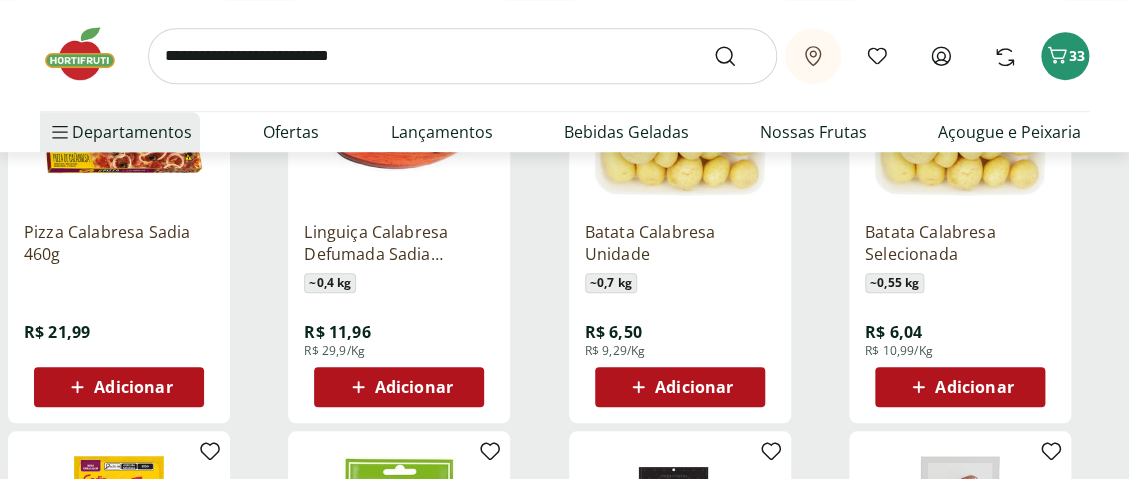 scroll, scrollTop: 400, scrollLeft: 0, axis: vertical 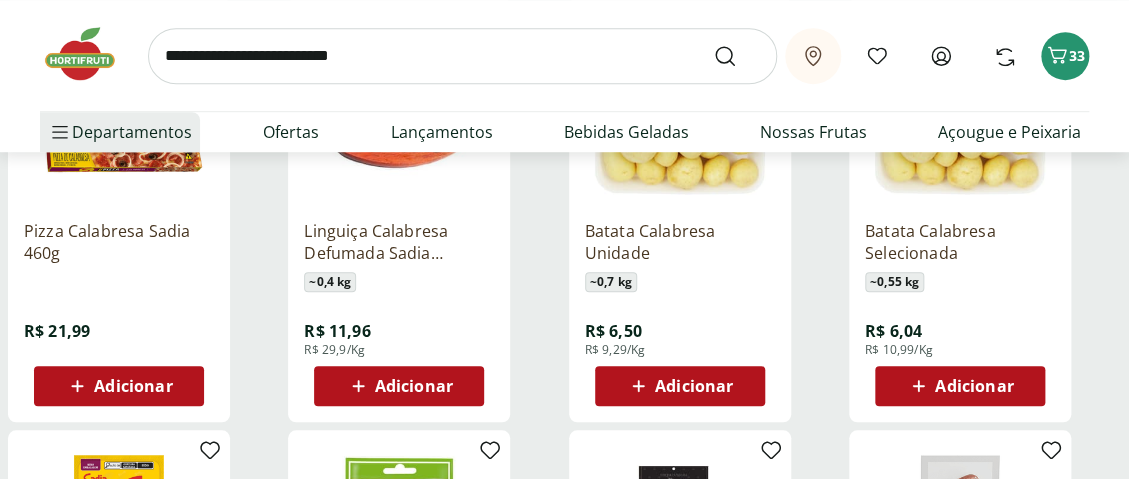 click on "Adicionar" at bounding box center [414, 386] 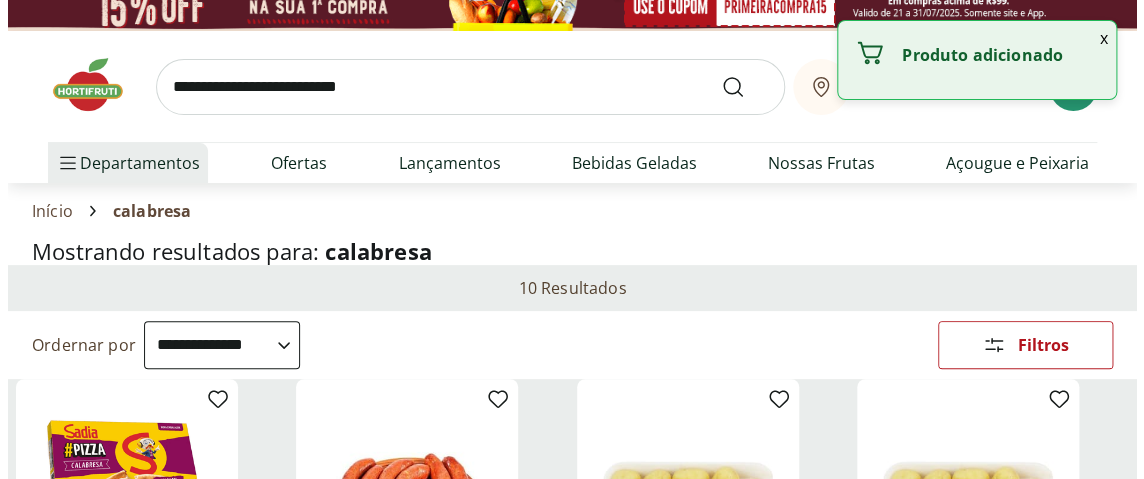 scroll, scrollTop: 0, scrollLeft: 0, axis: both 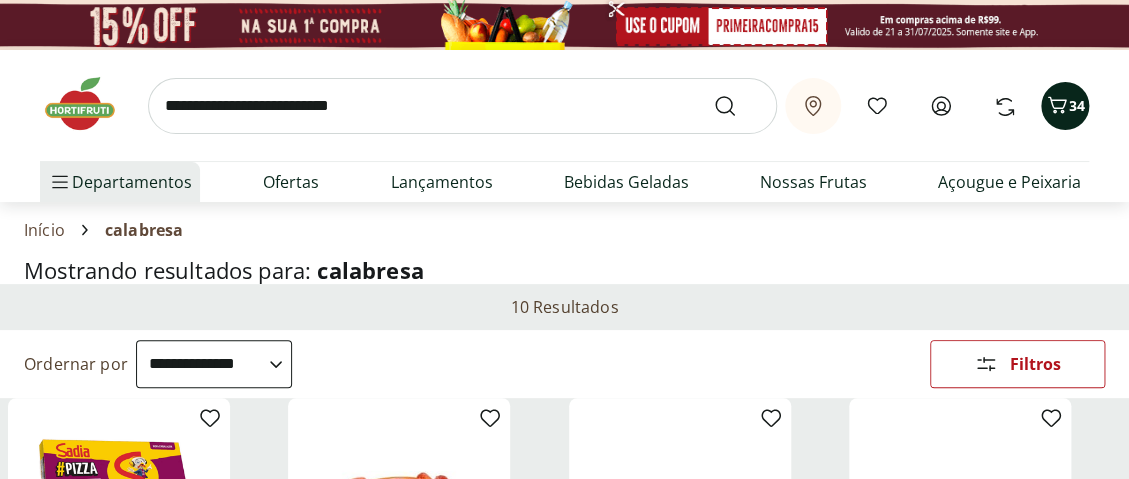 click on "34" at bounding box center [1077, 105] 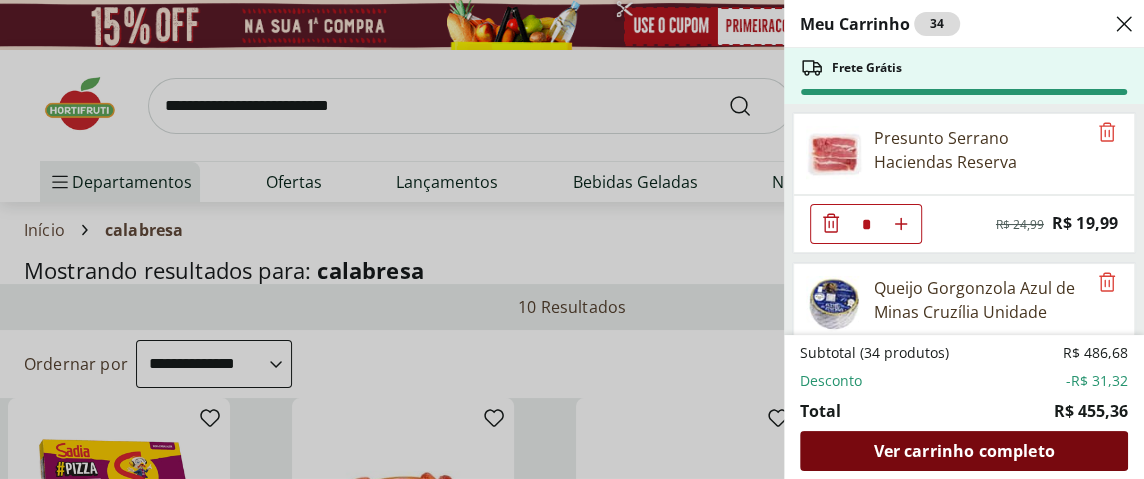 click on "Ver carrinho completo" at bounding box center (963, 451) 